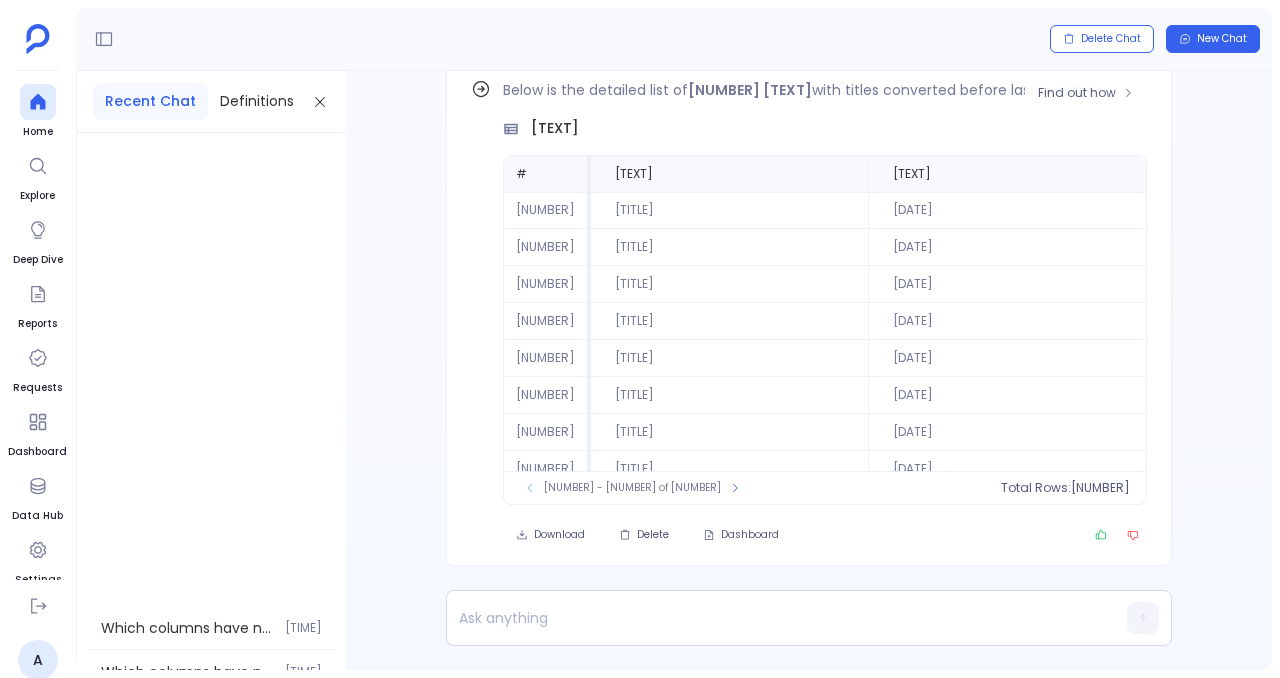 scroll, scrollTop: 0, scrollLeft: 0, axis: both 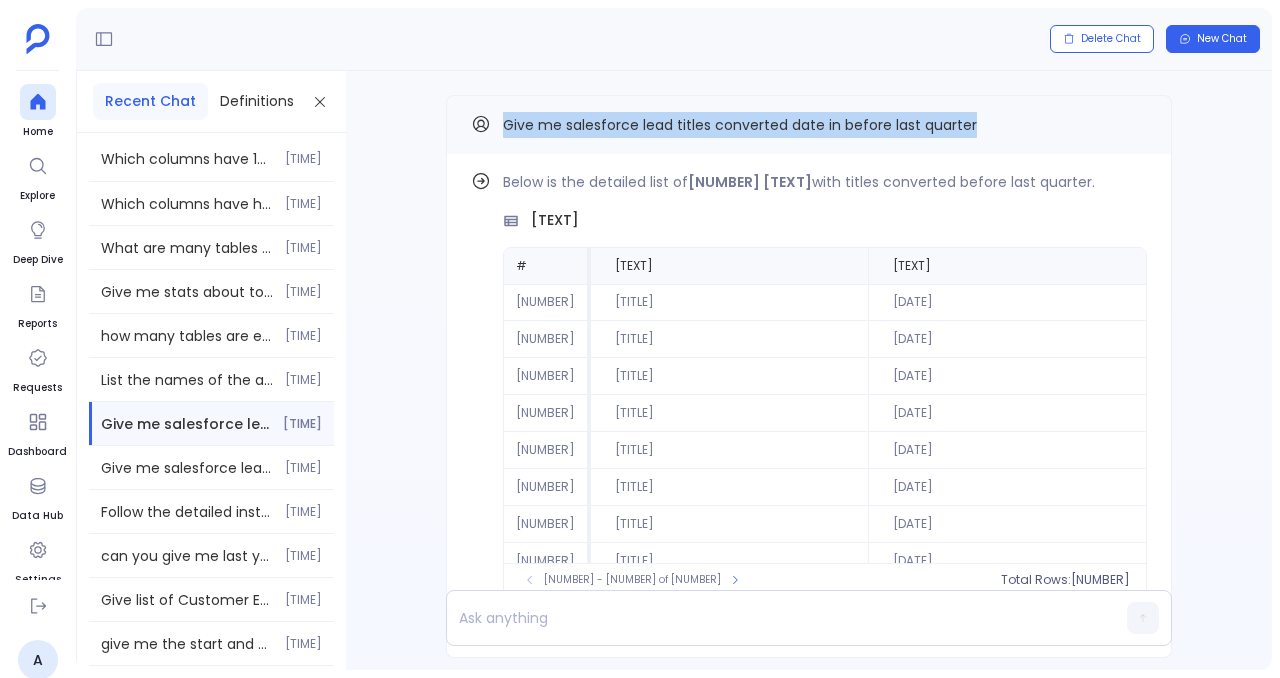 drag, startPoint x: 979, startPoint y: 125, endPoint x: 493, endPoint y: 128, distance: 486.00925 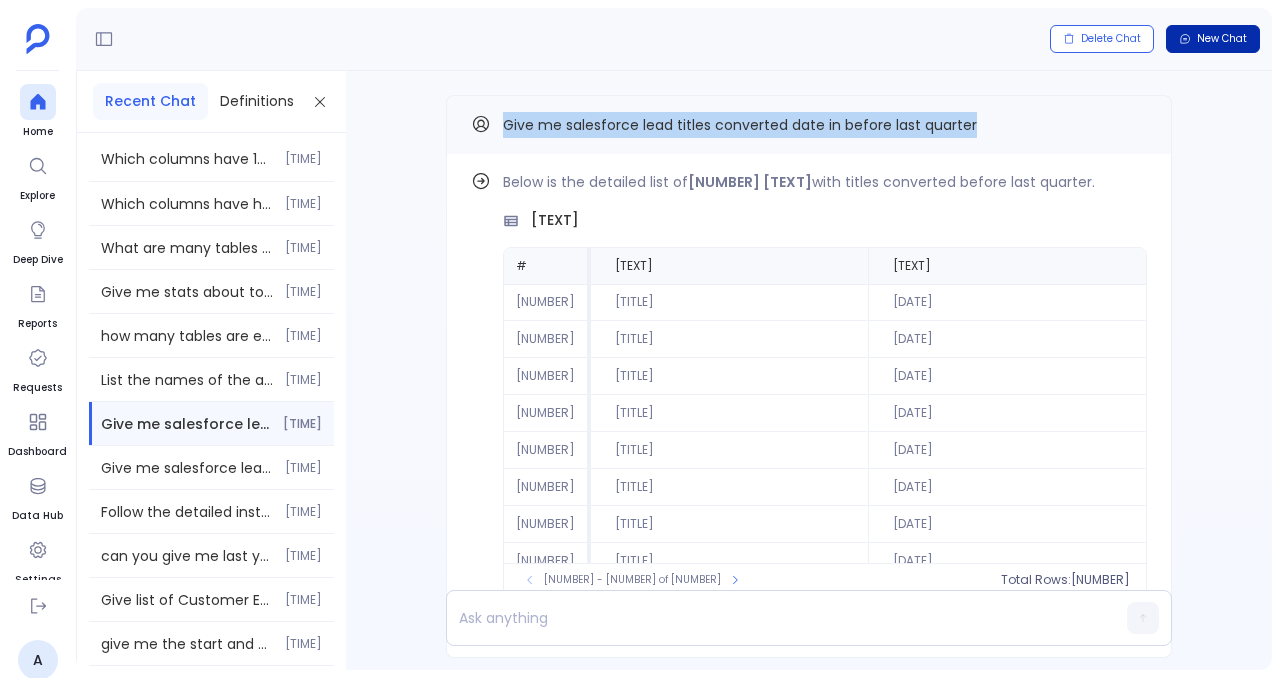 click on "New Chat" at bounding box center [1222, 39] 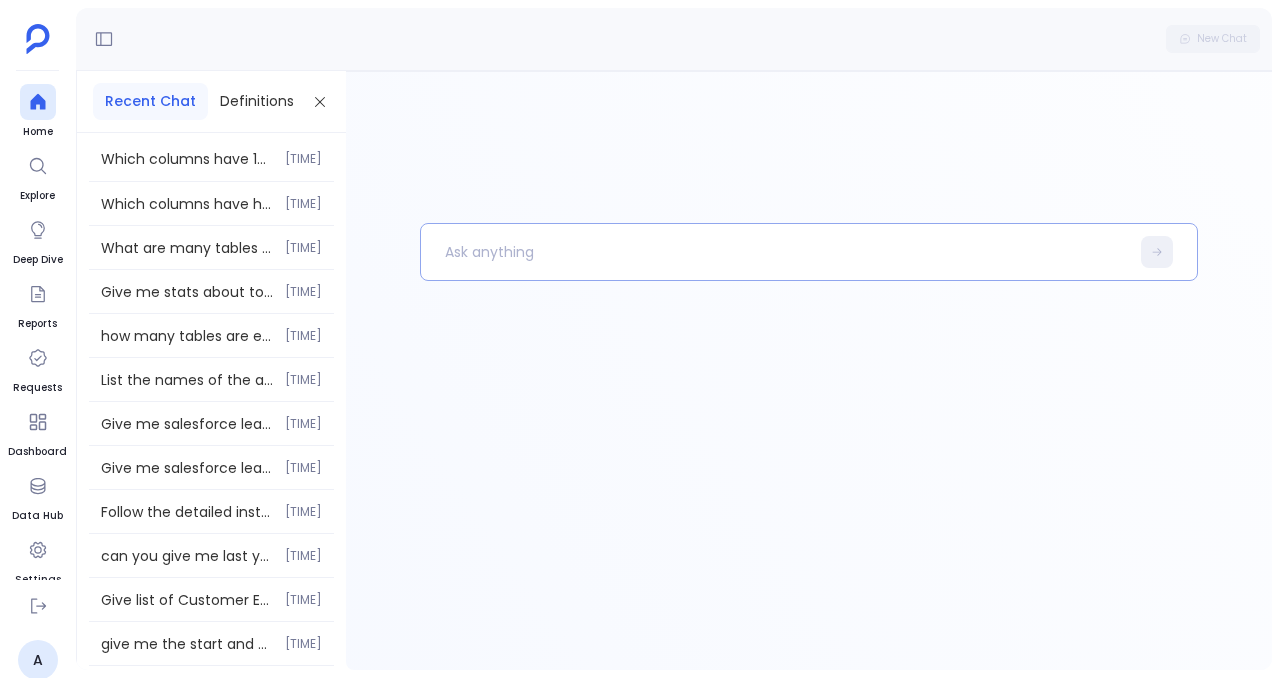 click at bounding box center (775, 252) 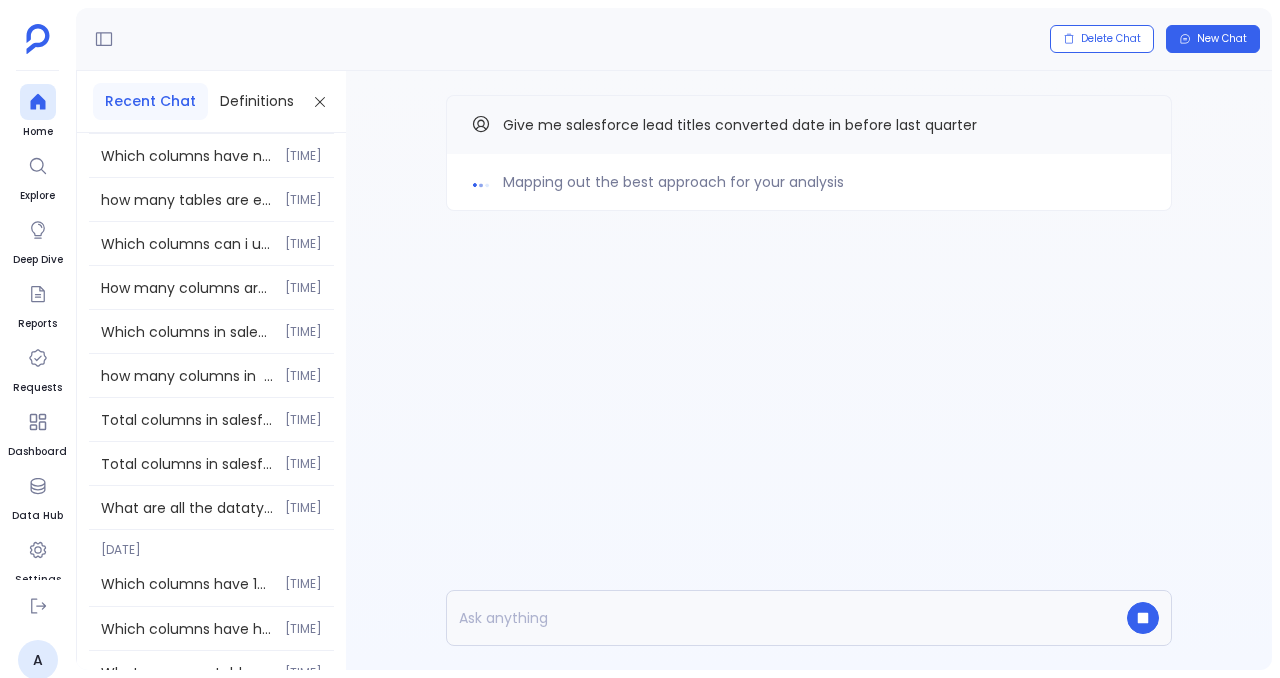 scroll, scrollTop: 0, scrollLeft: 0, axis: both 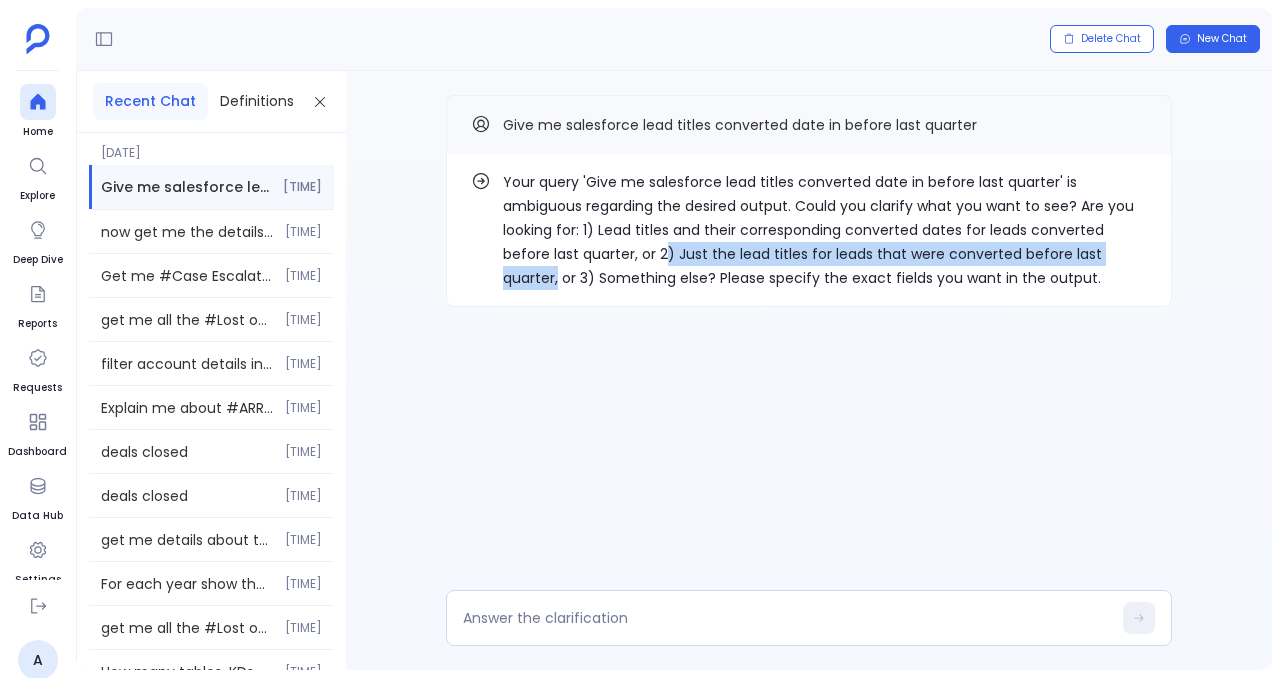drag, startPoint x: 662, startPoint y: 253, endPoint x: 557, endPoint y: 281, distance: 108.66922 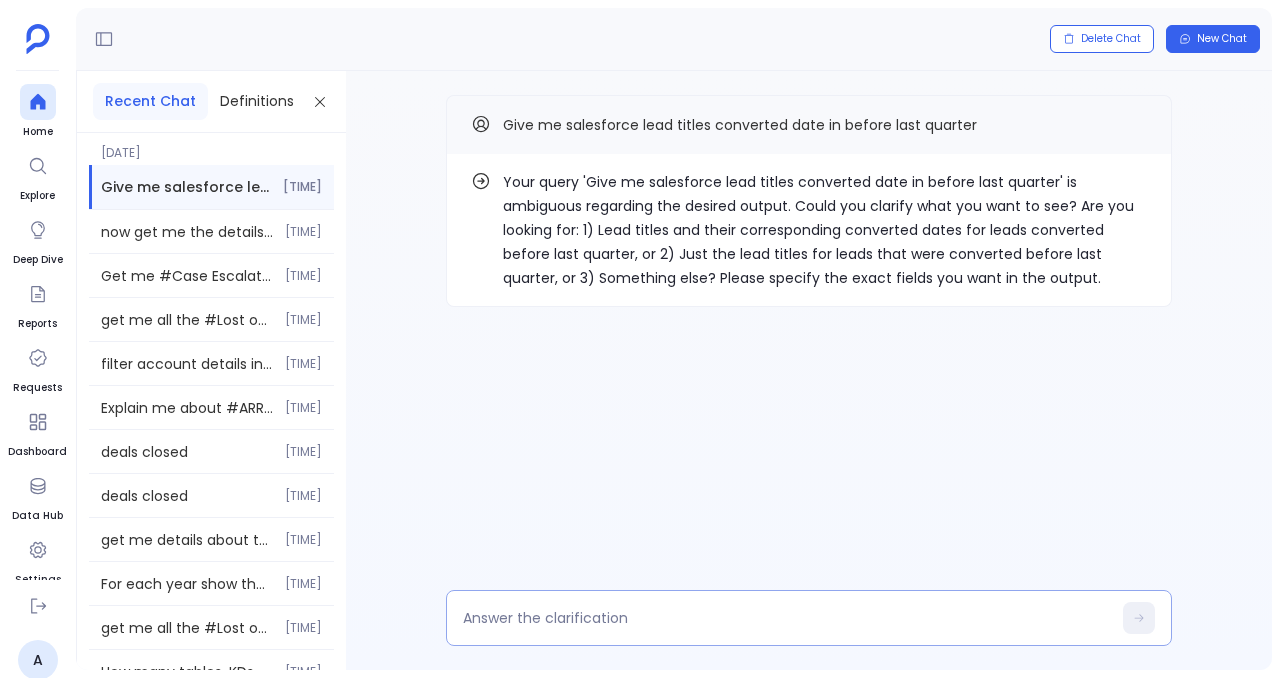 click at bounding box center [787, 618] 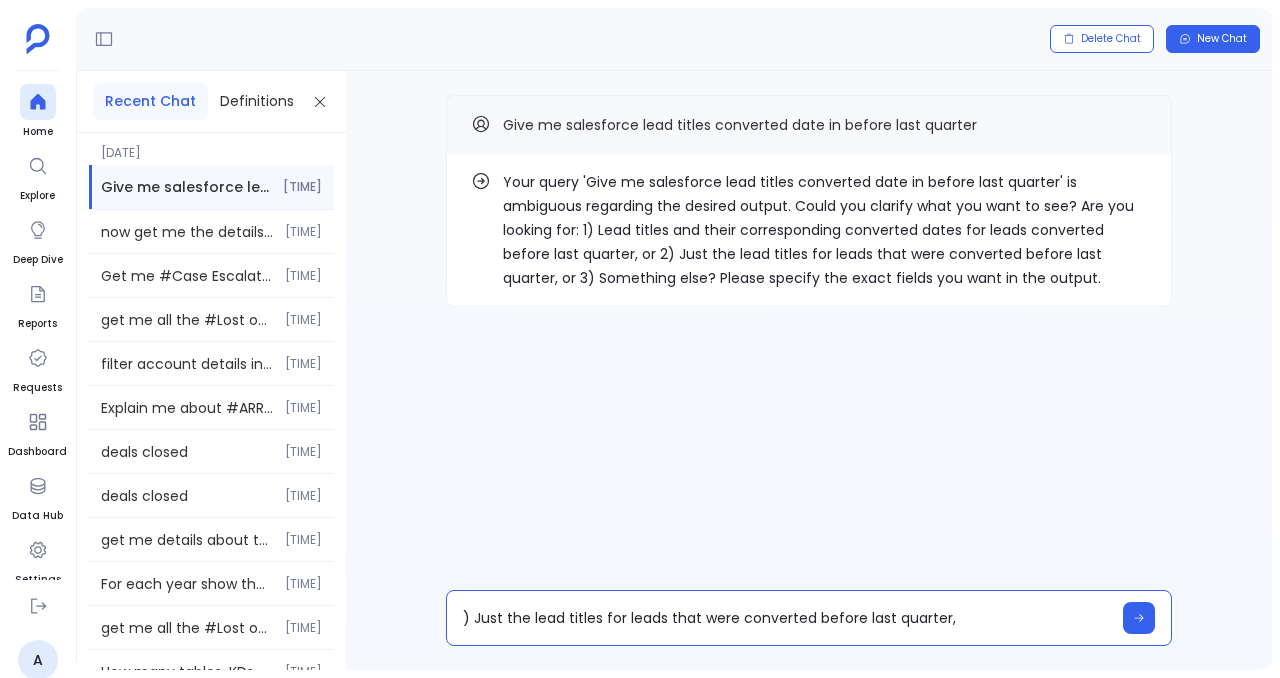 click on ") Just the lead titles for leads that were converted before last quarter," at bounding box center (787, 618) 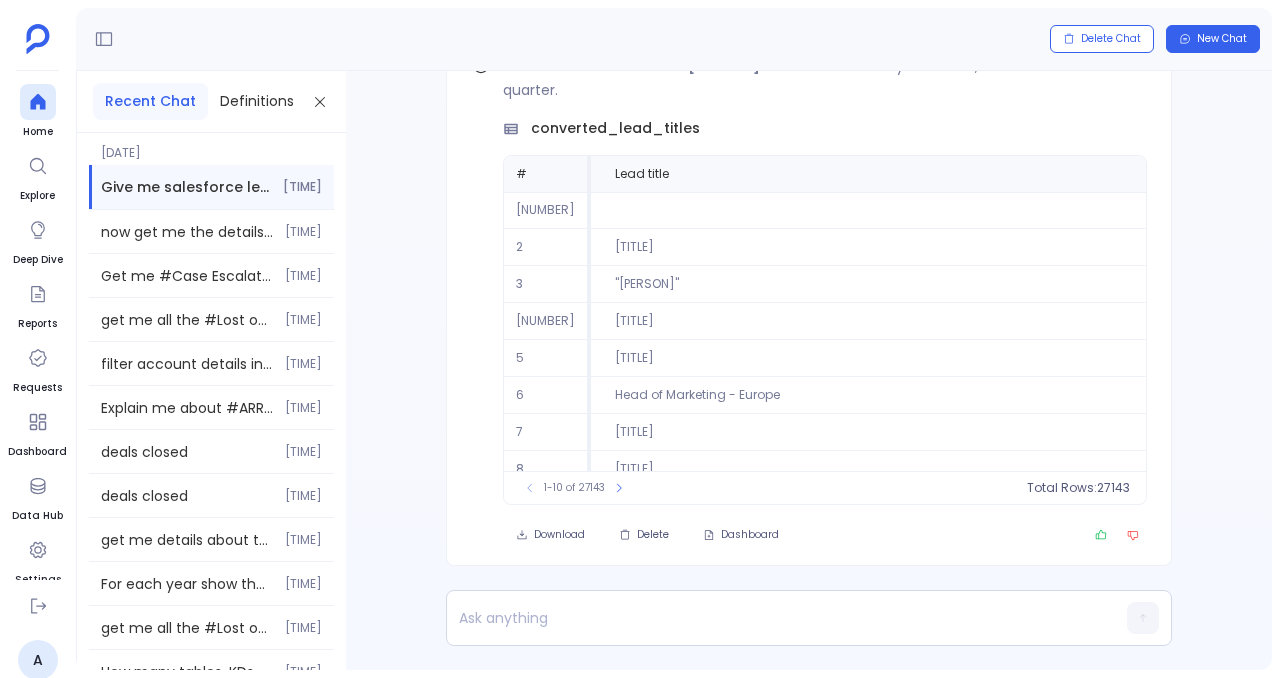 scroll, scrollTop: -116, scrollLeft: 0, axis: vertical 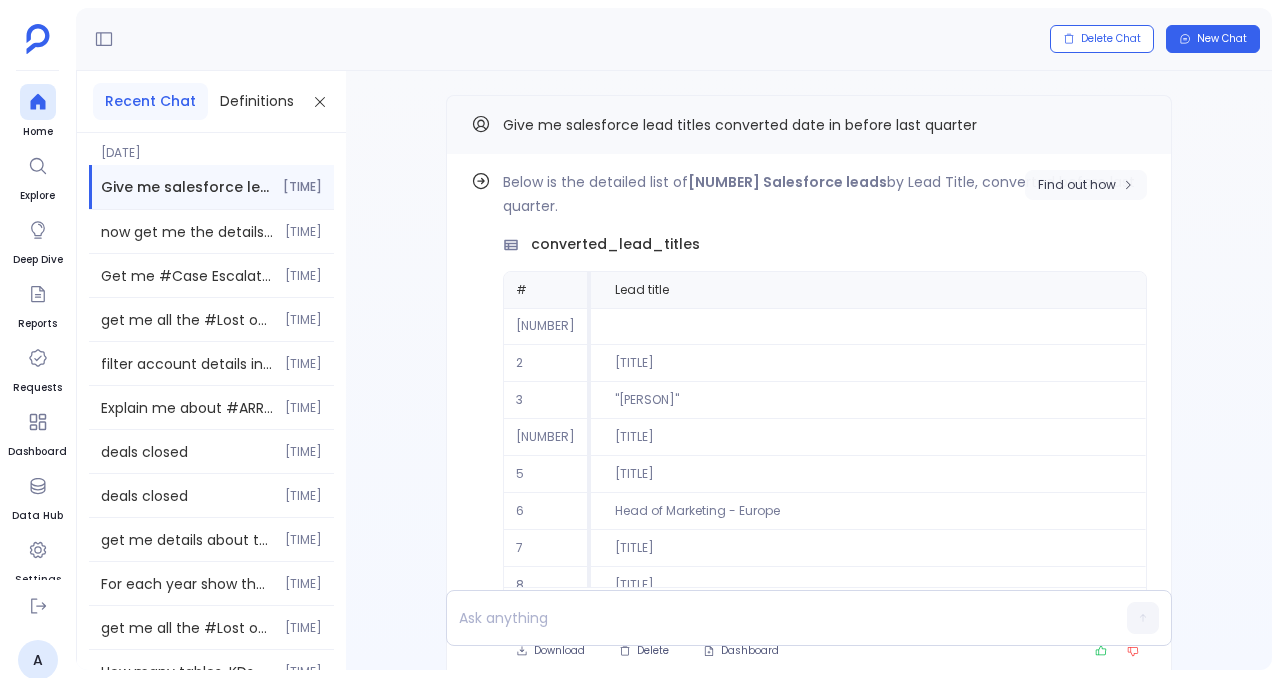 click on "Find out how" at bounding box center [1077, 185] 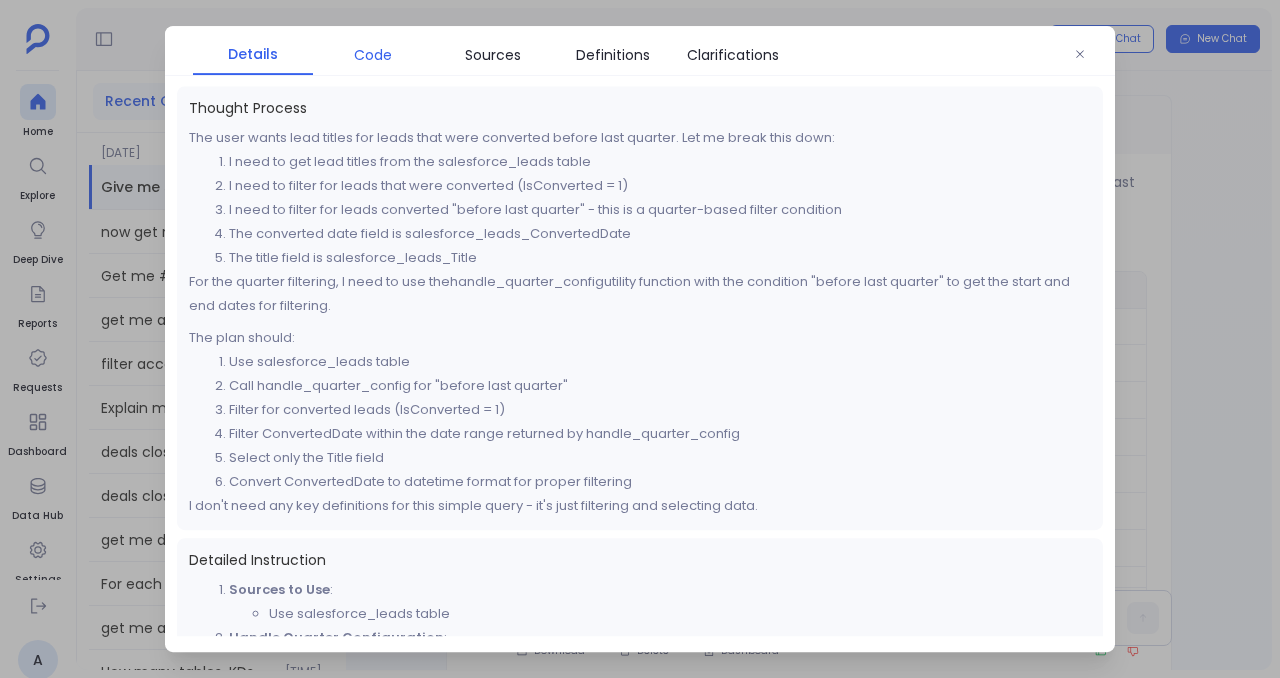 click on "Code" at bounding box center (373, 55) 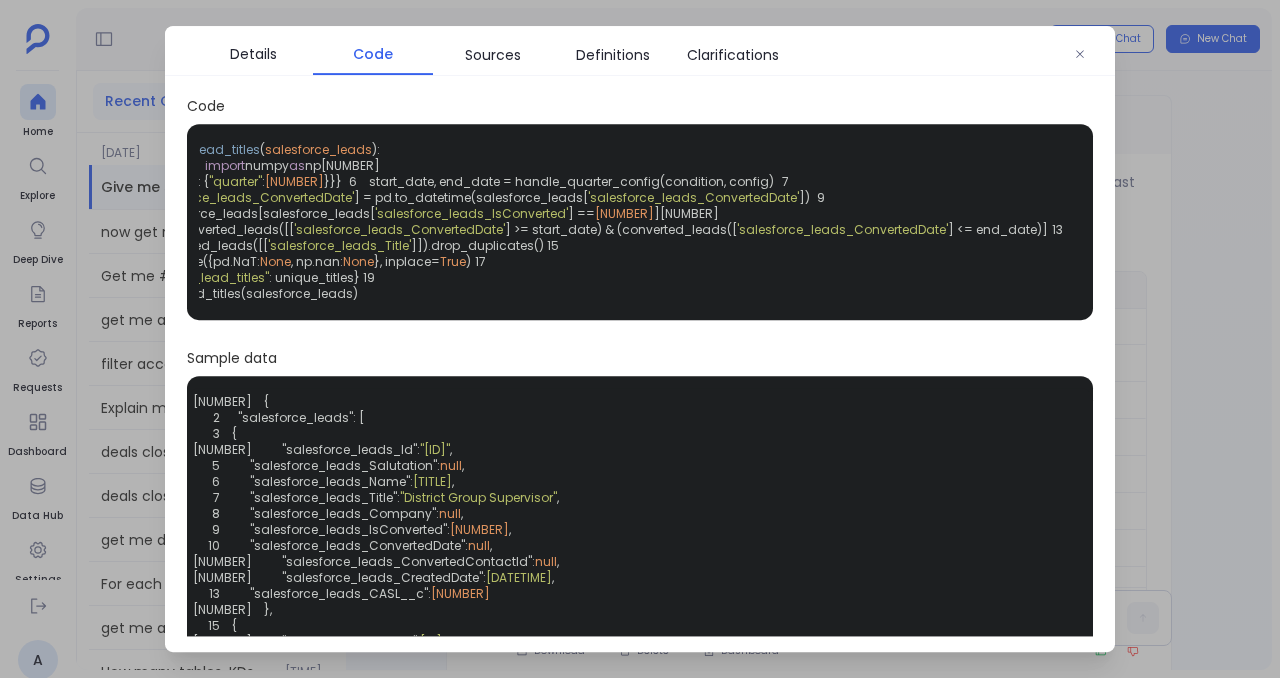 scroll, scrollTop: 0, scrollLeft: 0, axis: both 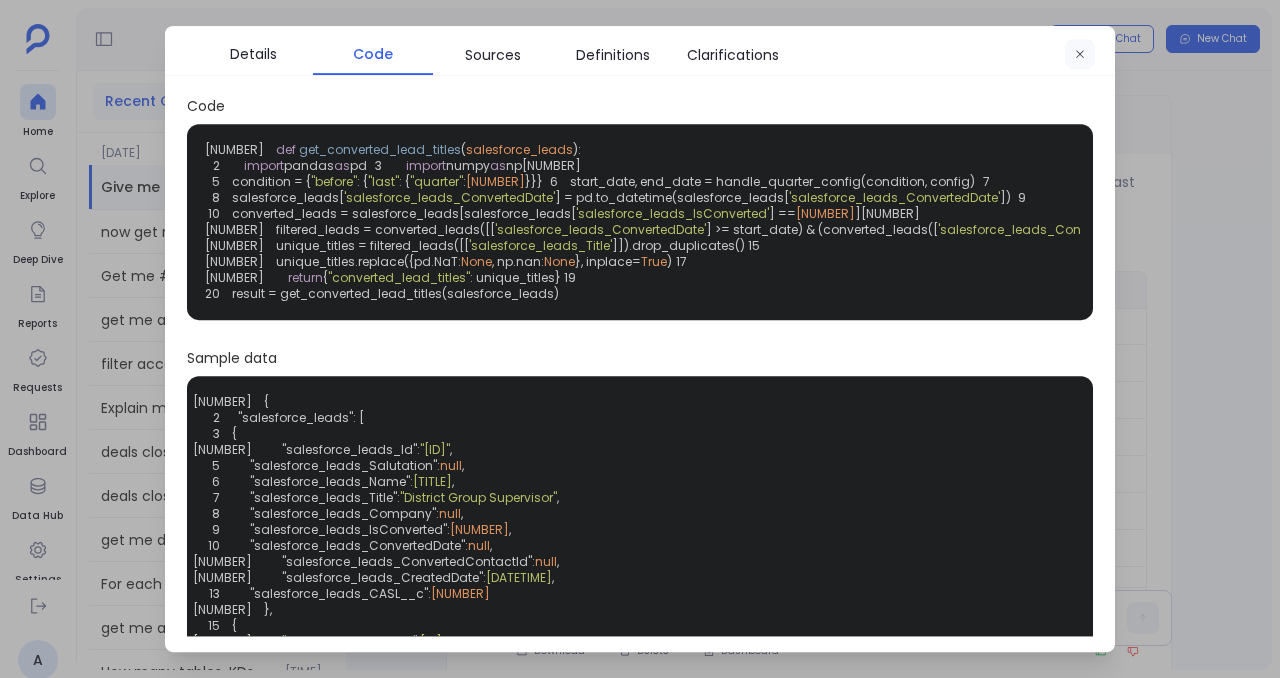 click at bounding box center [1080, 55] 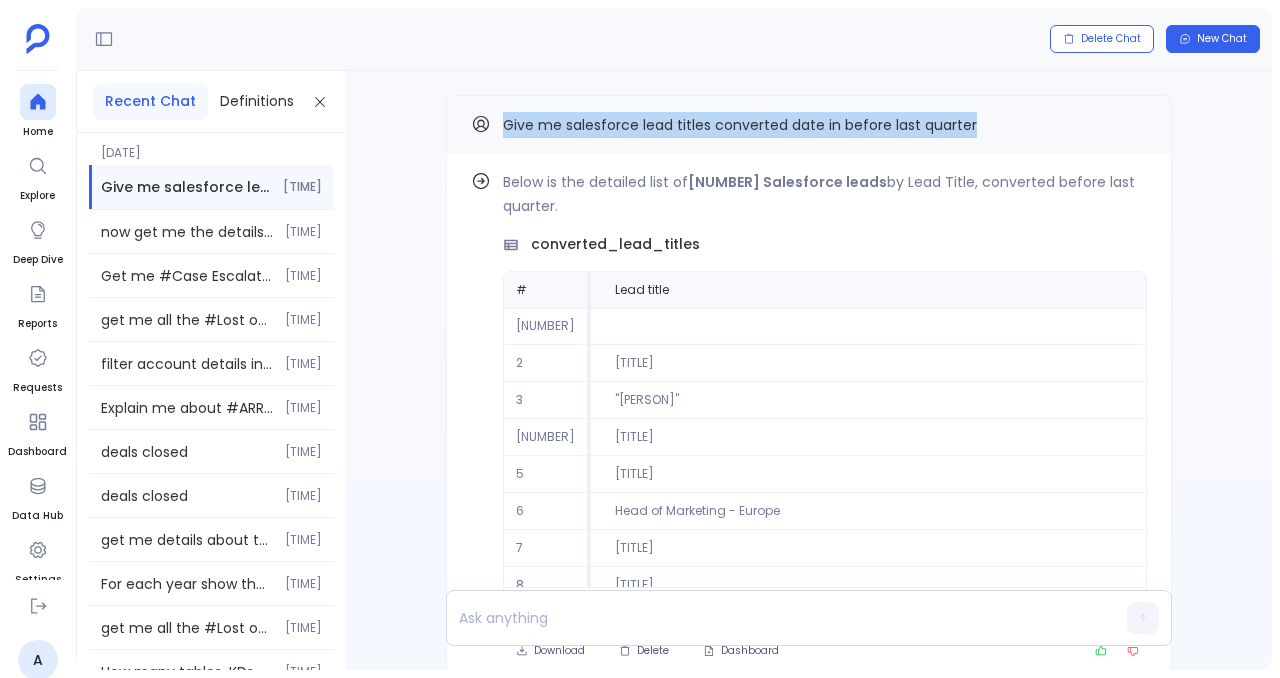 drag, startPoint x: 1012, startPoint y: 131, endPoint x: 484, endPoint y: 133, distance: 528.0038 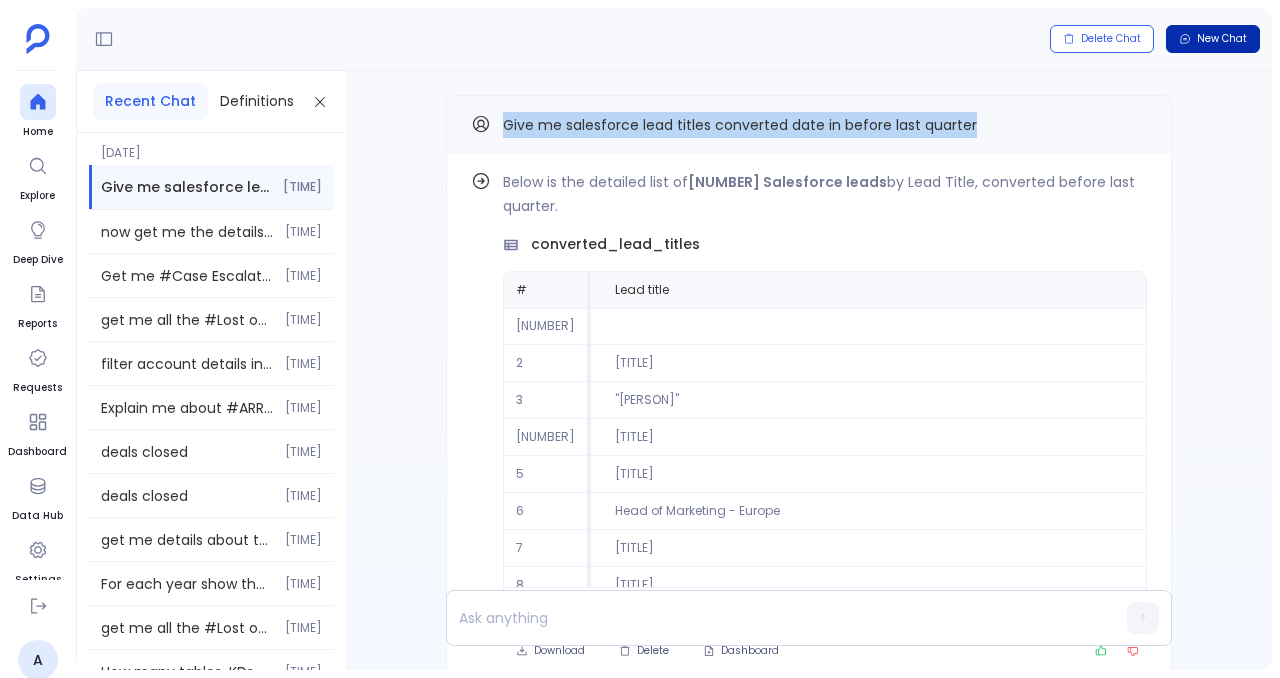 click on "New Chat" at bounding box center (1213, 39) 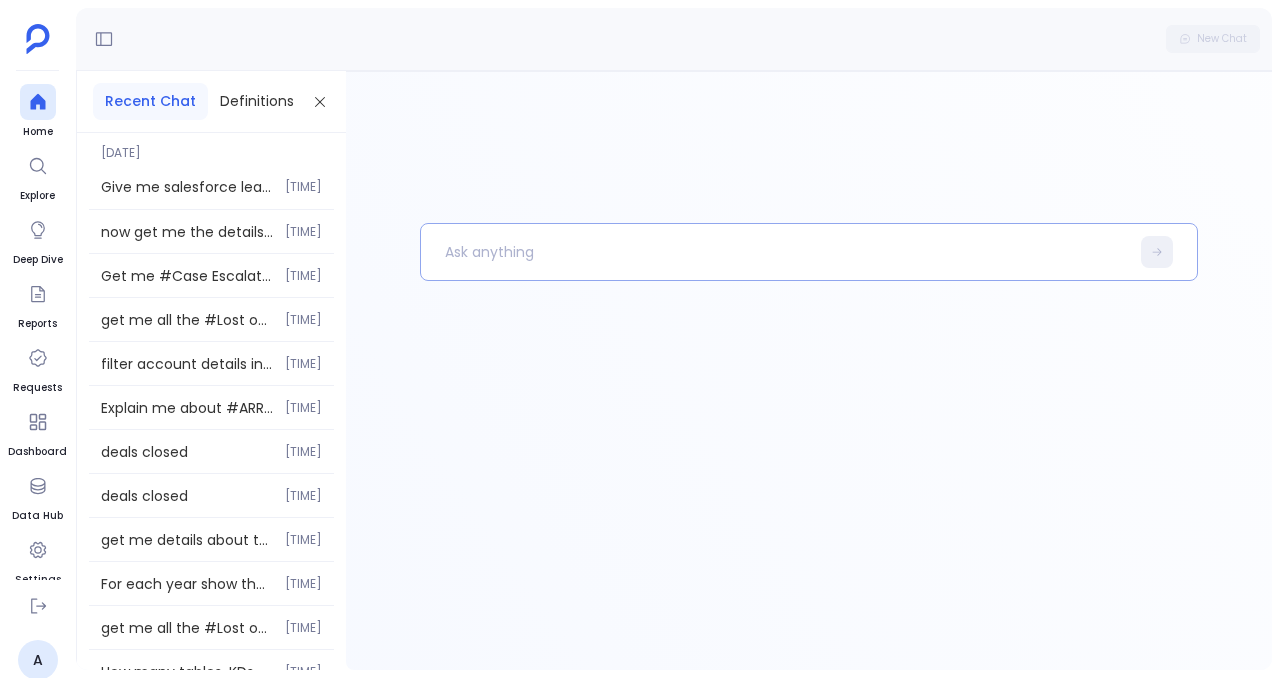 click at bounding box center (775, 252) 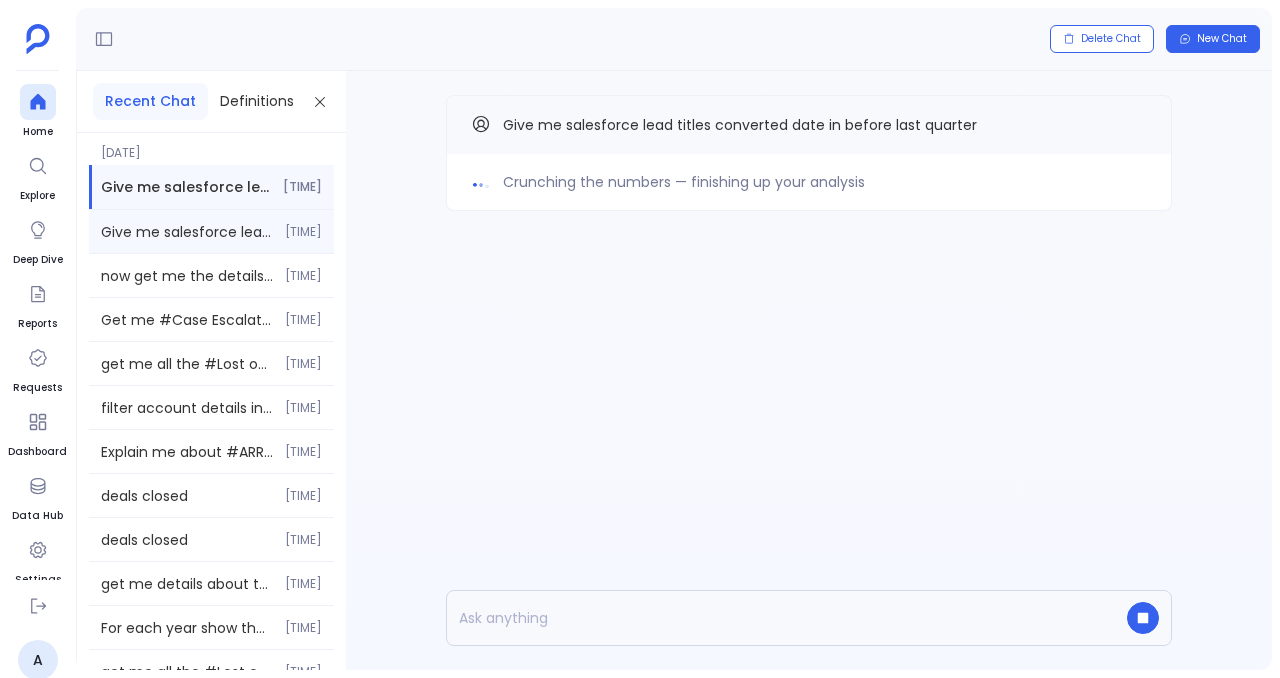 click on "4:38 PM" at bounding box center (303, 232) 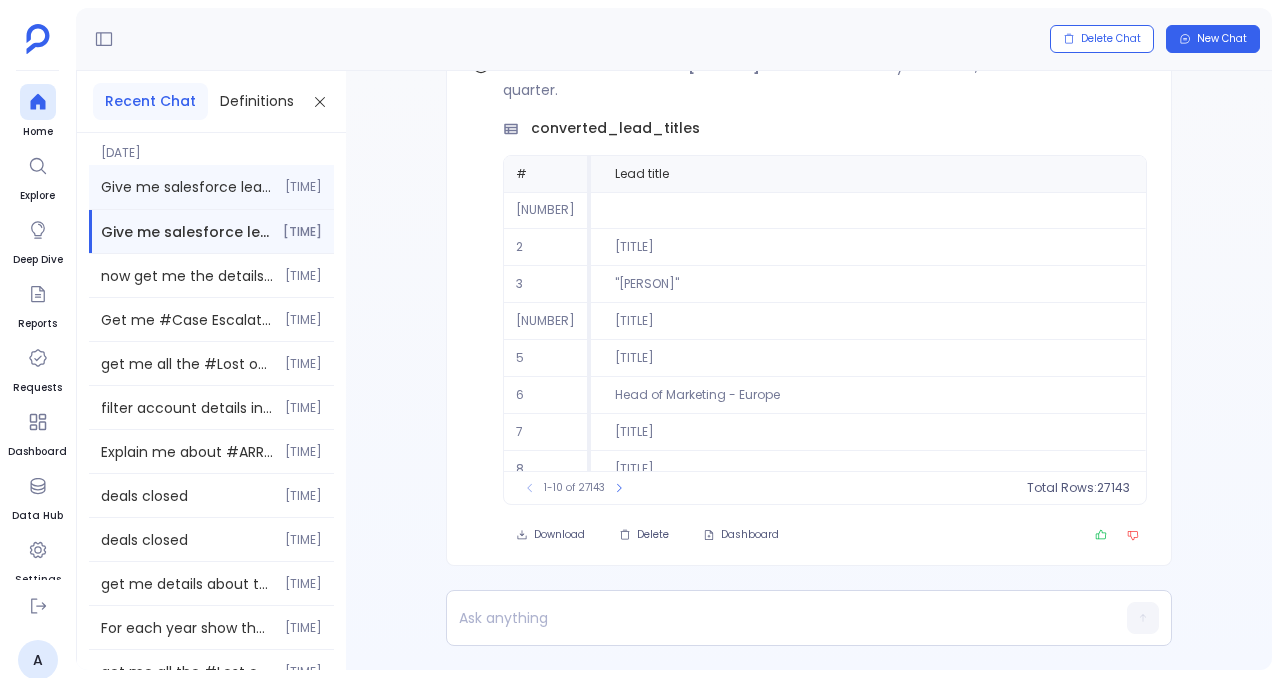 click on "Give me salesforce lead titles converted date in before last quarter" at bounding box center [187, 187] 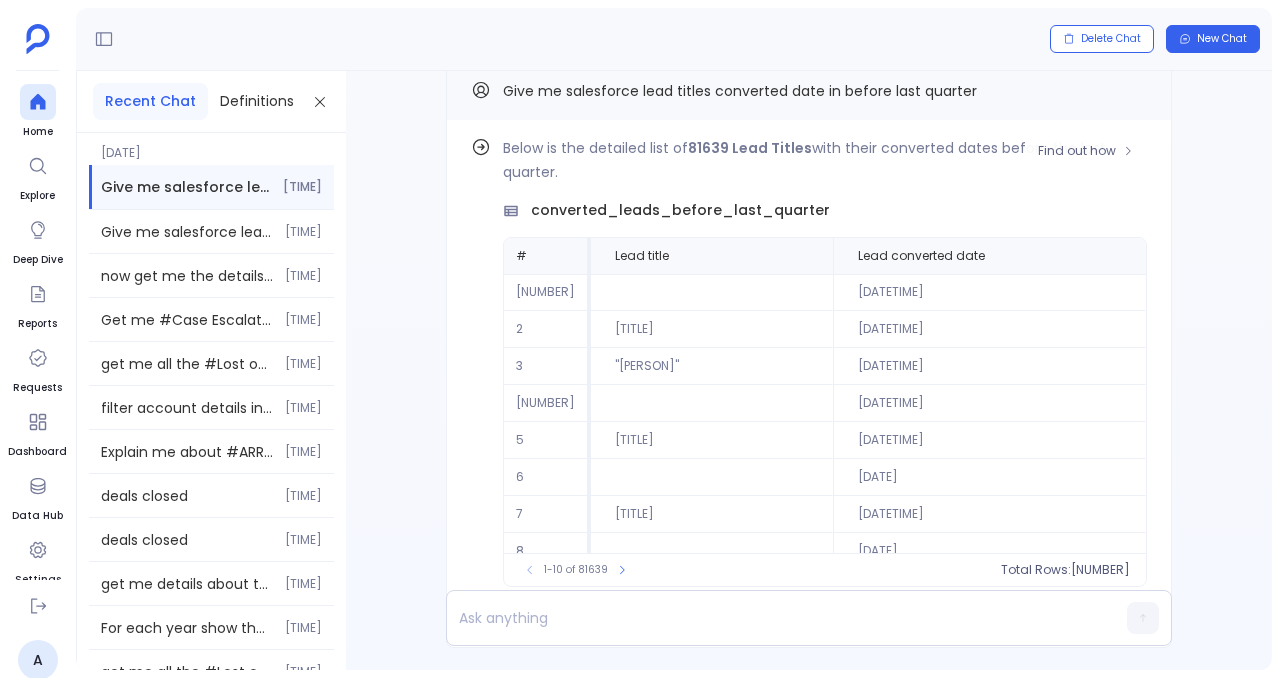 scroll, scrollTop: -98, scrollLeft: 0, axis: vertical 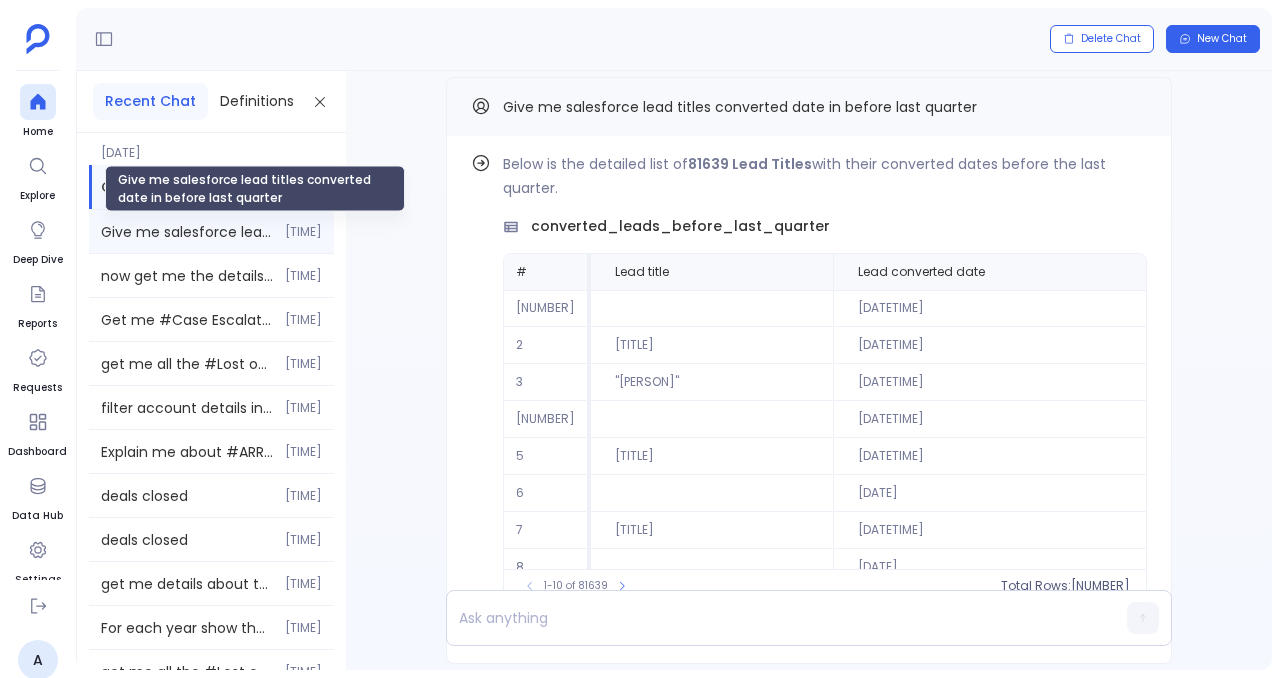click on "Give me salesforce lead titles converted date in before last quarter" at bounding box center (187, 232) 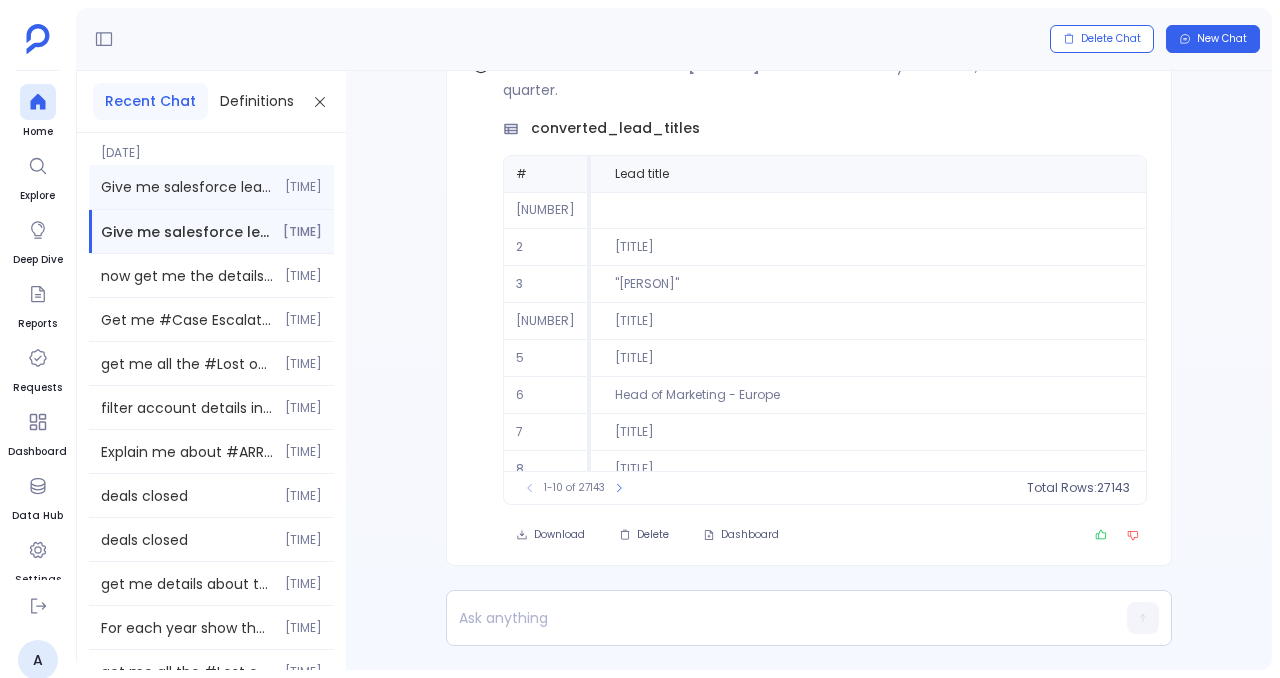 click on "Give me salesforce lead titles converted date in before last quarter 4:40 PM" at bounding box center (211, 187) 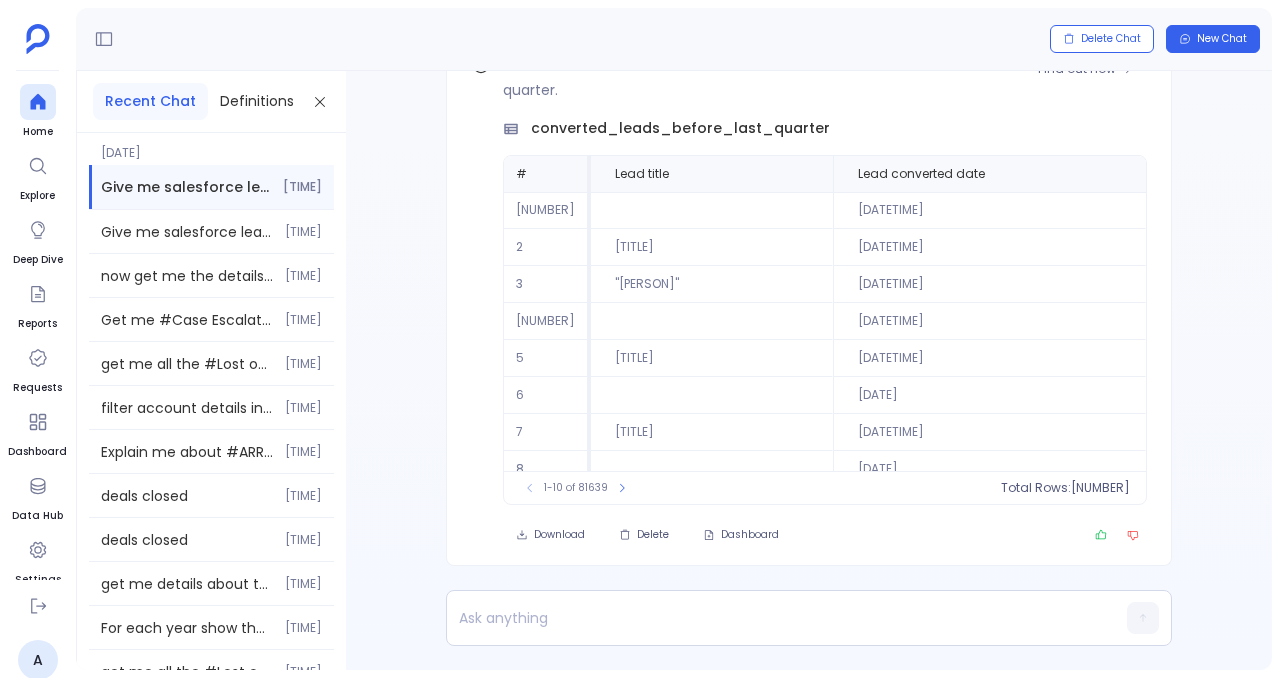 scroll, scrollTop: -116, scrollLeft: 0, axis: vertical 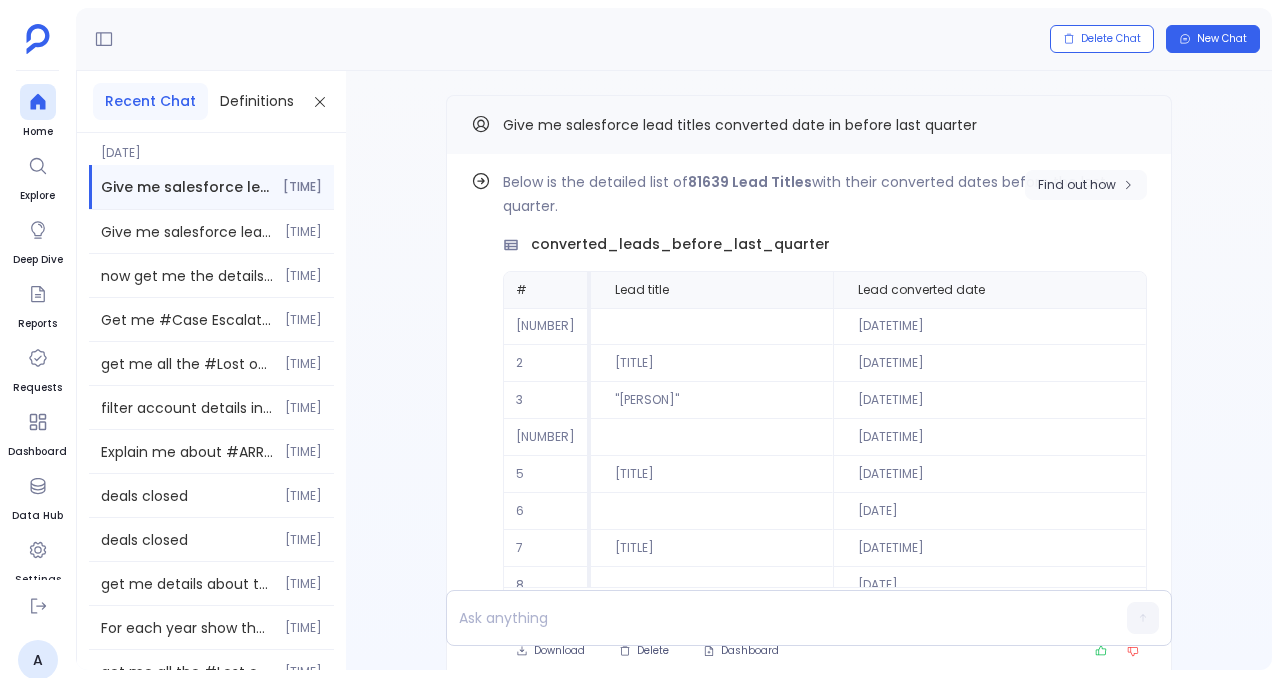 click on "Find out how" at bounding box center (1077, 185) 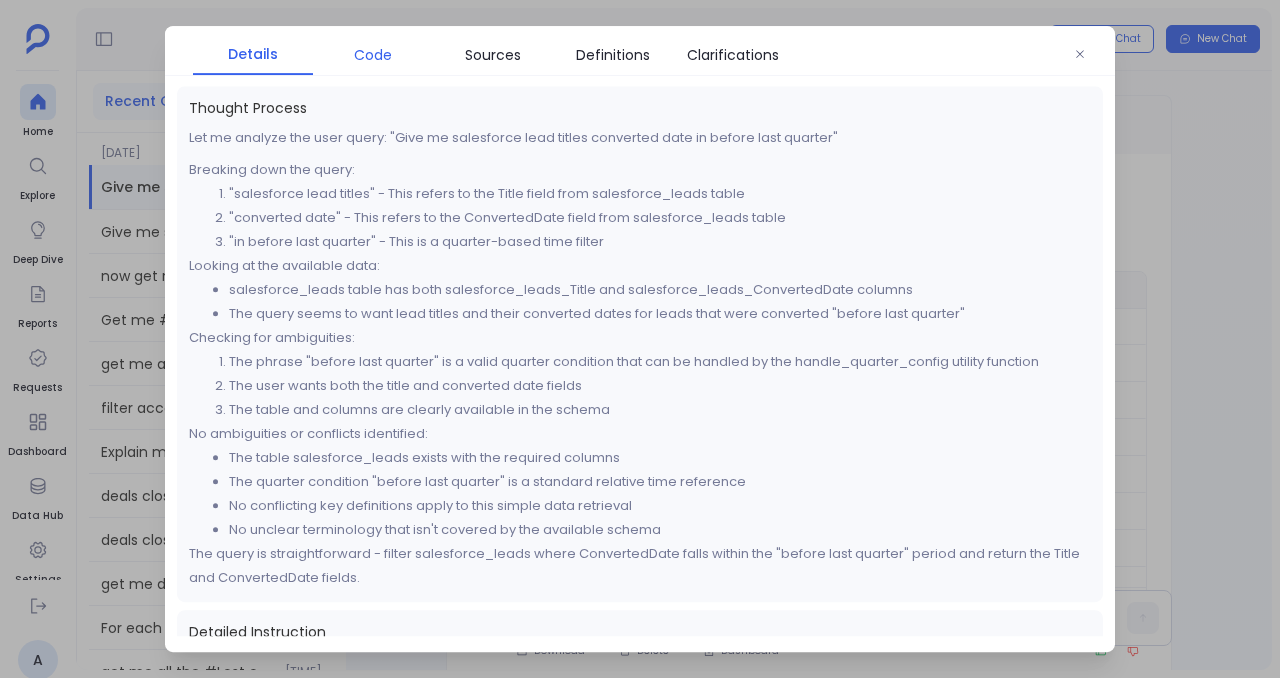 click on "Code" at bounding box center [373, 55] 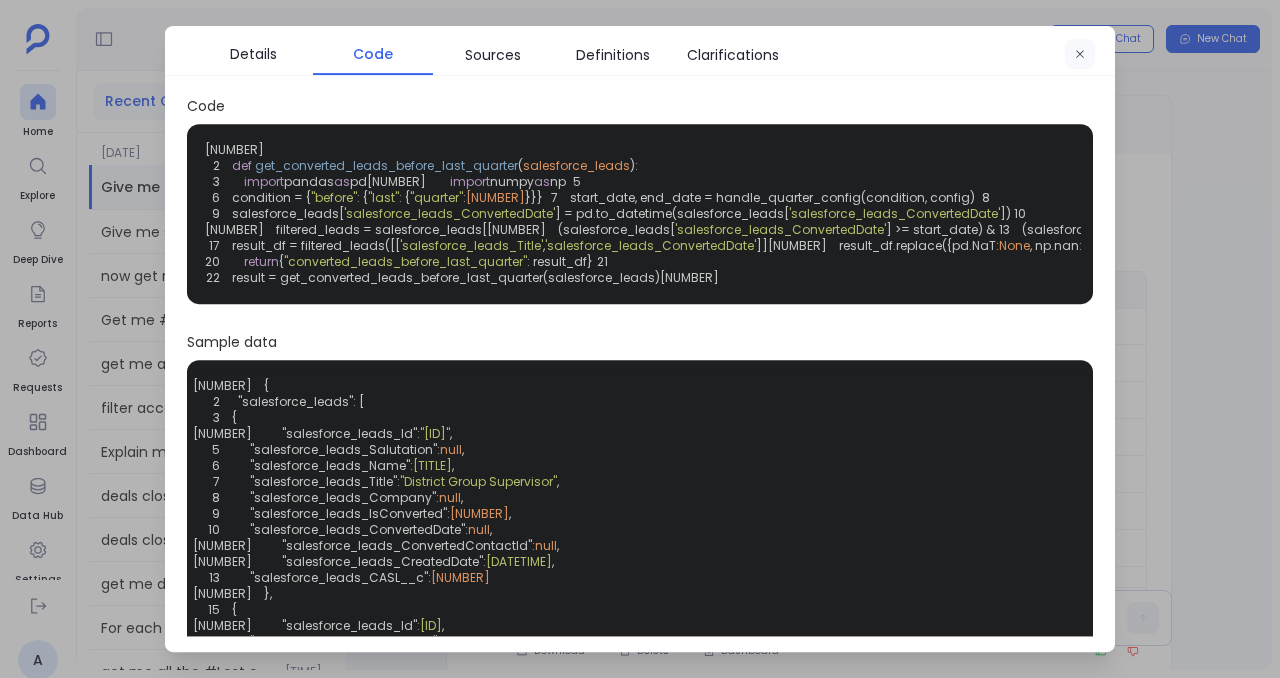 click at bounding box center (1080, 55) 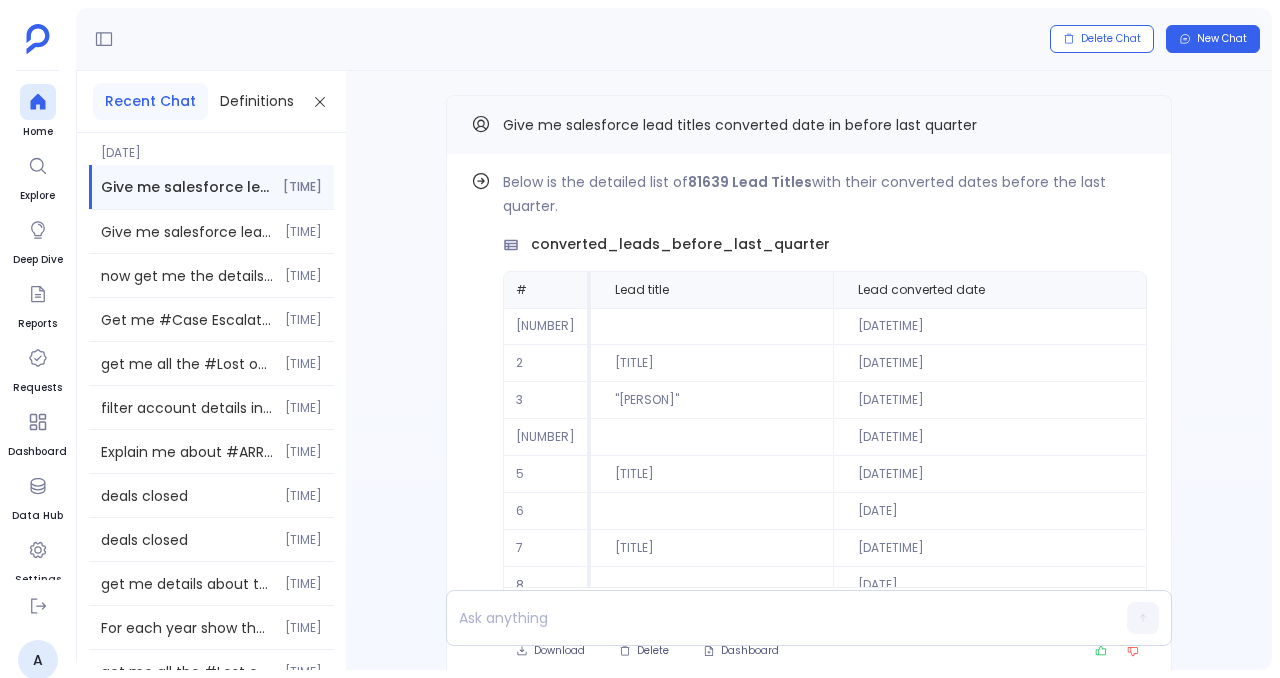 click on "Give me salesforce lead titles converted date in before last quarter" at bounding box center [740, 125] 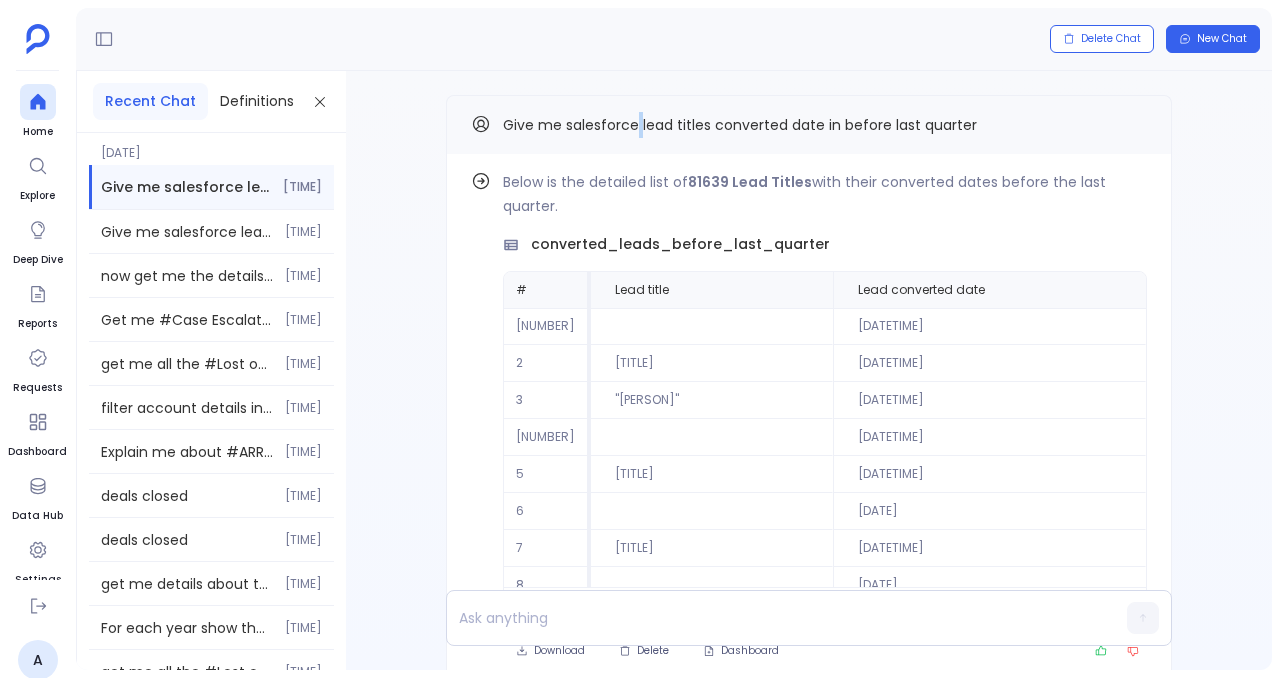 click on "Give me salesforce lead titles converted date in before last quarter" at bounding box center [740, 125] 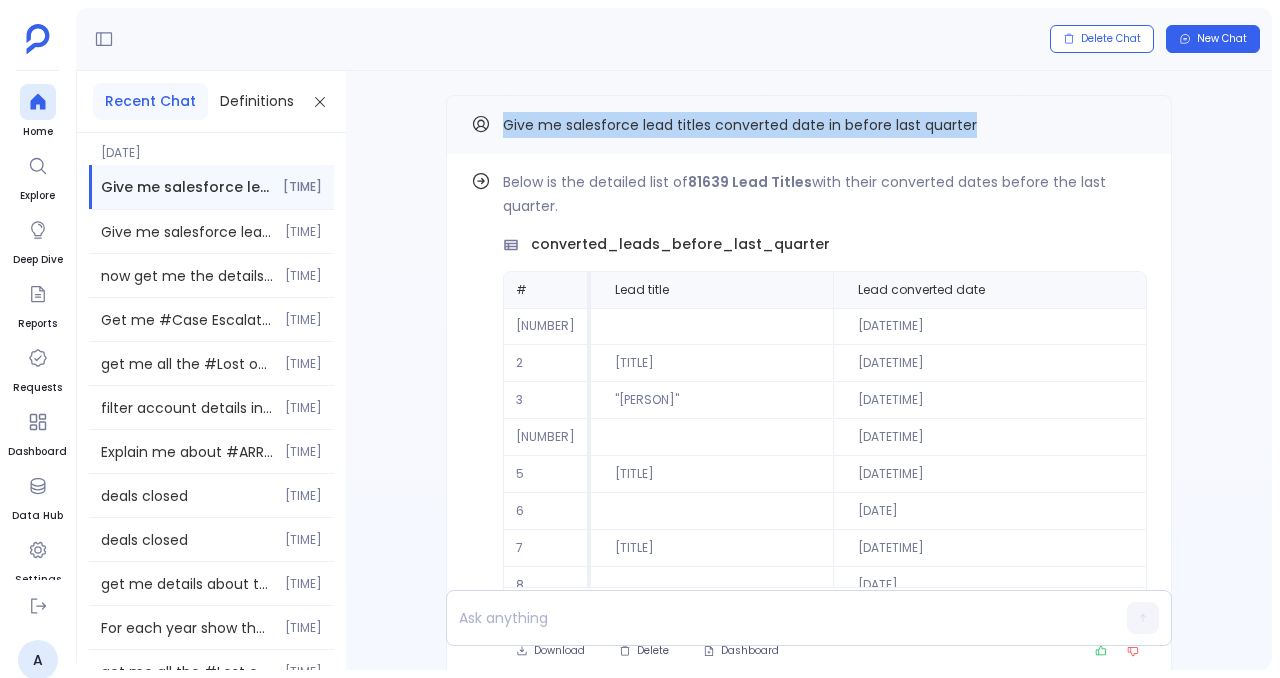 click on "Give me salesforce lead titles converted date in before last quarter" at bounding box center [740, 125] 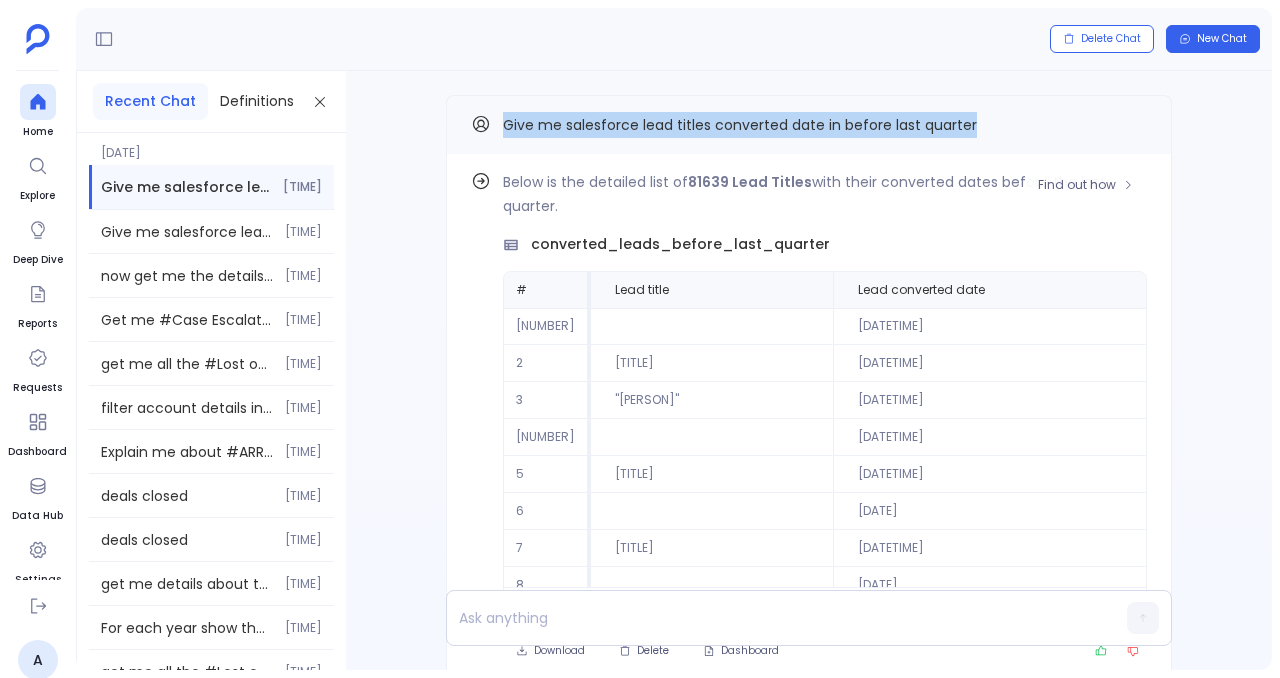 scroll, scrollTop: 91, scrollLeft: 0, axis: vertical 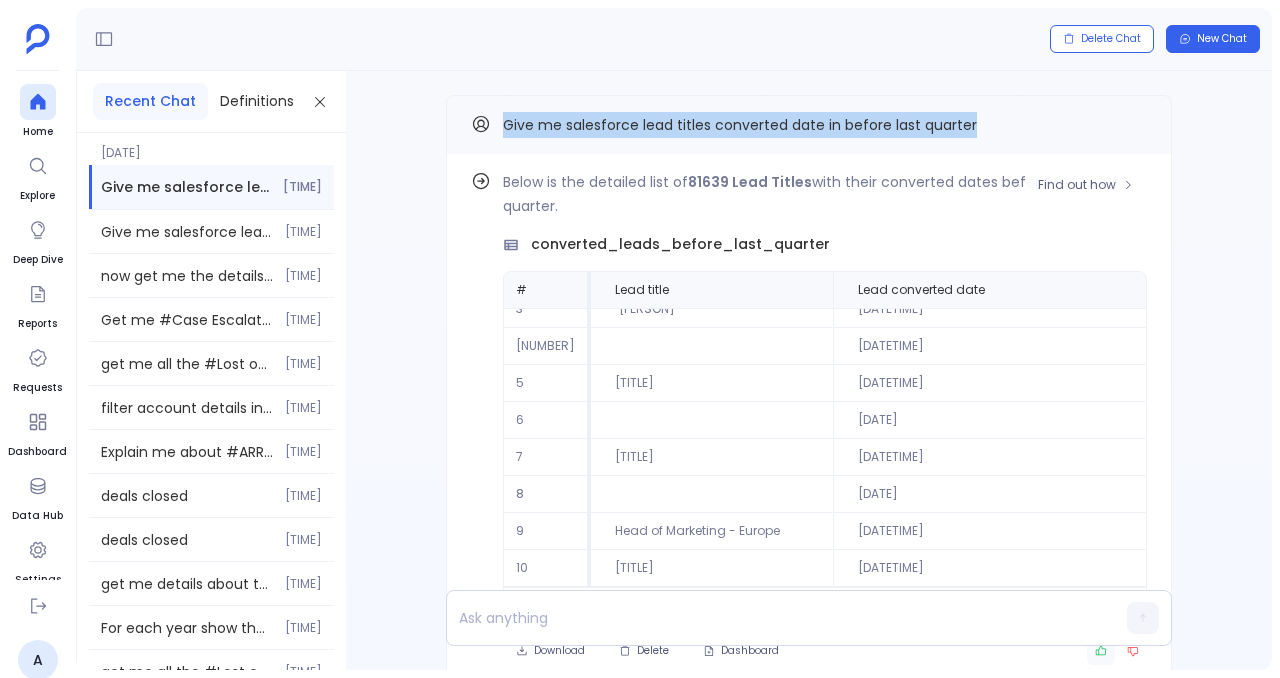 click at bounding box center [1101, 651] 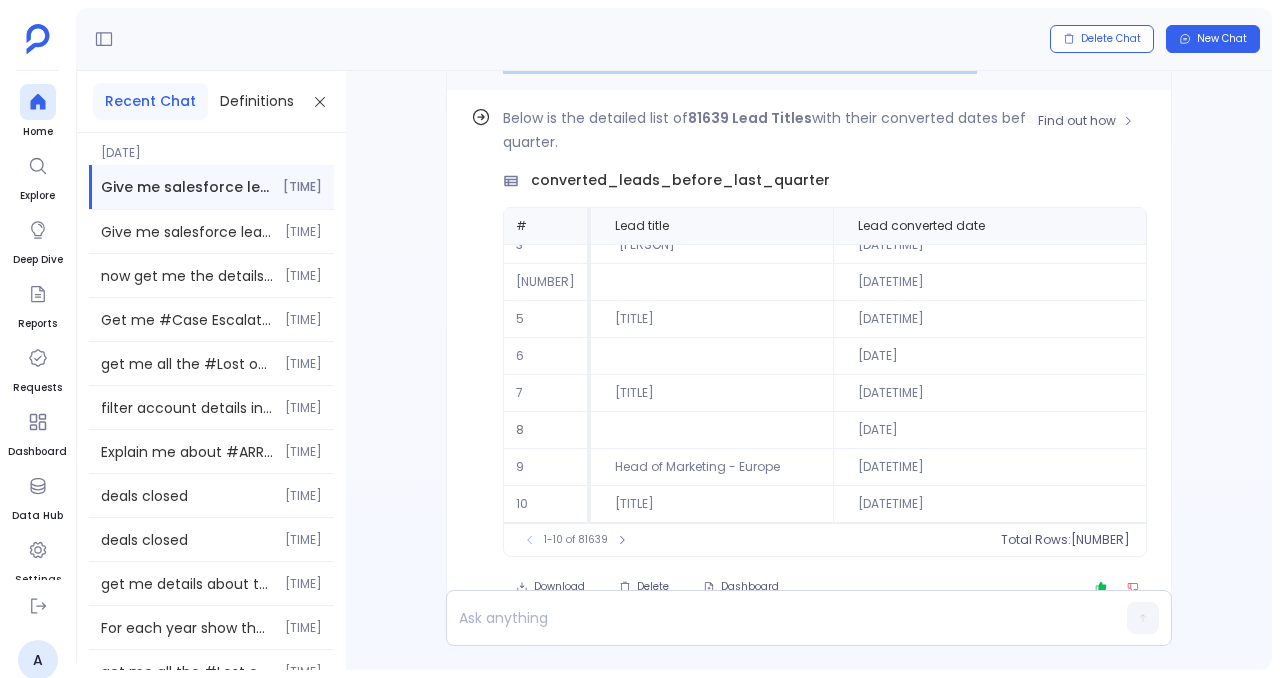 scroll, scrollTop: 0, scrollLeft: 0, axis: both 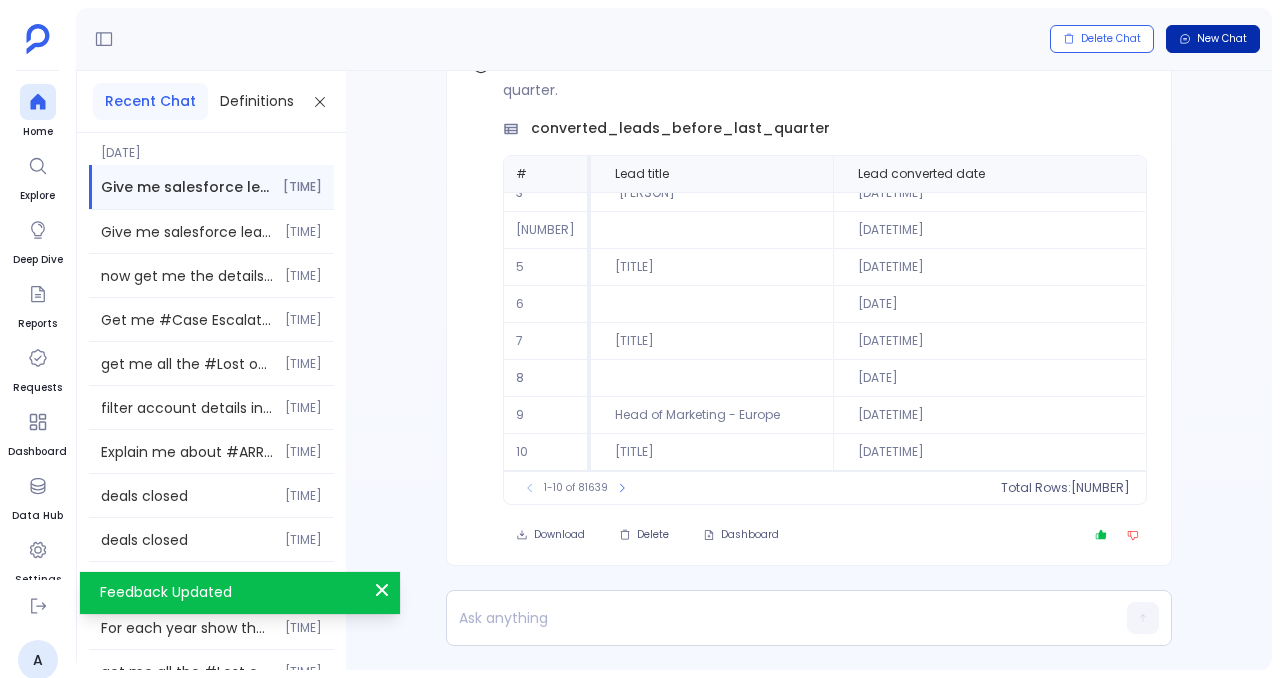click on "New Chat" at bounding box center (1222, 39) 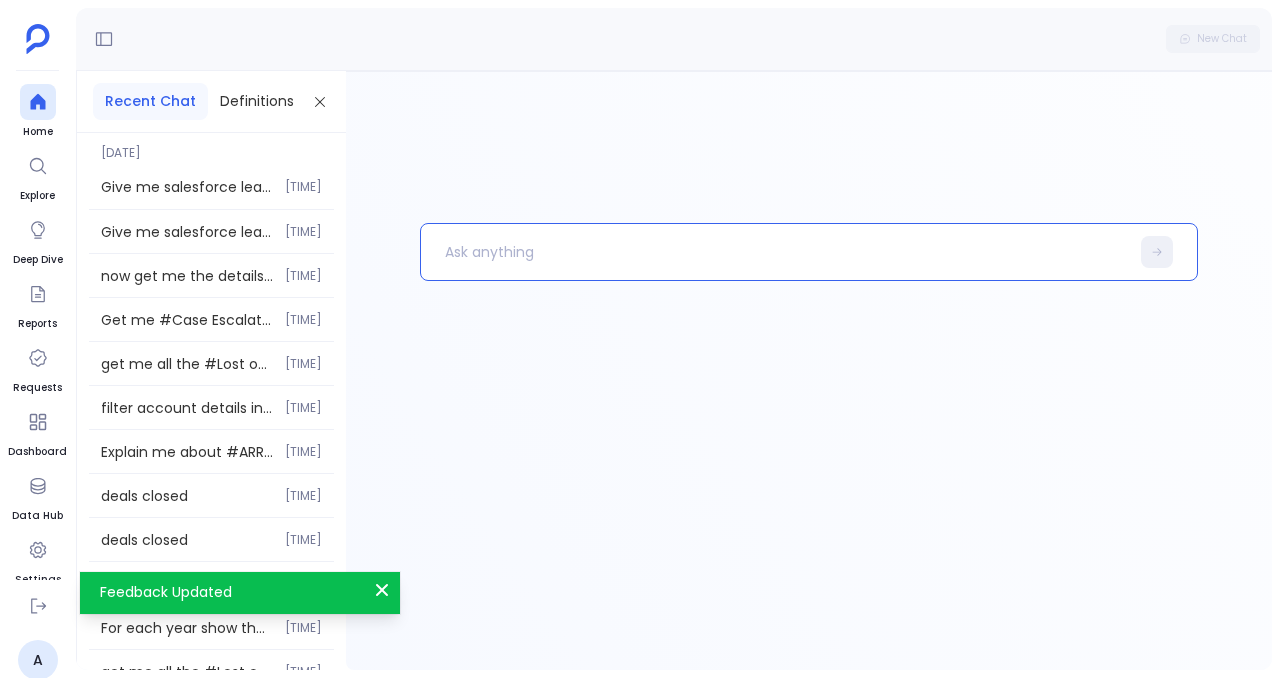 click at bounding box center (775, 252) 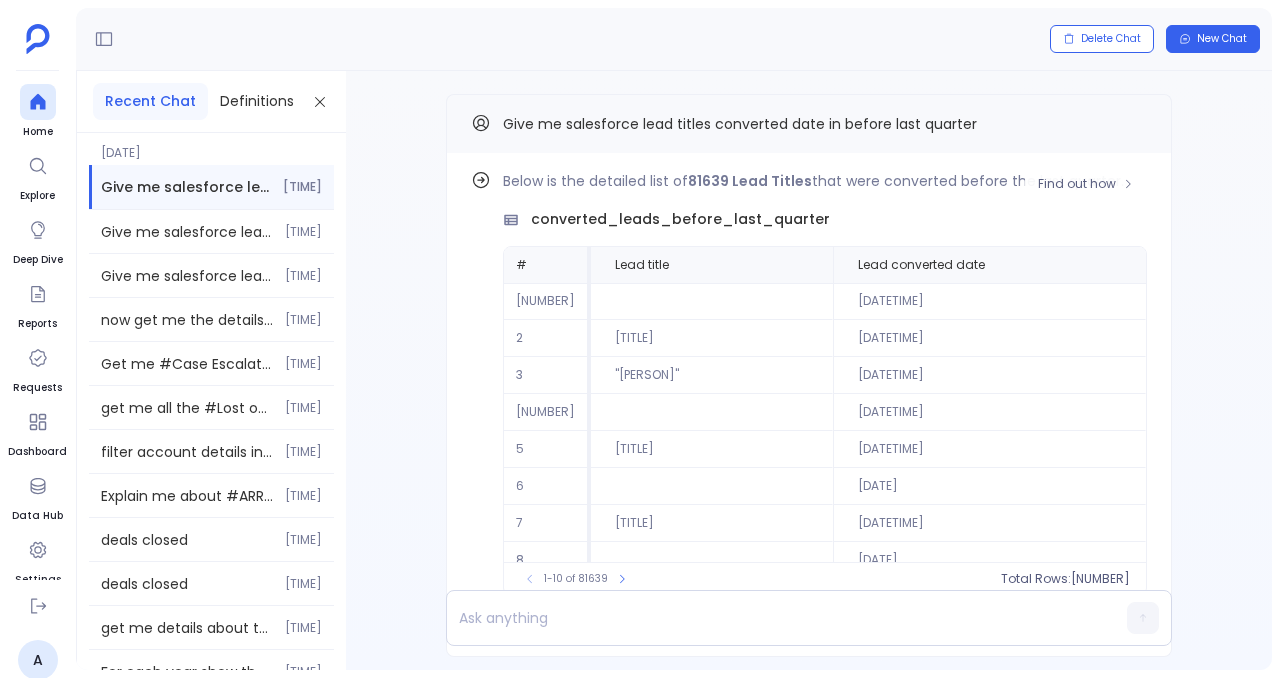 scroll, scrollTop: -92, scrollLeft: 0, axis: vertical 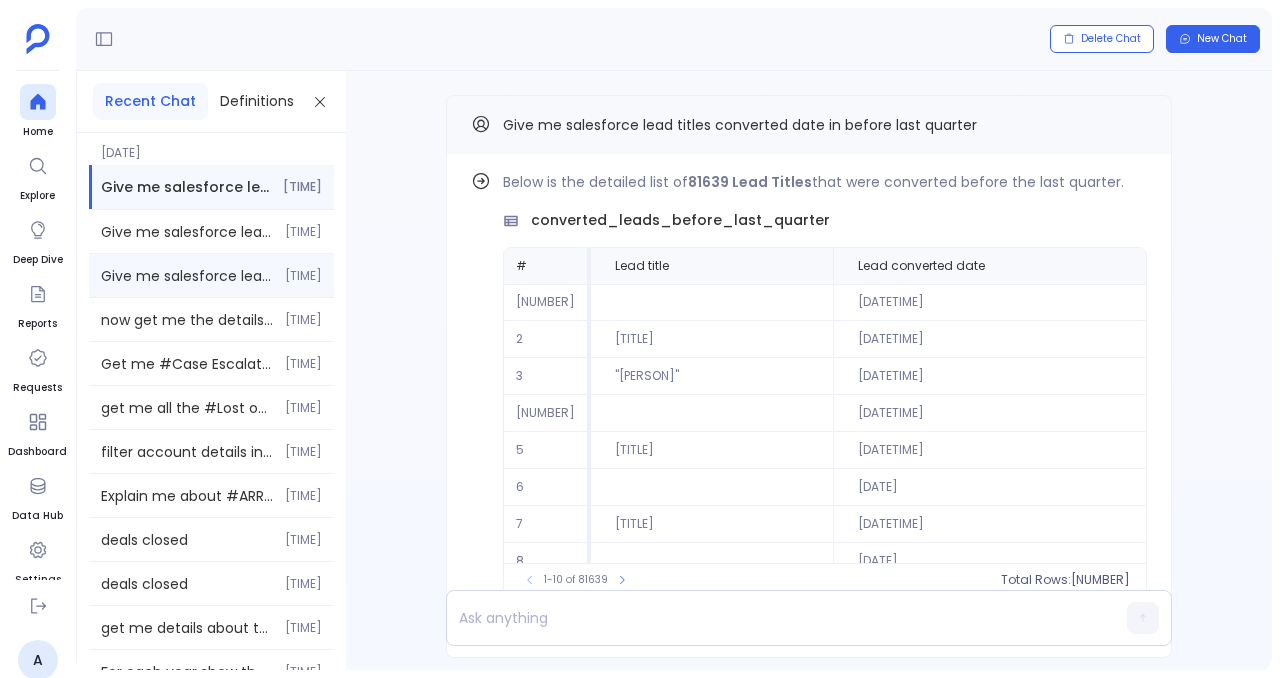 click on "Give me salesforce lead titles converted date in before last quarter 4:38 PM" at bounding box center (211, 231) 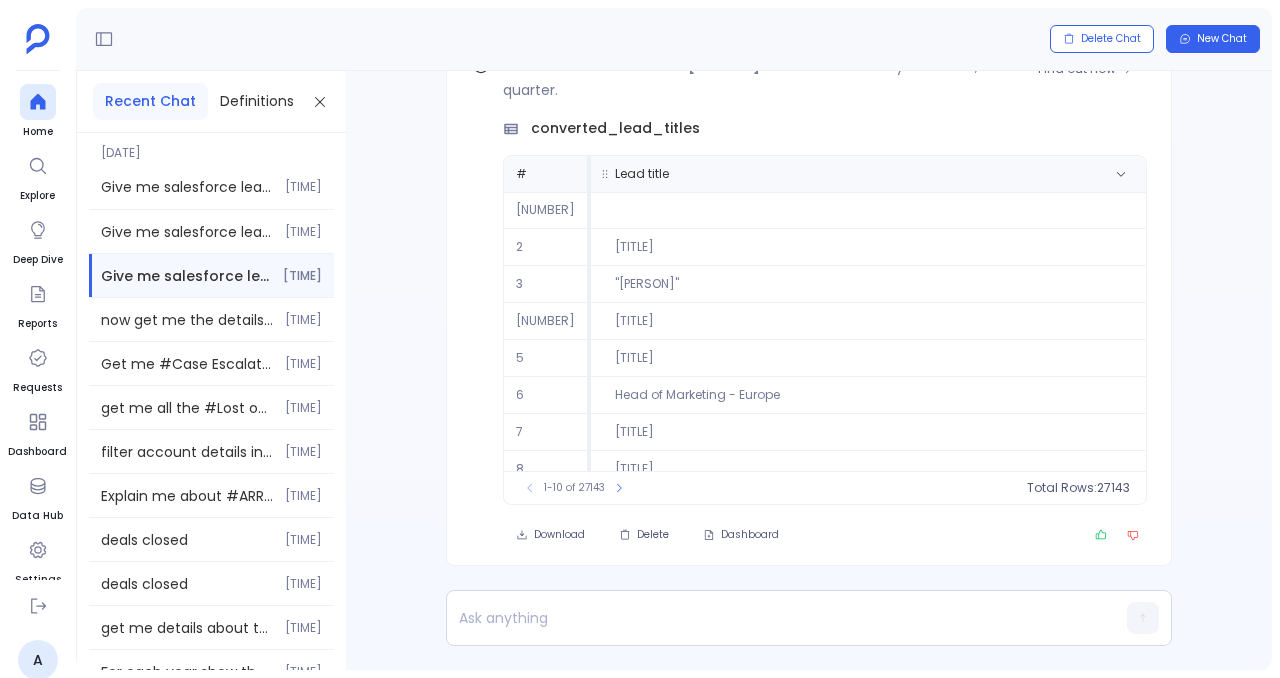 scroll, scrollTop: -116, scrollLeft: 0, axis: vertical 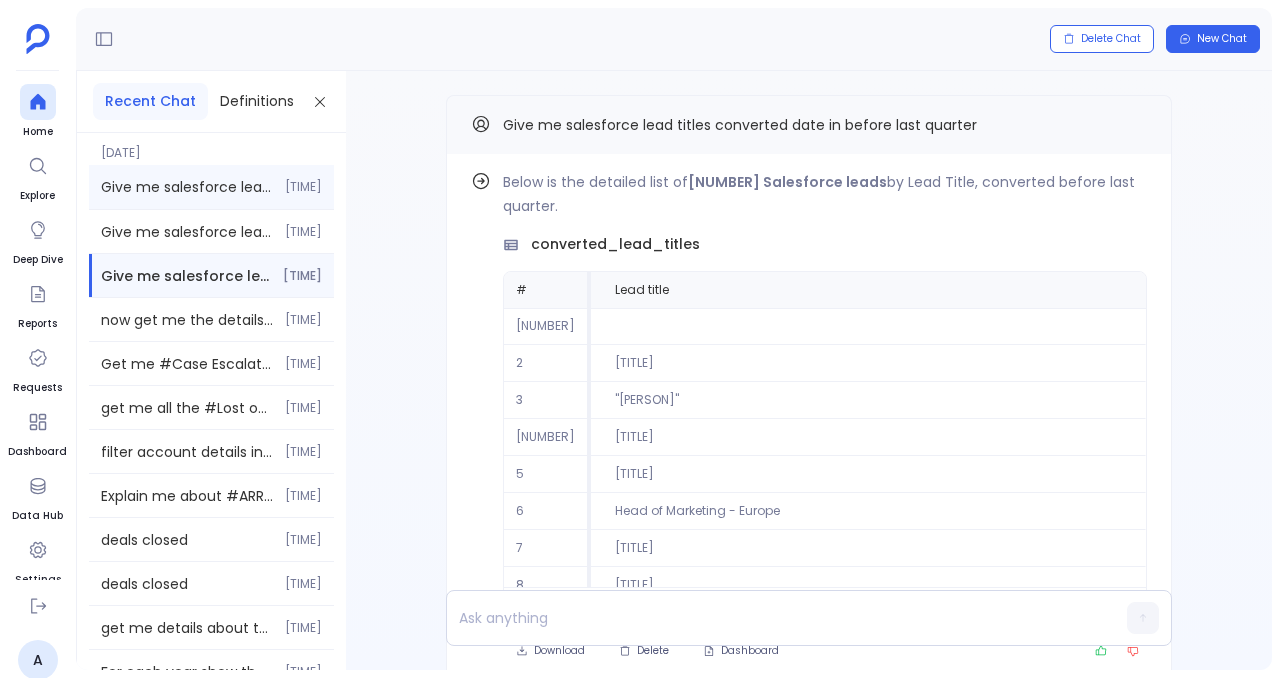 click on "Give me salesforce lead titles converted date in before last quarter 4:41 PM" at bounding box center (211, 187) 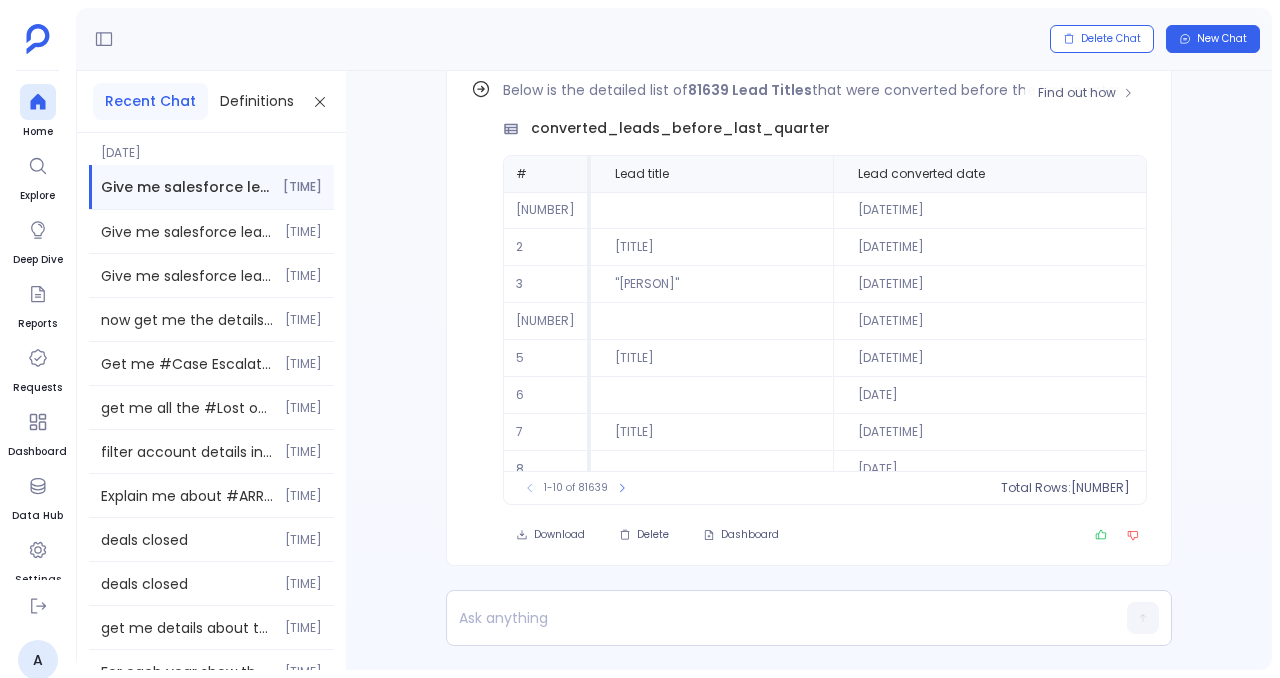 scroll, scrollTop: -92, scrollLeft: 0, axis: vertical 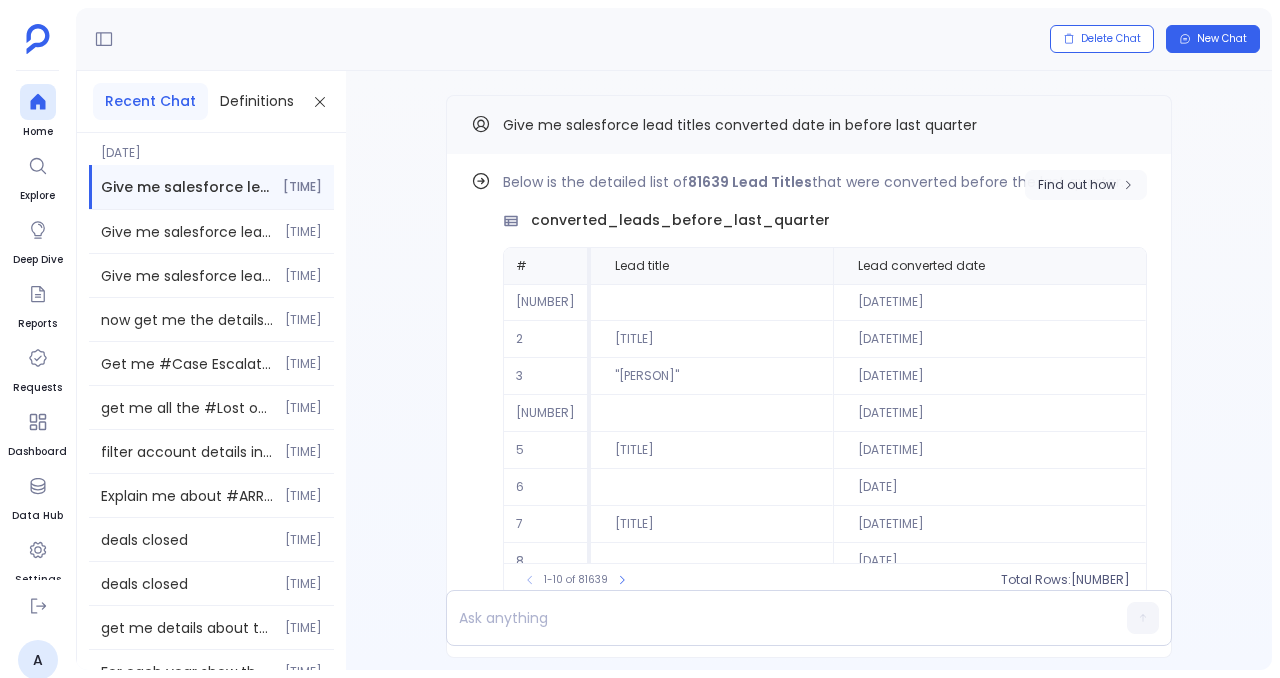 click on "Find out how" at bounding box center [1077, 185] 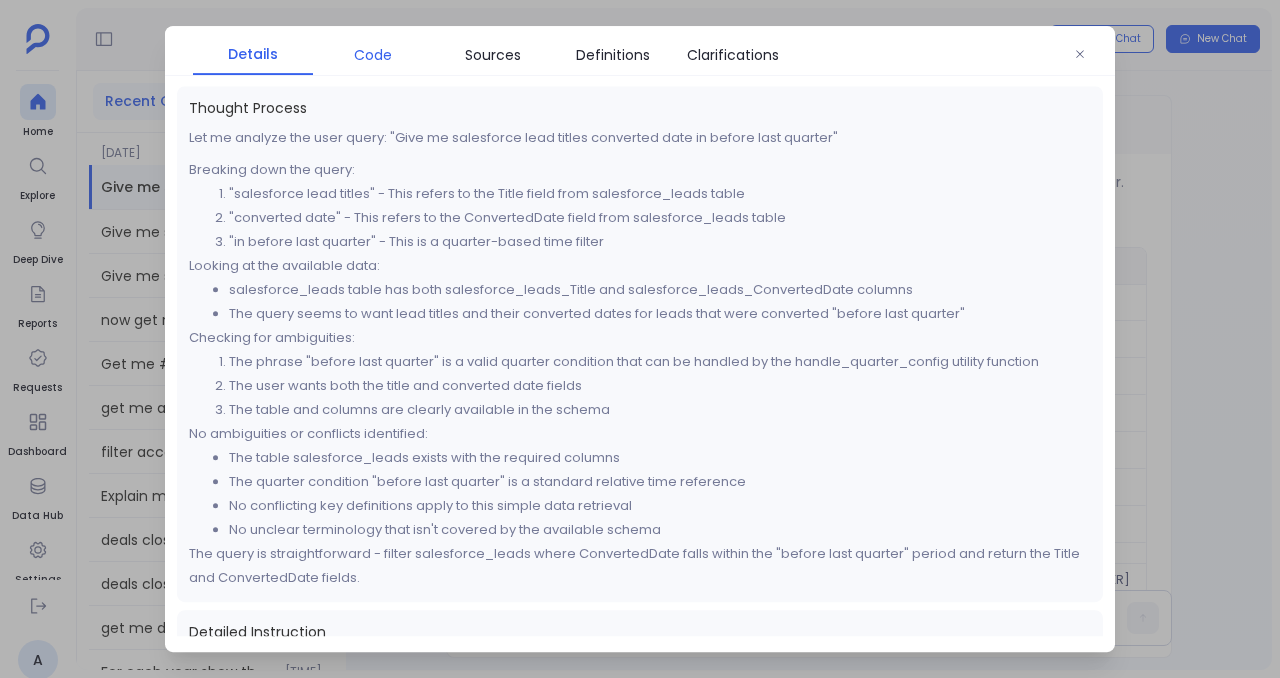 click on "Code" at bounding box center [373, 55] 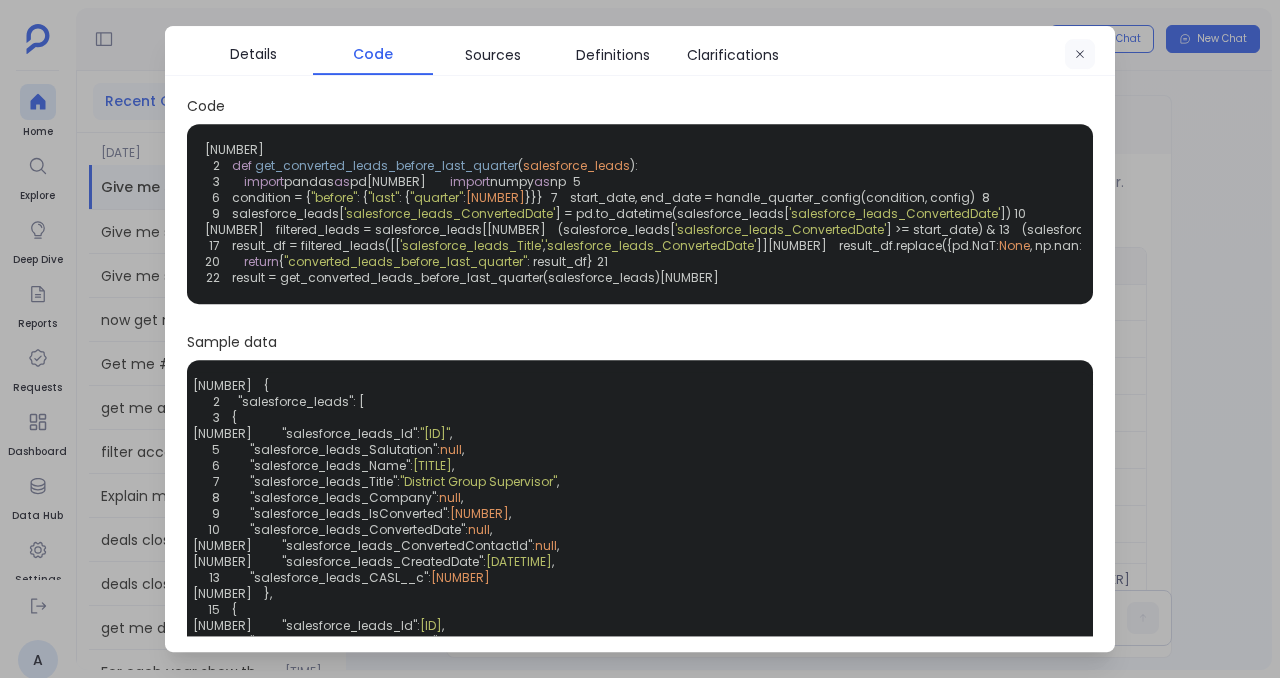 click at bounding box center [1080, 55] 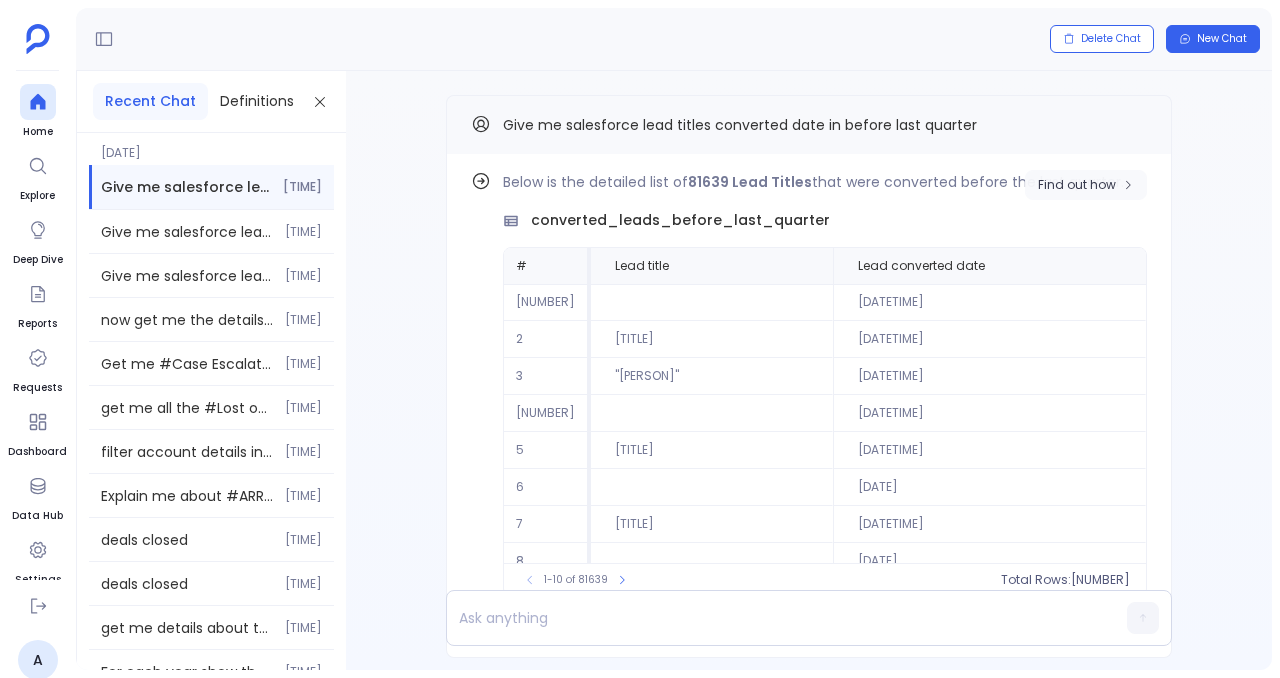 click on "Find out how" at bounding box center (1077, 185) 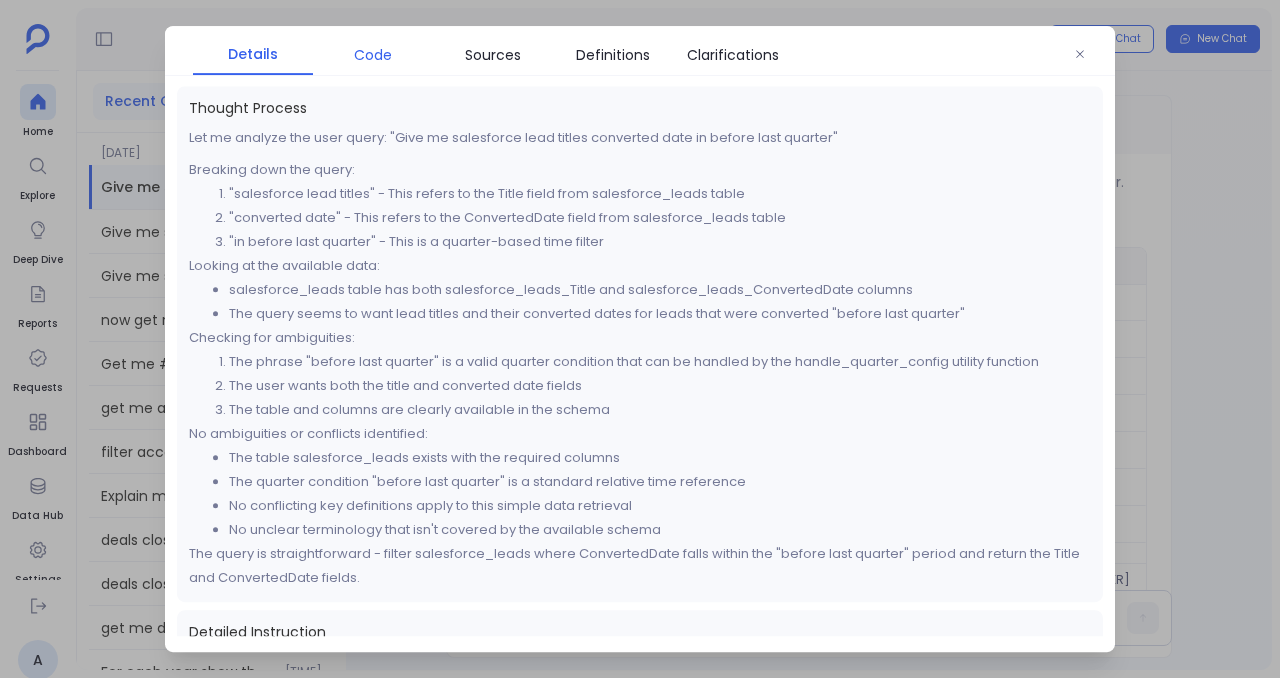 click on "Code" at bounding box center (373, 55) 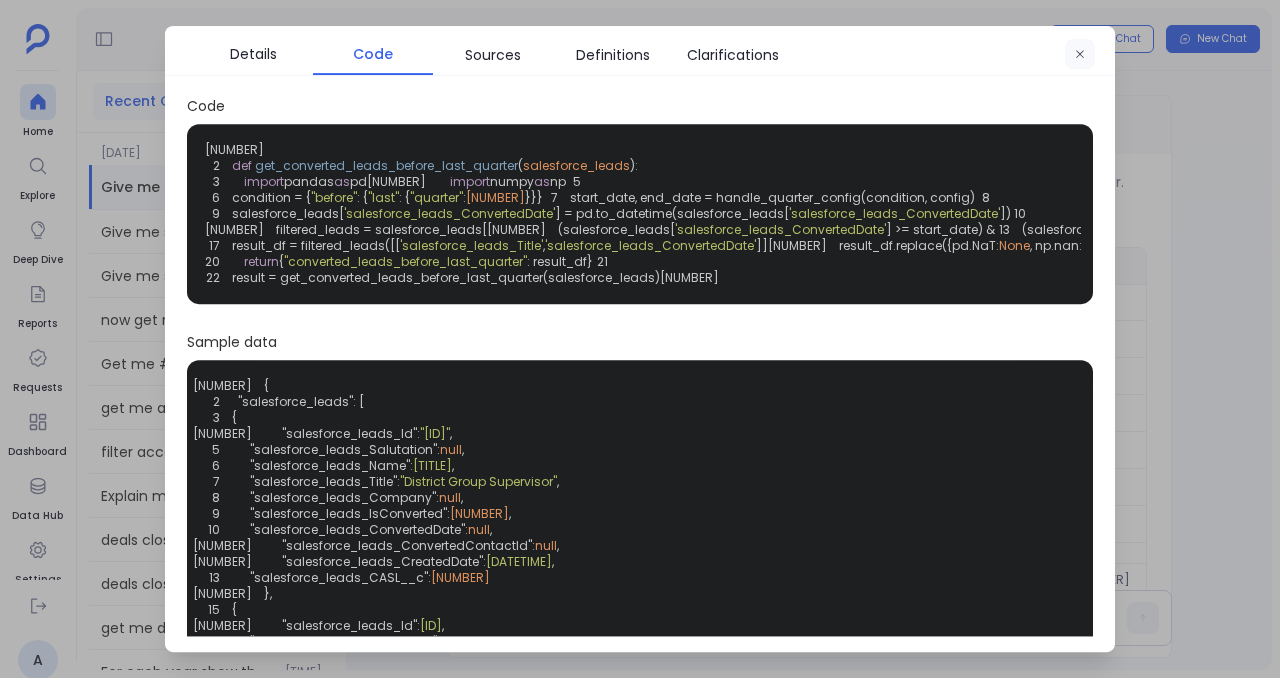 click at bounding box center [1080, 55] 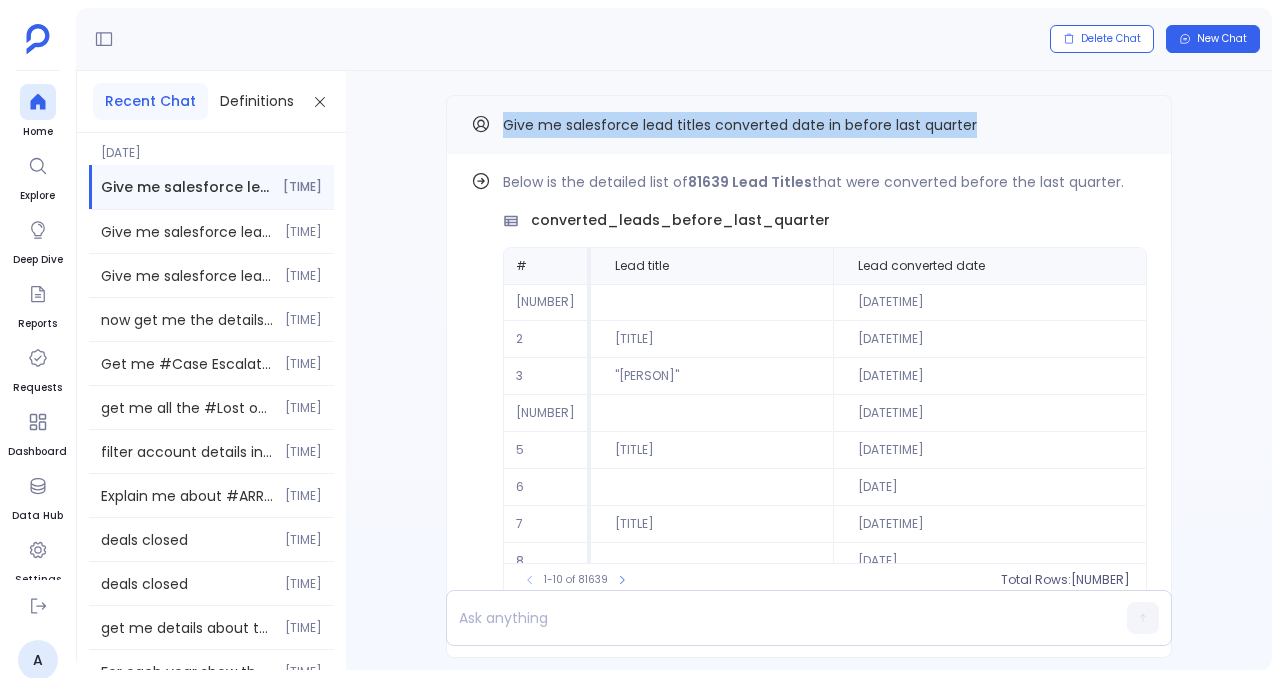 drag, startPoint x: 990, startPoint y: 121, endPoint x: 492, endPoint y: 125, distance: 498.01605 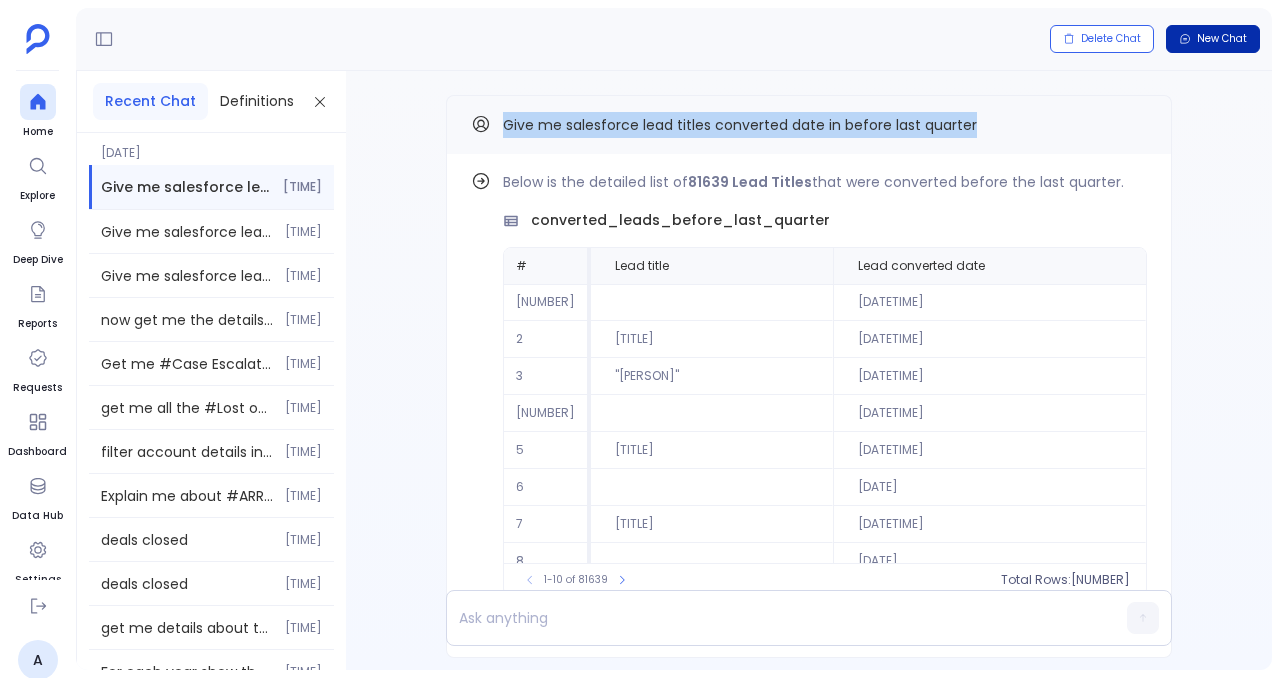 click on "New Chat" at bounding box center [1213, 39] 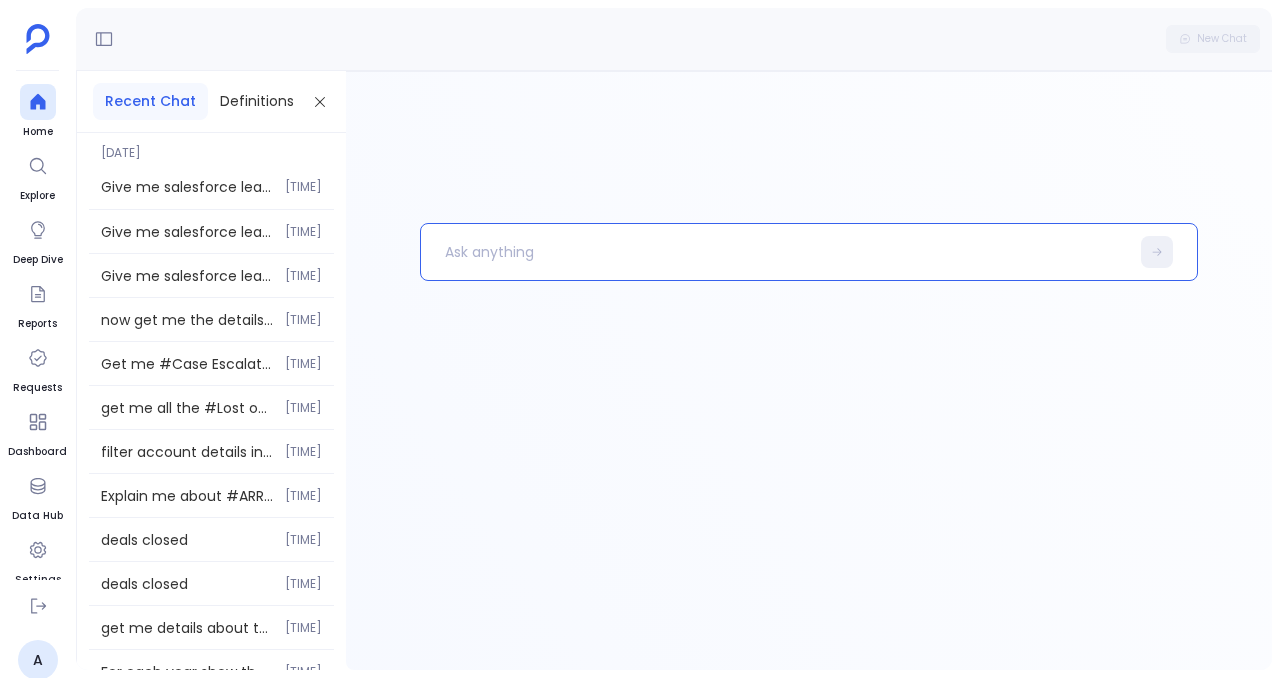 click at bounding box center (775, 252) 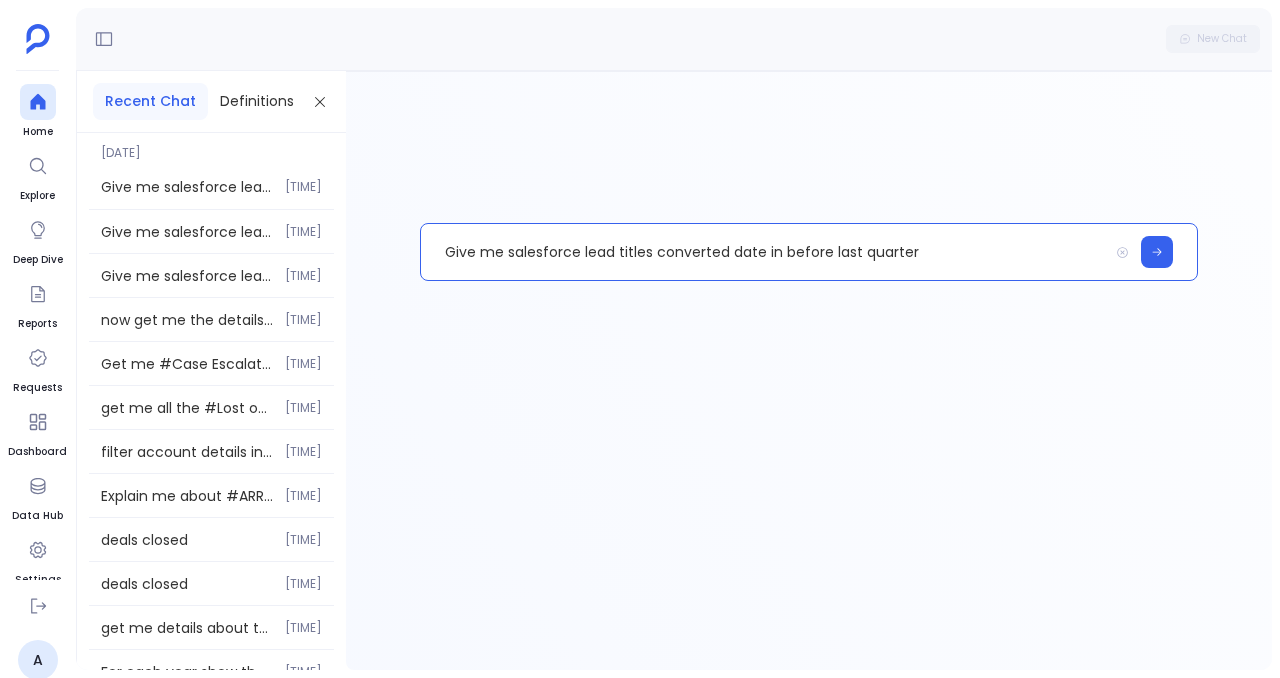 click on "Give me salesforce lead titles converted date in before last quarter" at bounding box center (764, 252) 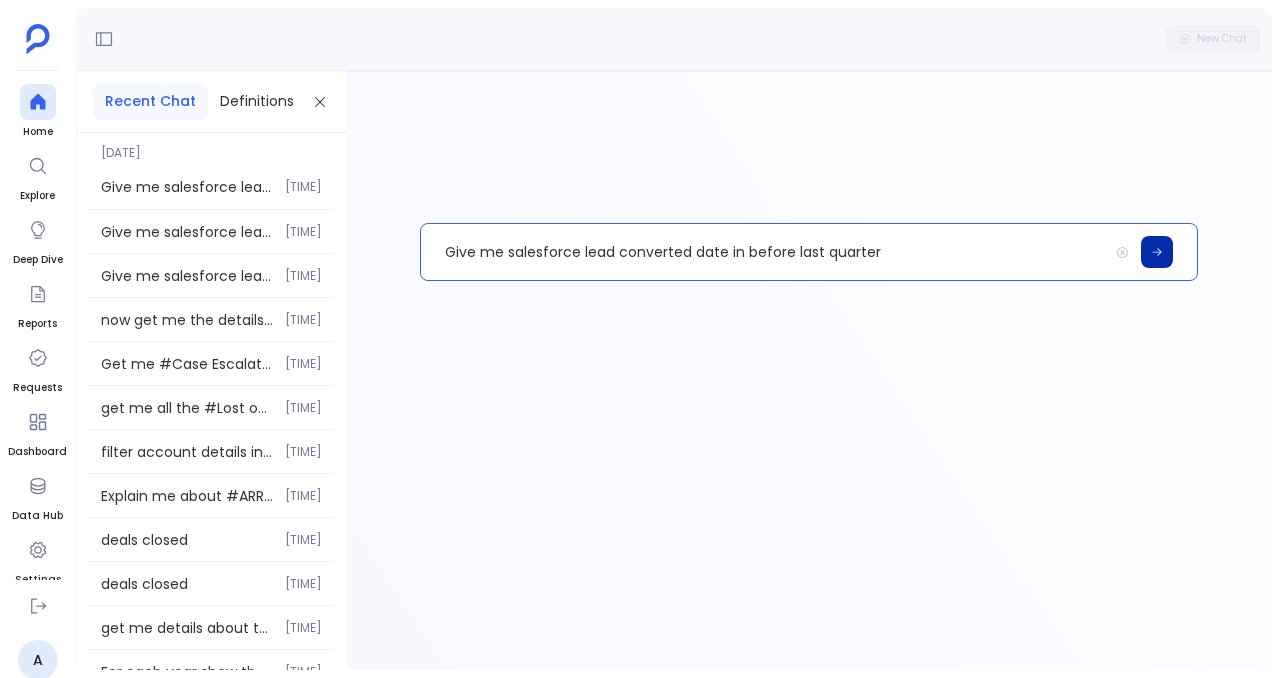 click at bounding box center [1157, 252] 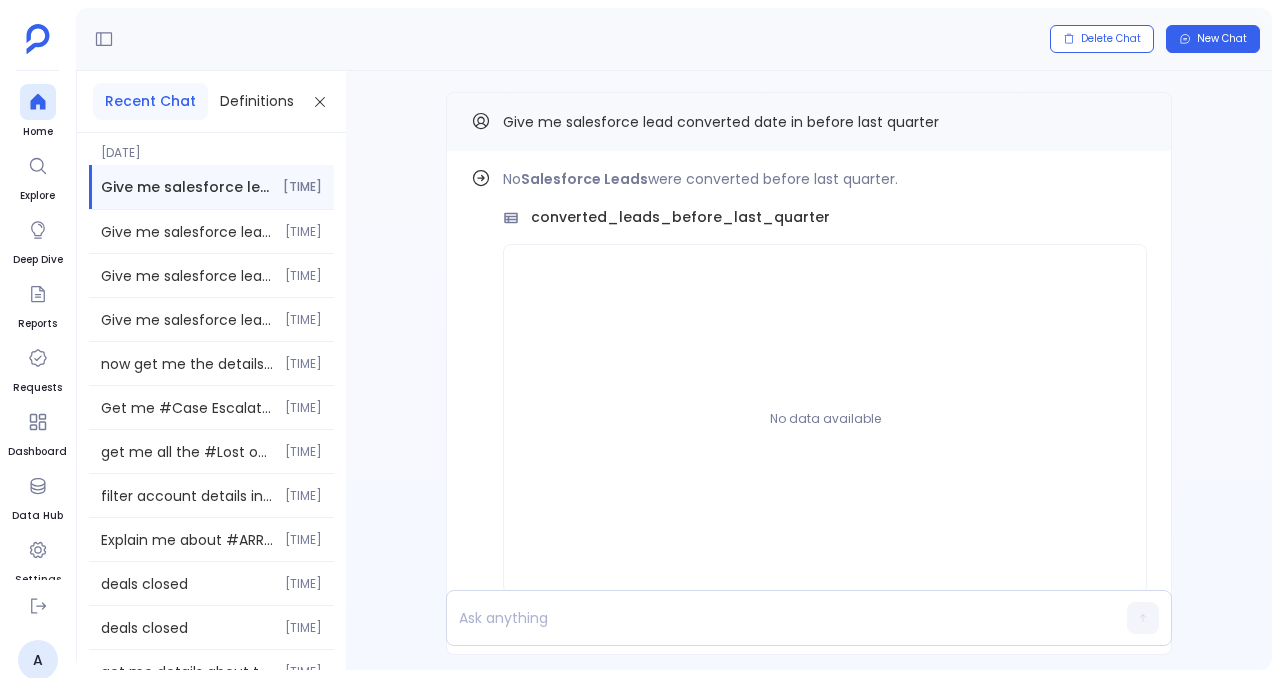 scroll, scrollTop: -92, scrollLeft: 0, axis: vertical 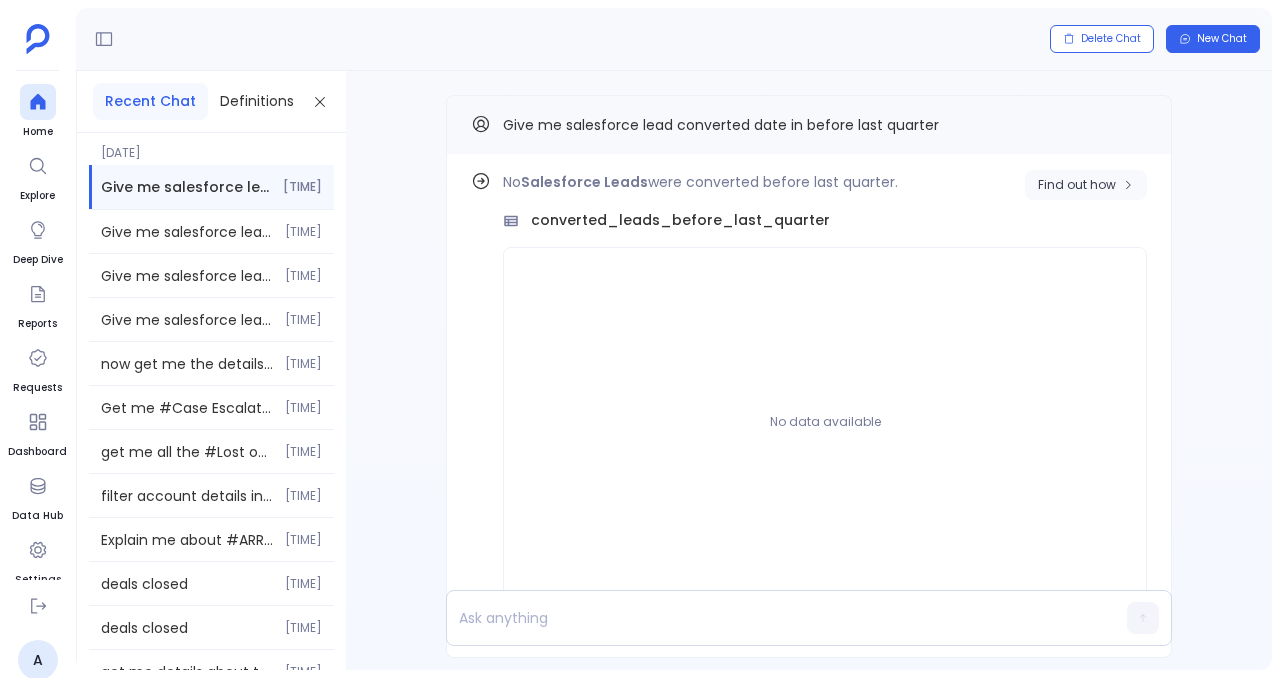 click on "Find out how" at bounding box center [1086, 185] 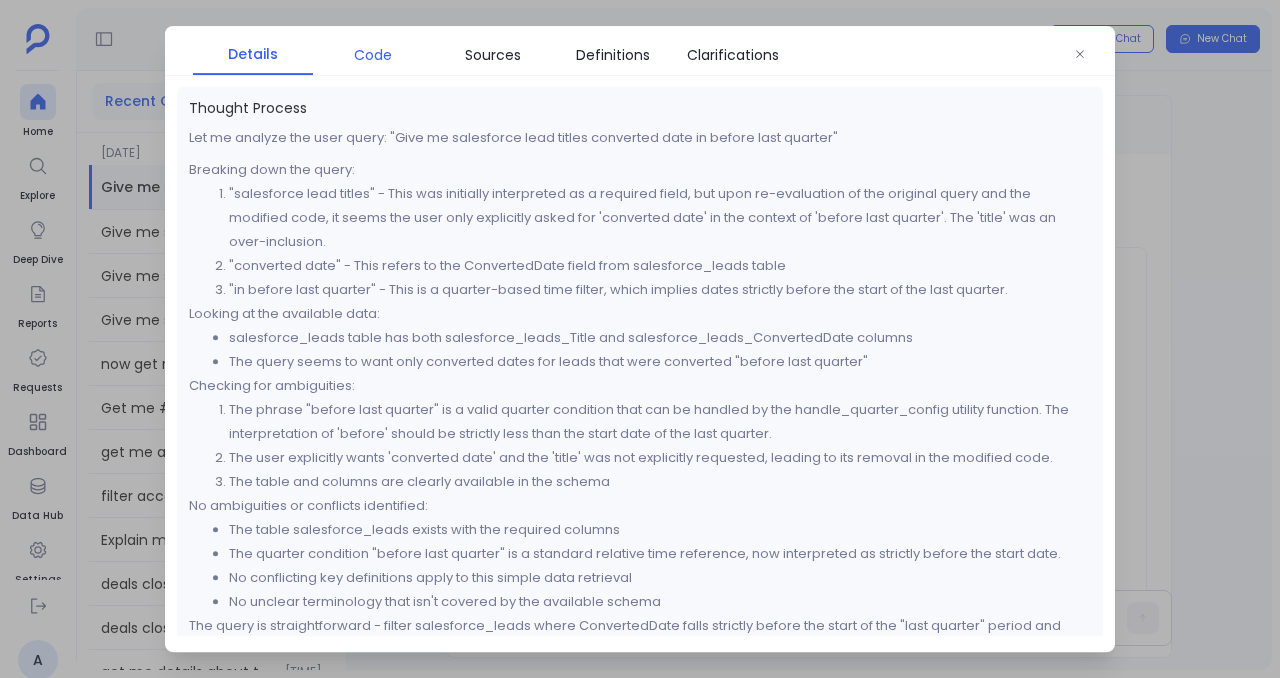 click on "Code" at bounding box center [373, 55] 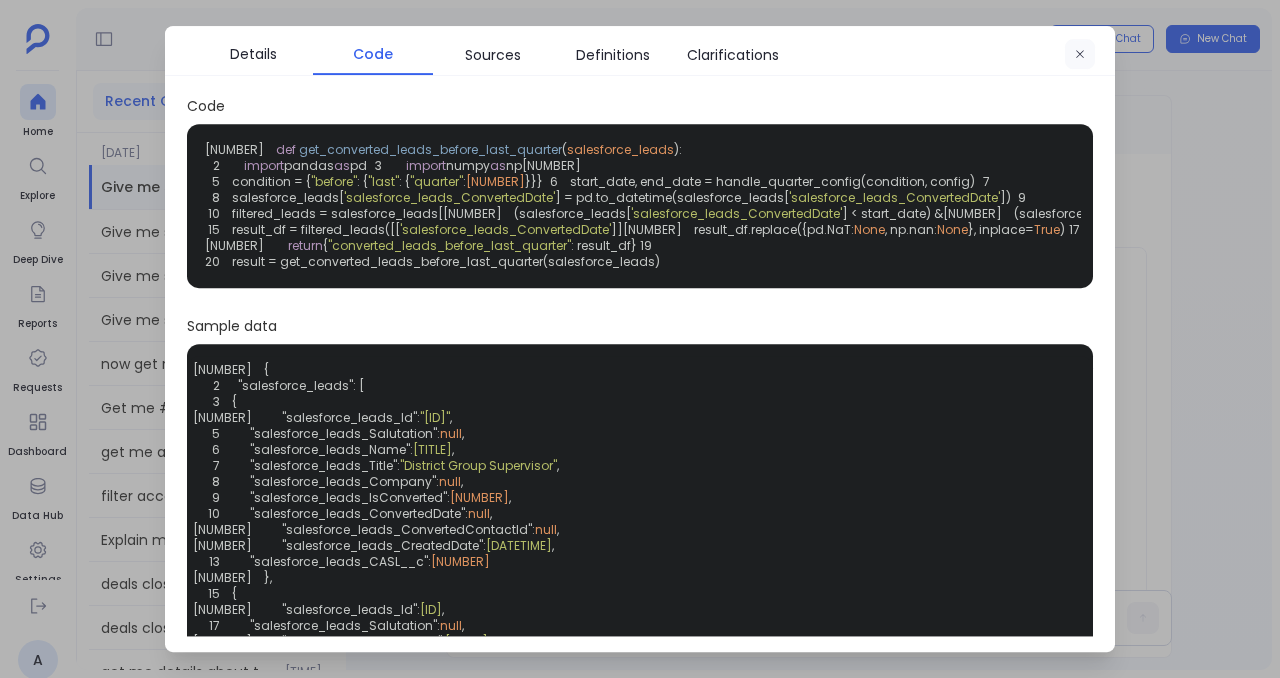 click at bounding box center (1080, 55) 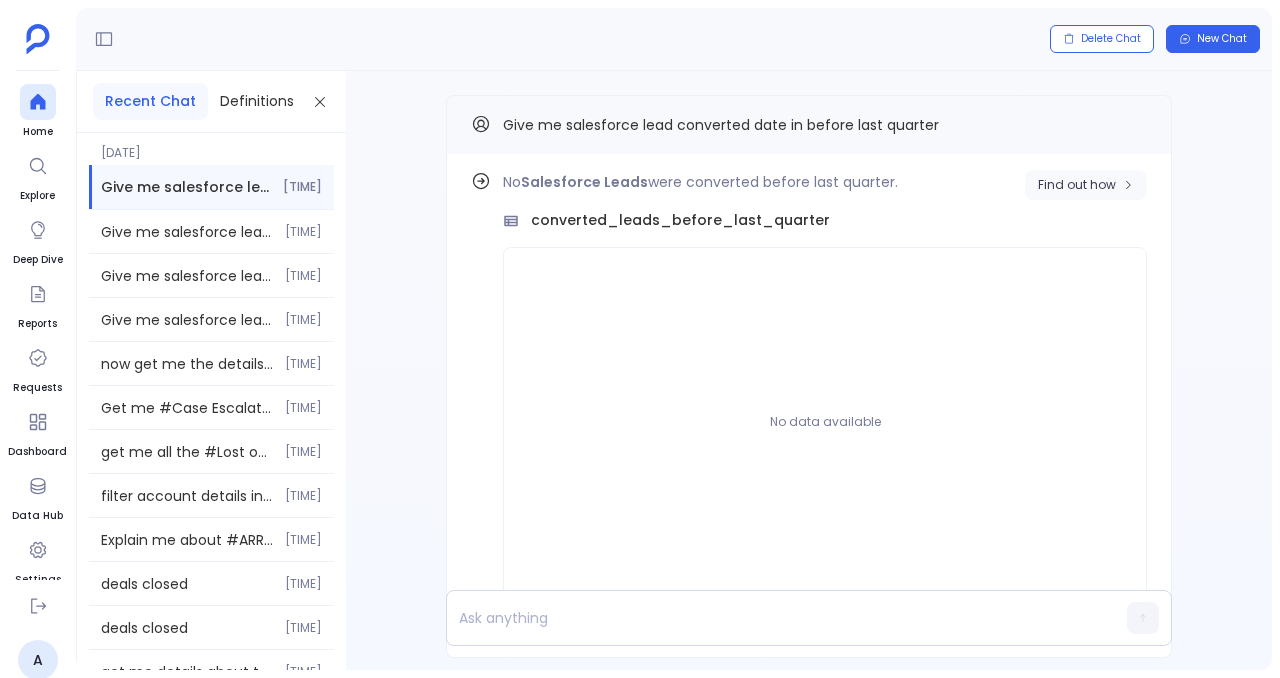 click on "Find out how" at bounding box center (1077, 185) 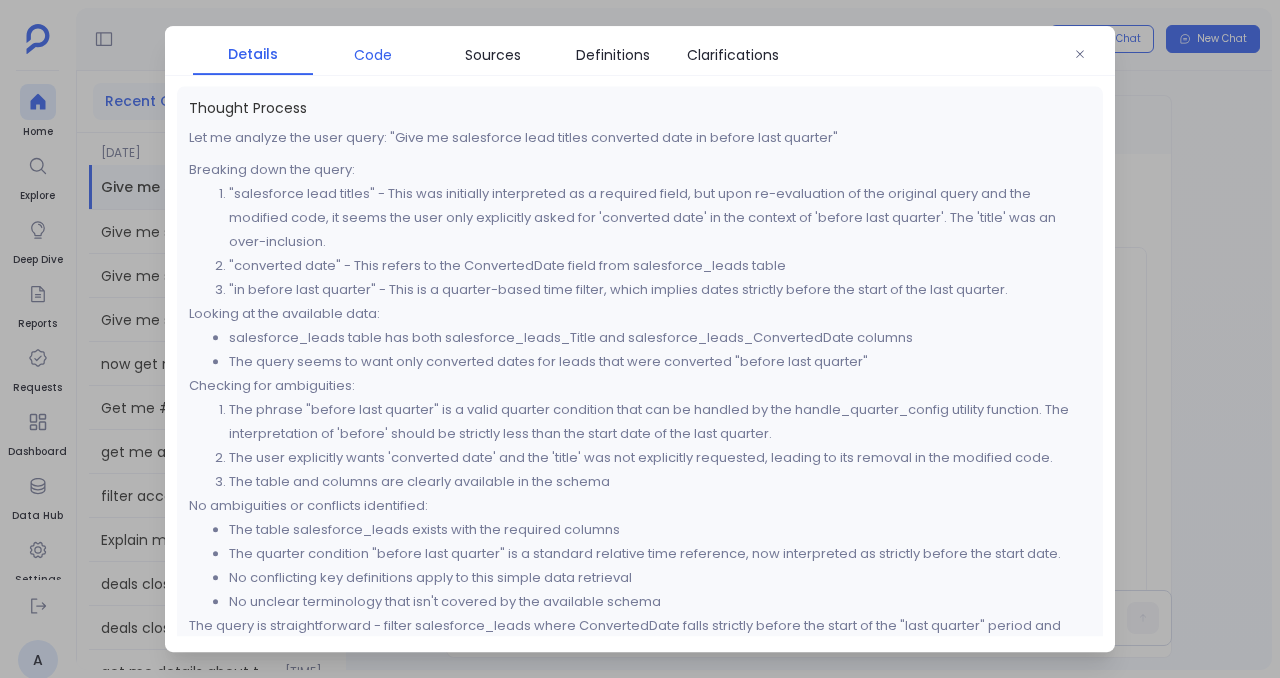click on "Code" at bounding box center [373, 55] 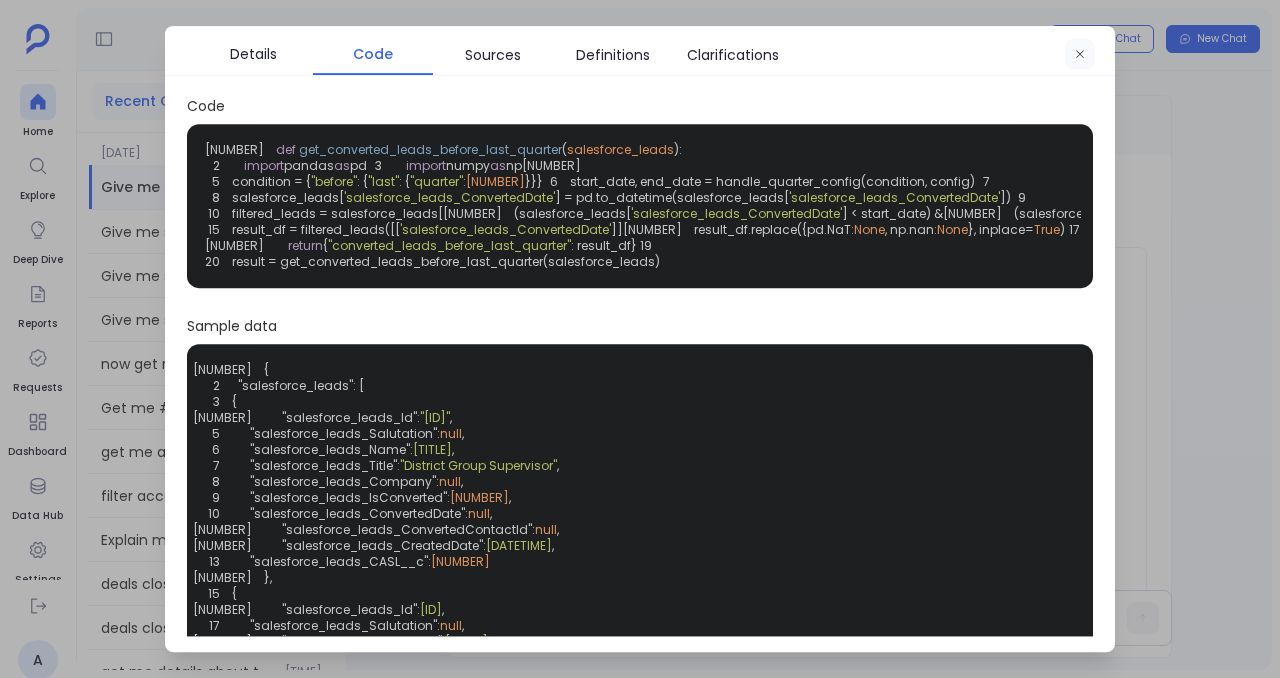 click at bounding box center (1080, 55) 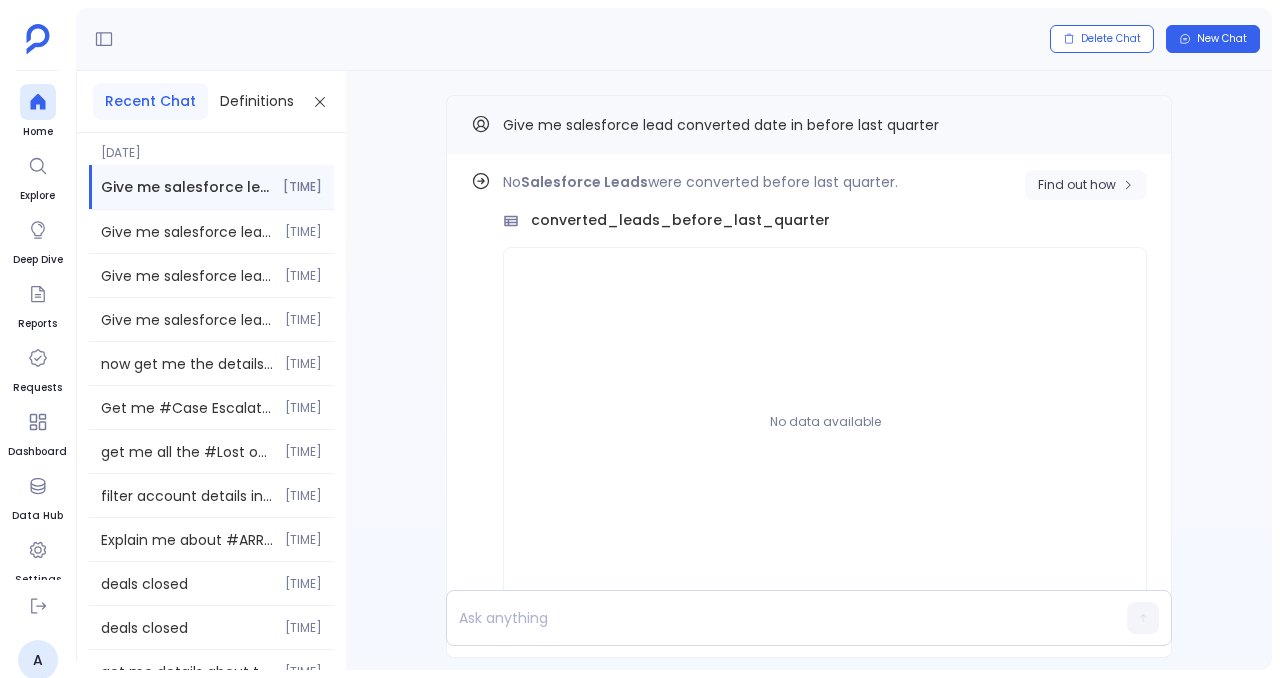 click on "Find out how" at bounding box center (1077, 185) 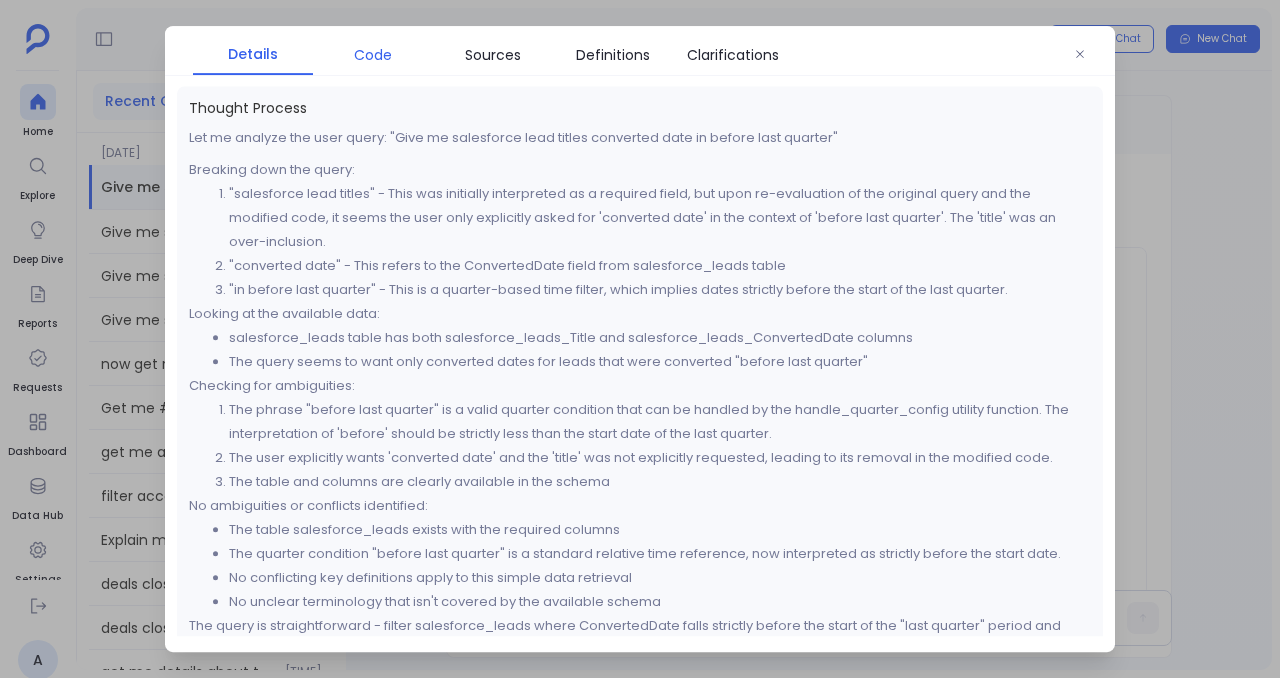 click on "Code" at bounding box center (373, 55) 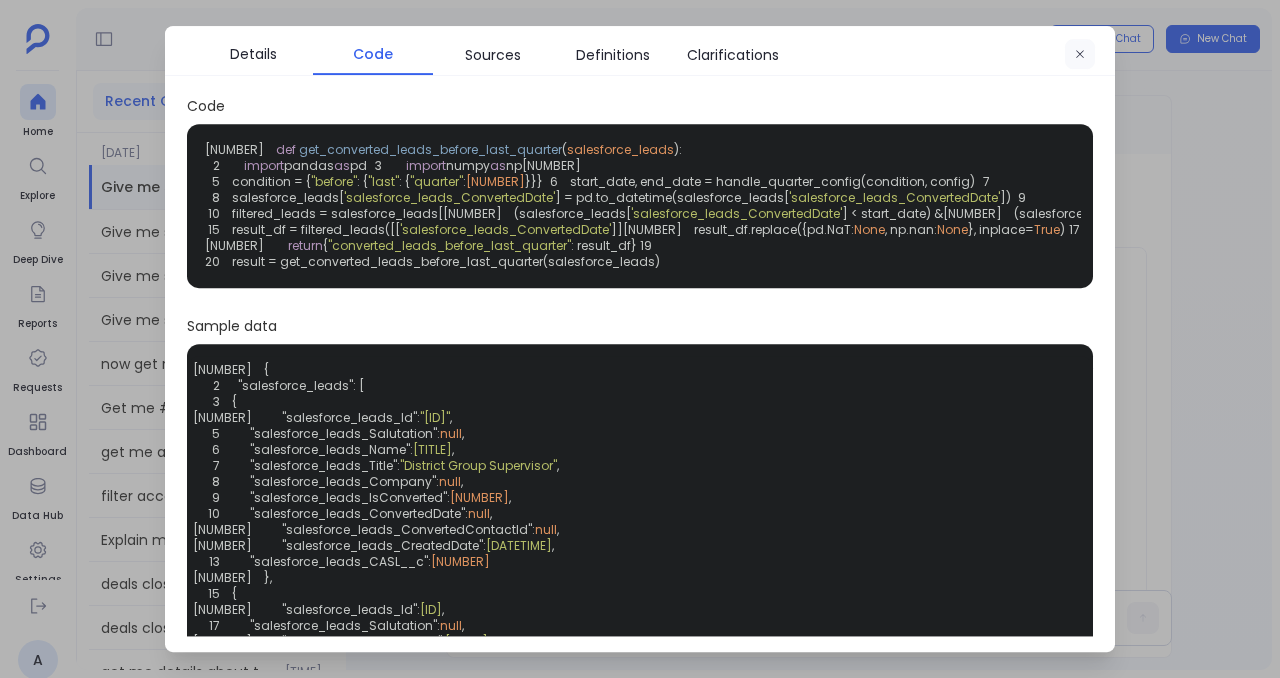click at bounding box center [1080, 55] 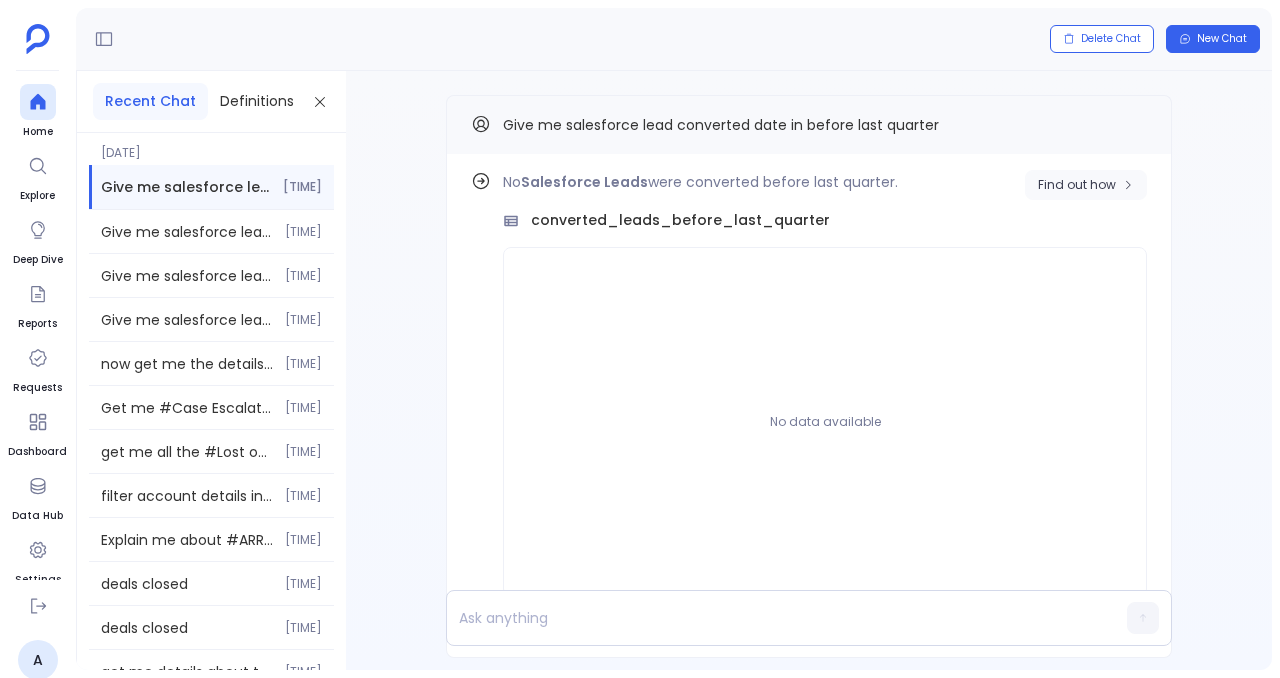 click at bounding box center [1128, 185] 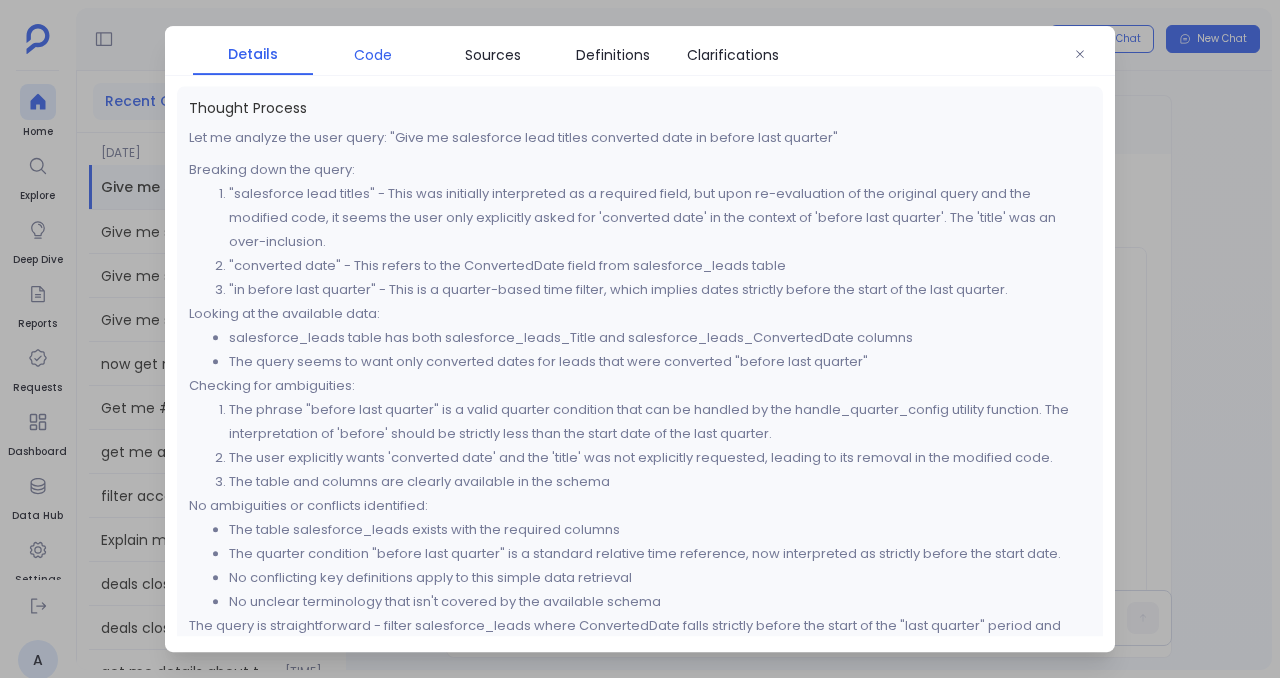 click on "Code" at bounding box center [373, 55] 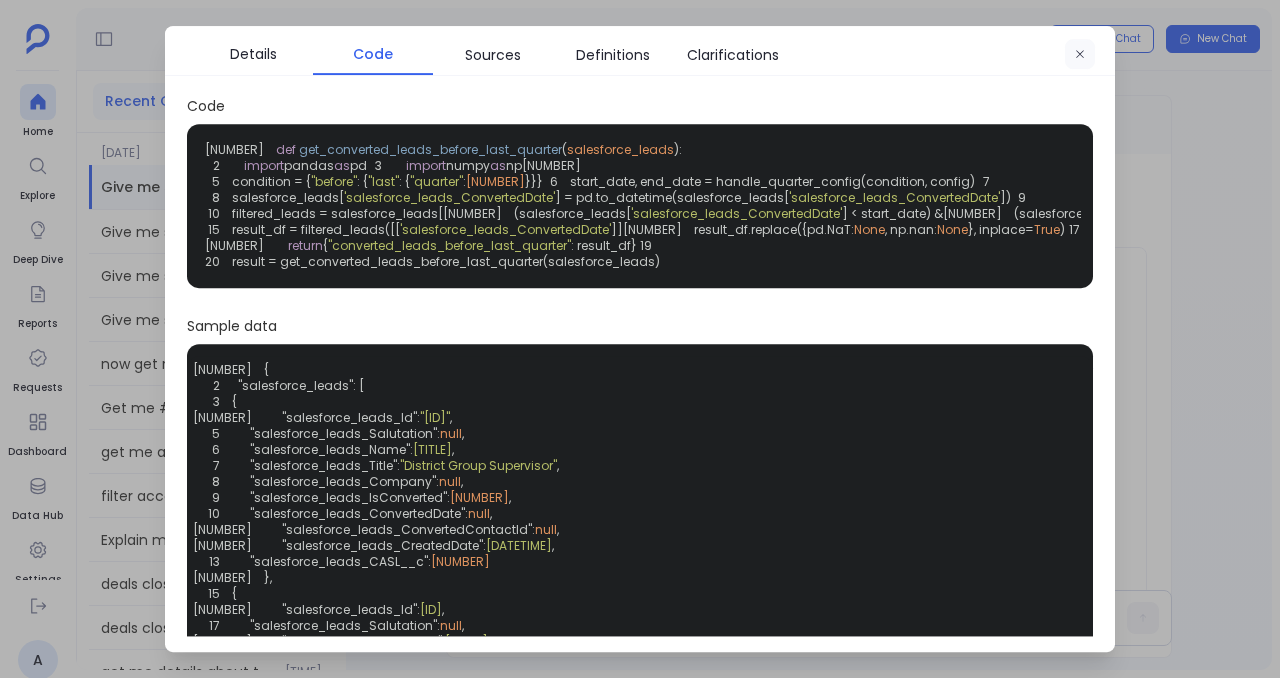 click at bounding box center [1080, 55] 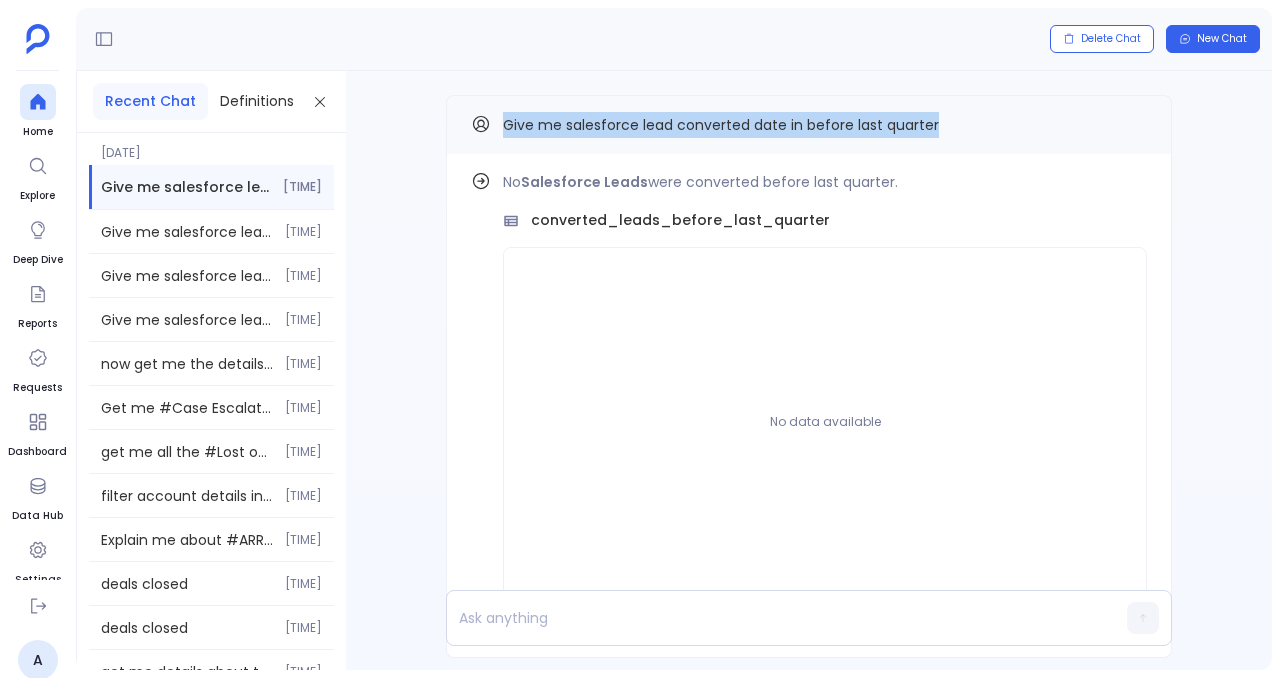 drag, startPoint x: 985, startPoint y: 121, endPoint x: 544, endPoint y: 104, distance: 441.32755 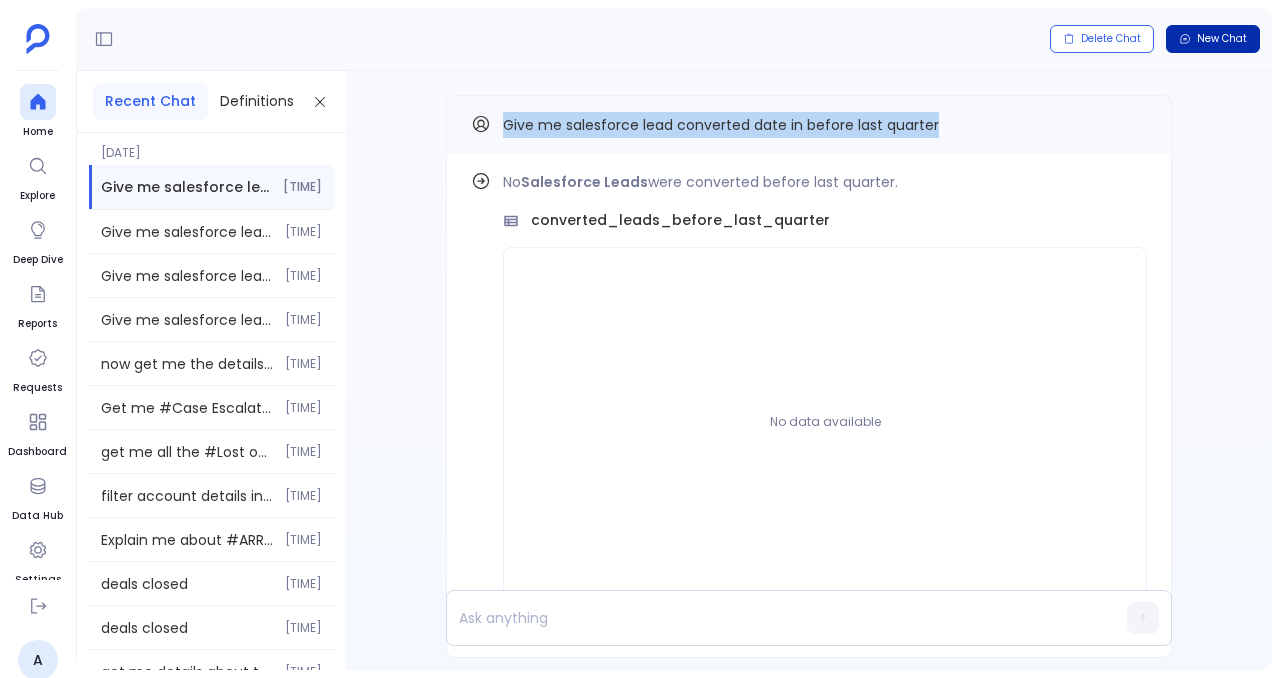 click on "New Chat" at bounding box center (1213, 39) 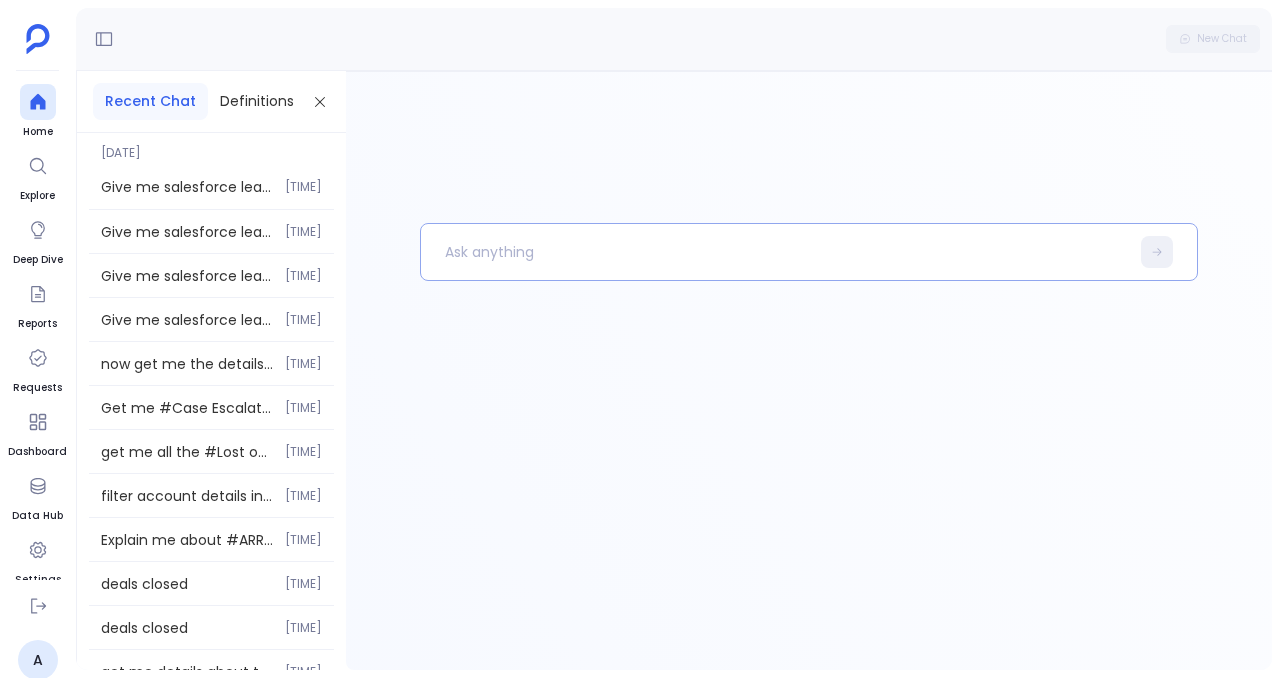 click at bounding box center [775, 252] 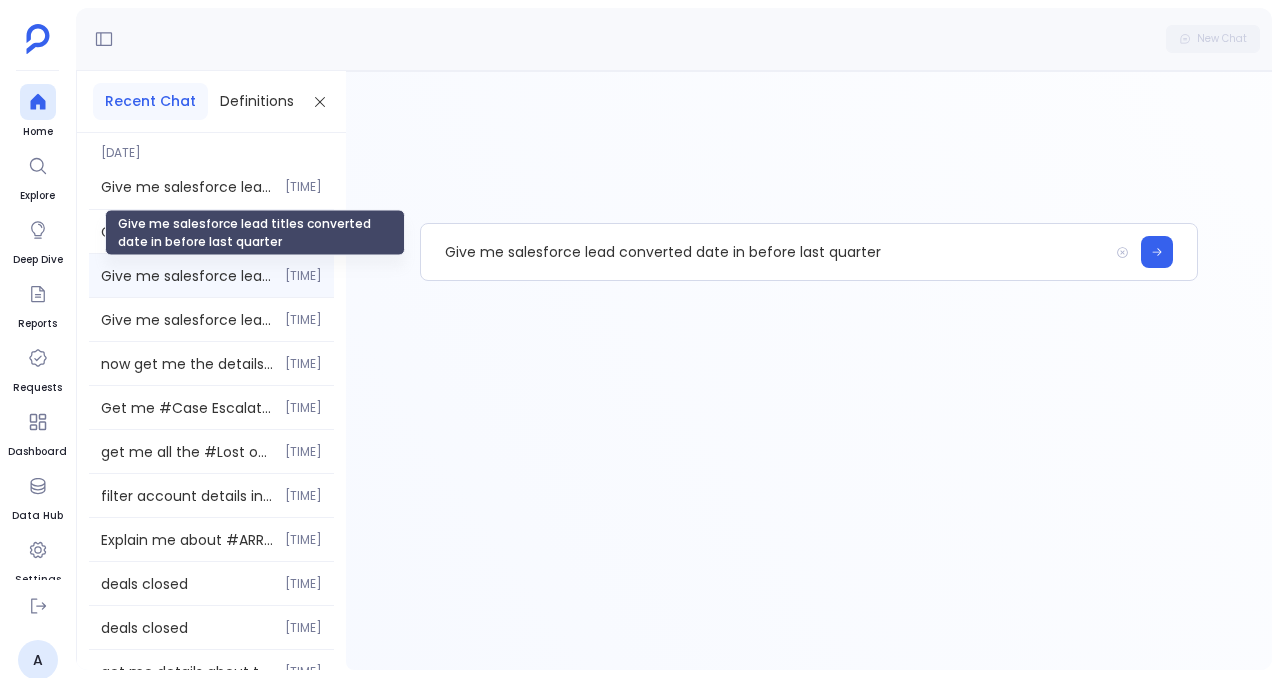 click on "Give me salesforce lead titles converted date in before last quarter" at bounding box center (187, 232) 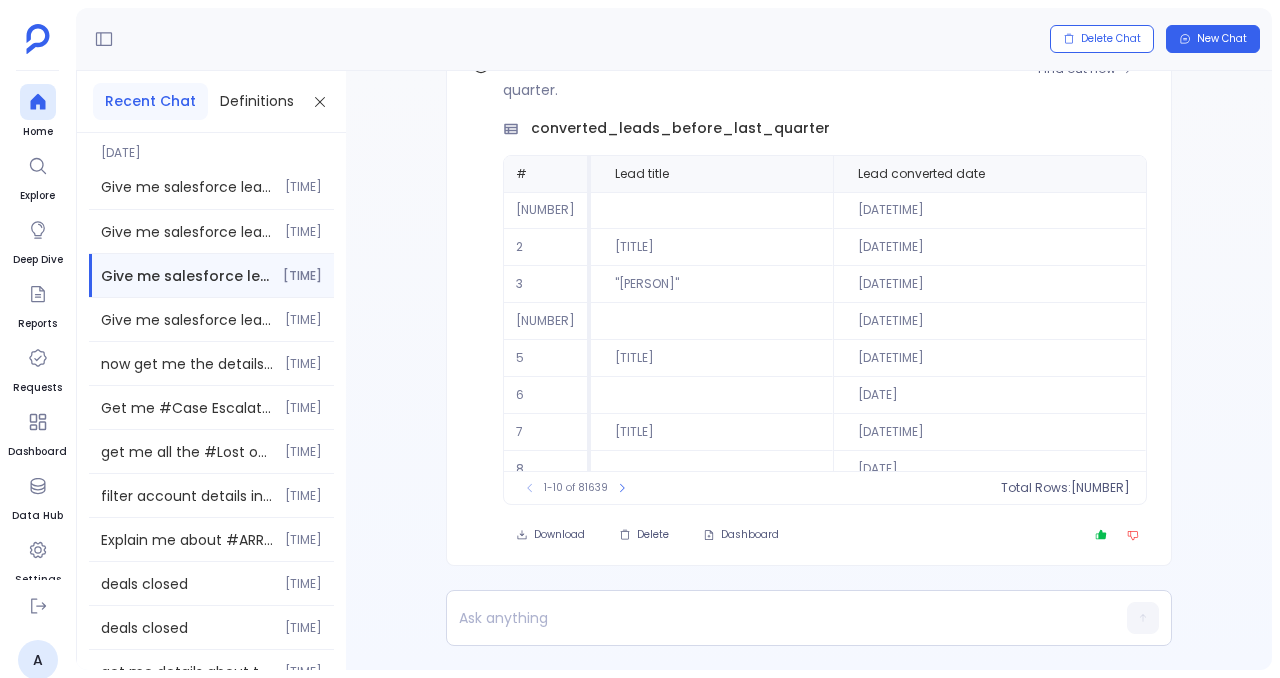 scroll, scrollTop: -116, scrollLeft: 0, axis: vertical 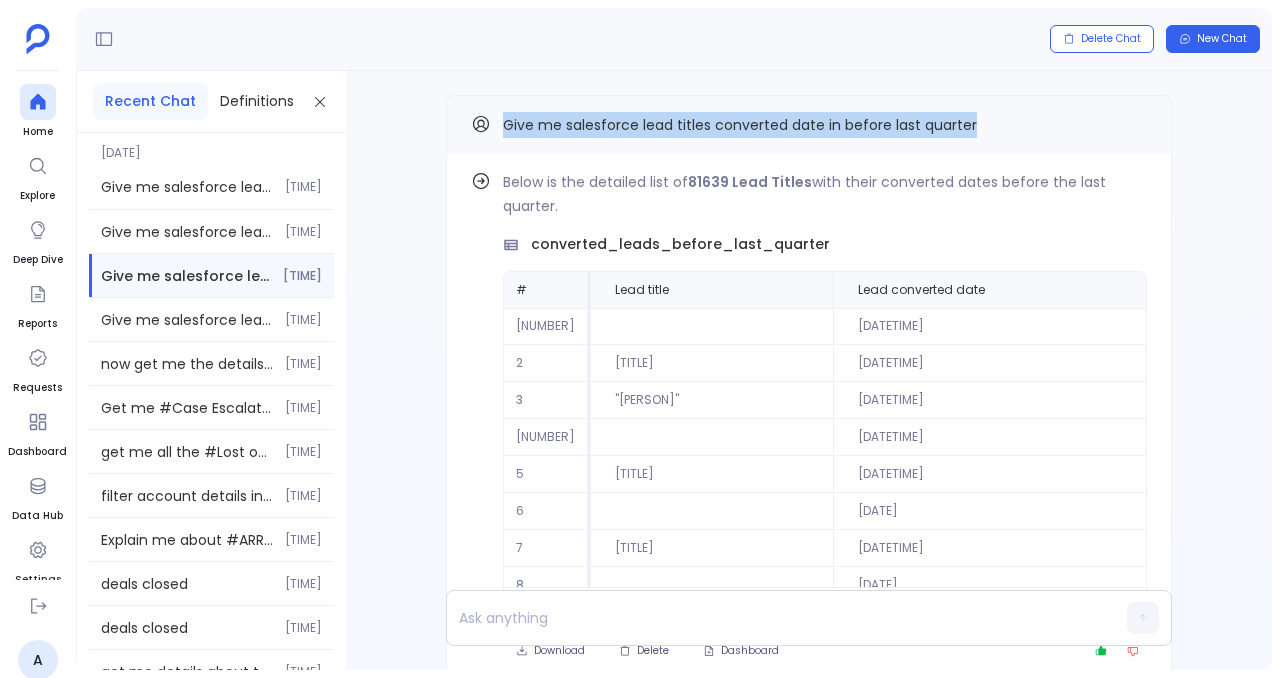 drag, startPoint x: 1031, startPoint y: 125, endPoint x: 458, endPoint y: 102, distance: 573.4614 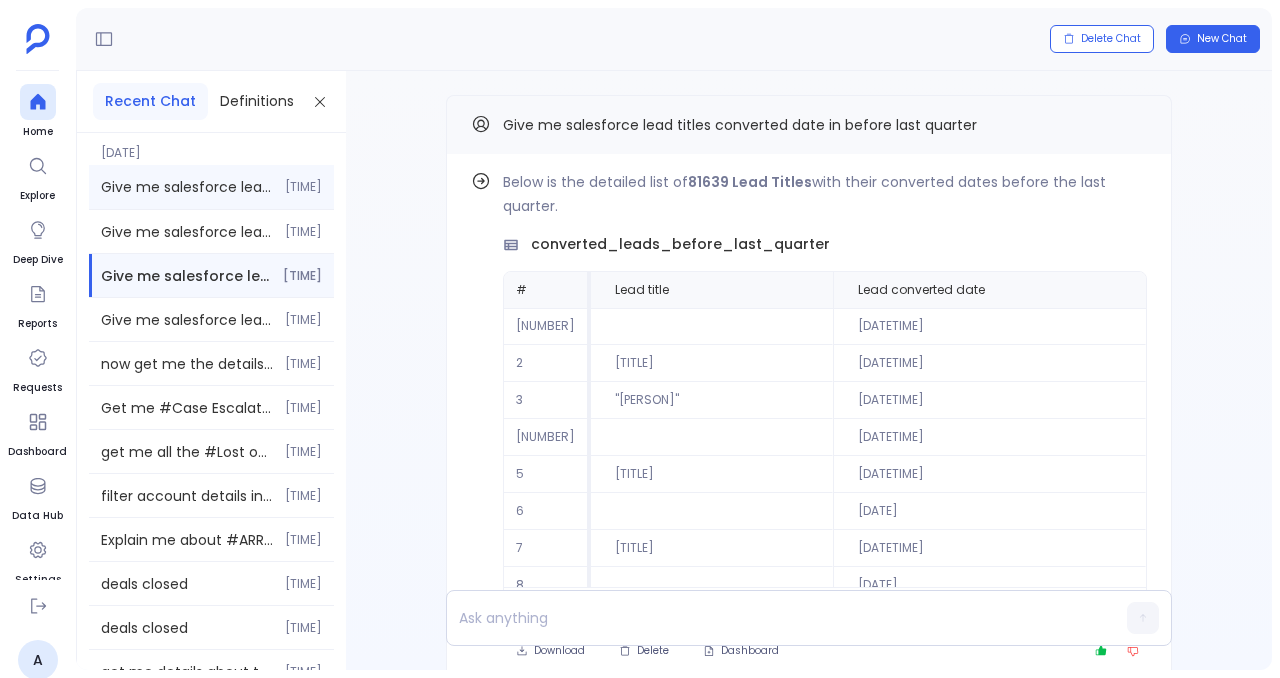 click on "Give me salesforce lead converted date in before last quarter" at bounding box center [187, 187] 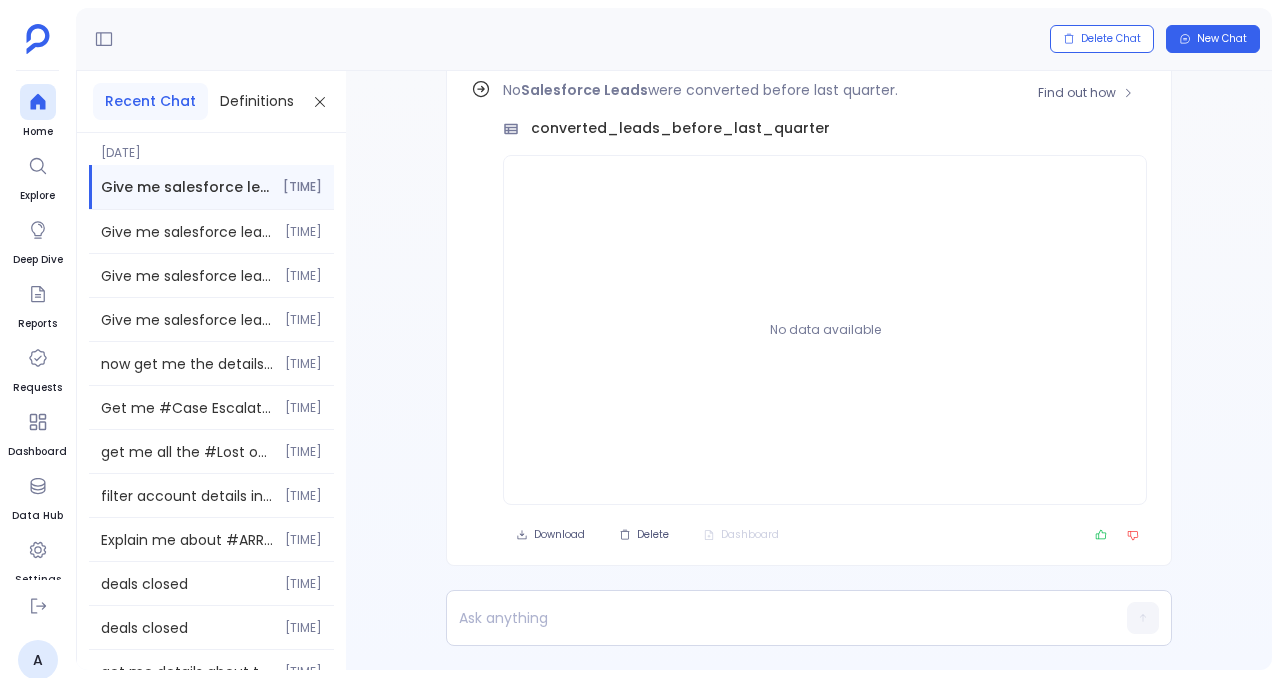 scroll, scrollTop: -92, scrollLeft: 0, axis: vertical 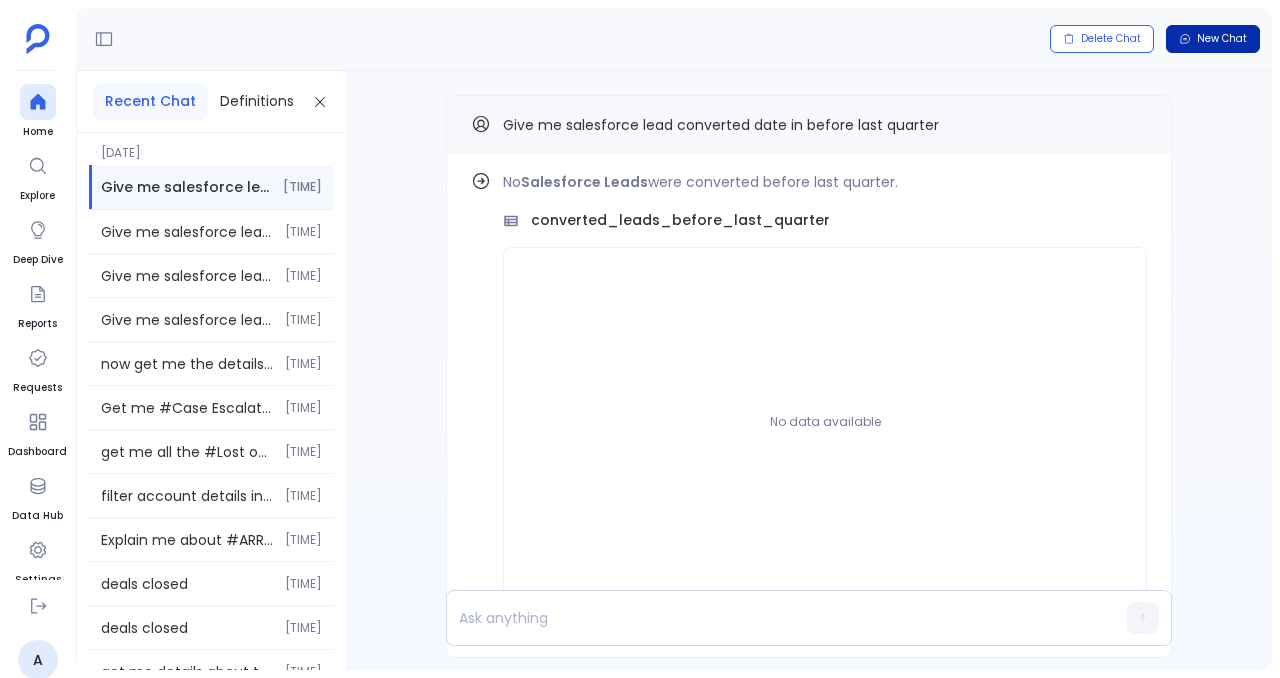 click at bounding box center (1185, 39) 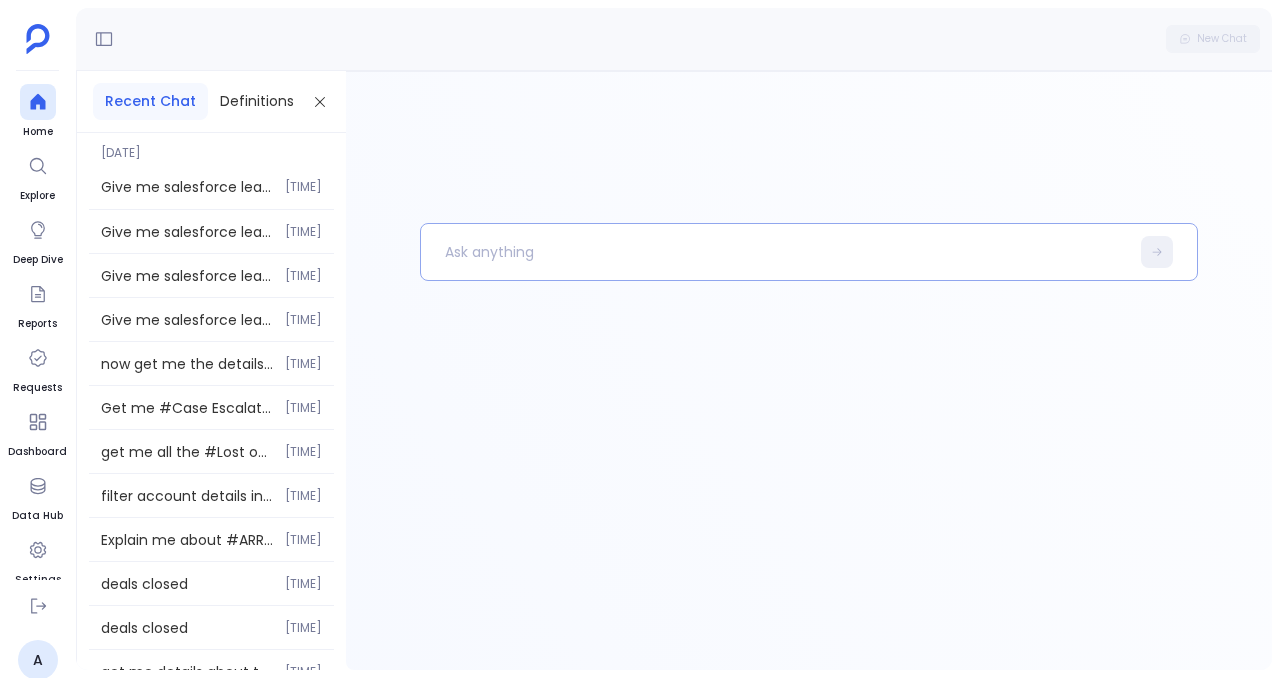 click at bounding box center [775, 252] 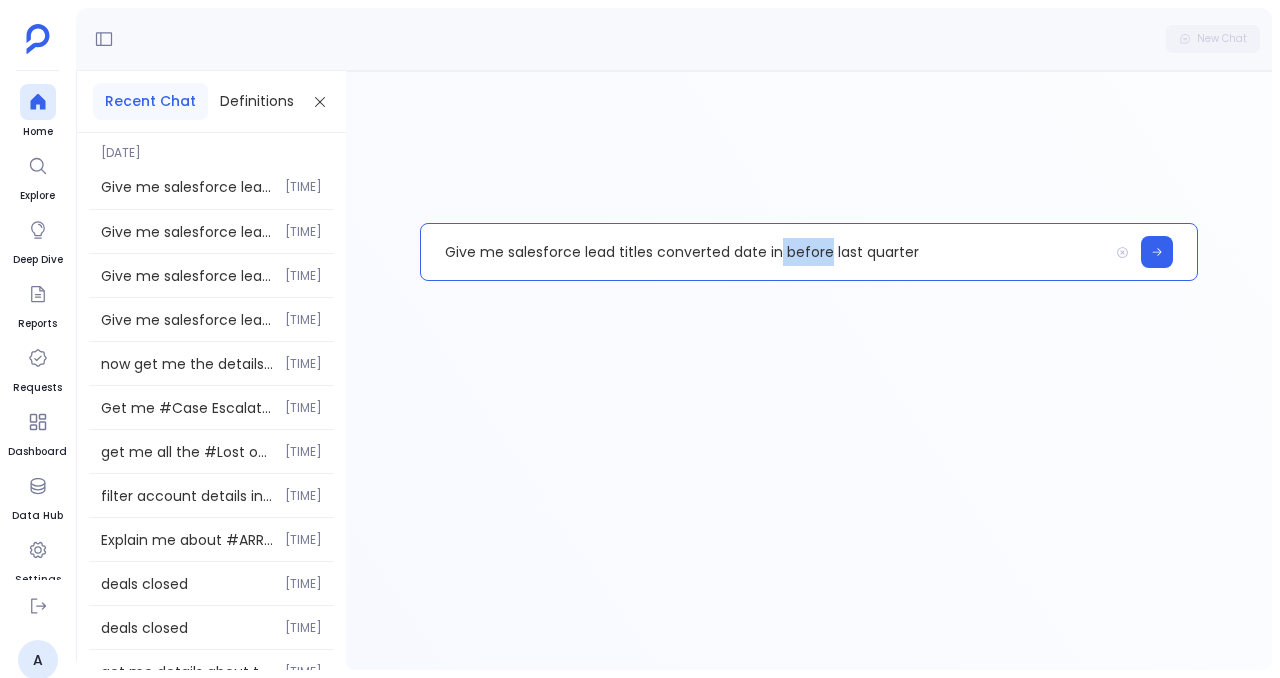 drag, startPoint x: 827, startPoint y: 250, endPoint x: 777, endPoint y: 252, distance: 50.039986 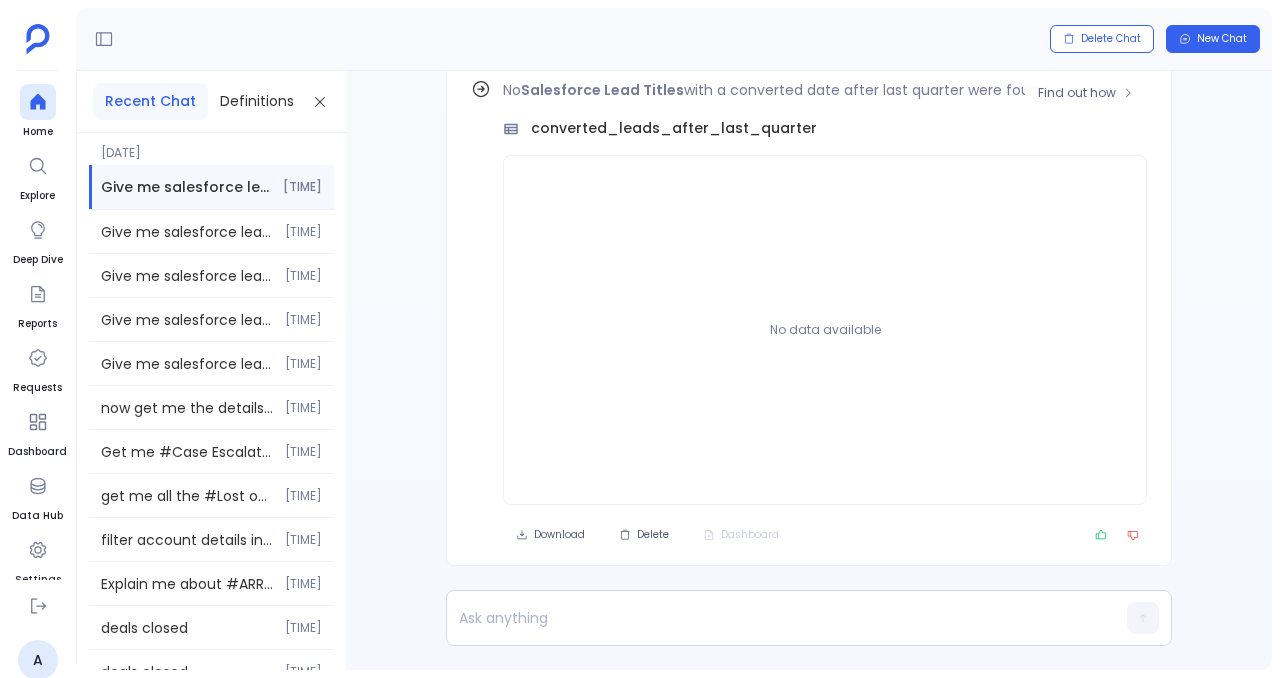 scroll, scrollTop: -92, scrollLeft: 0, axis: vertical 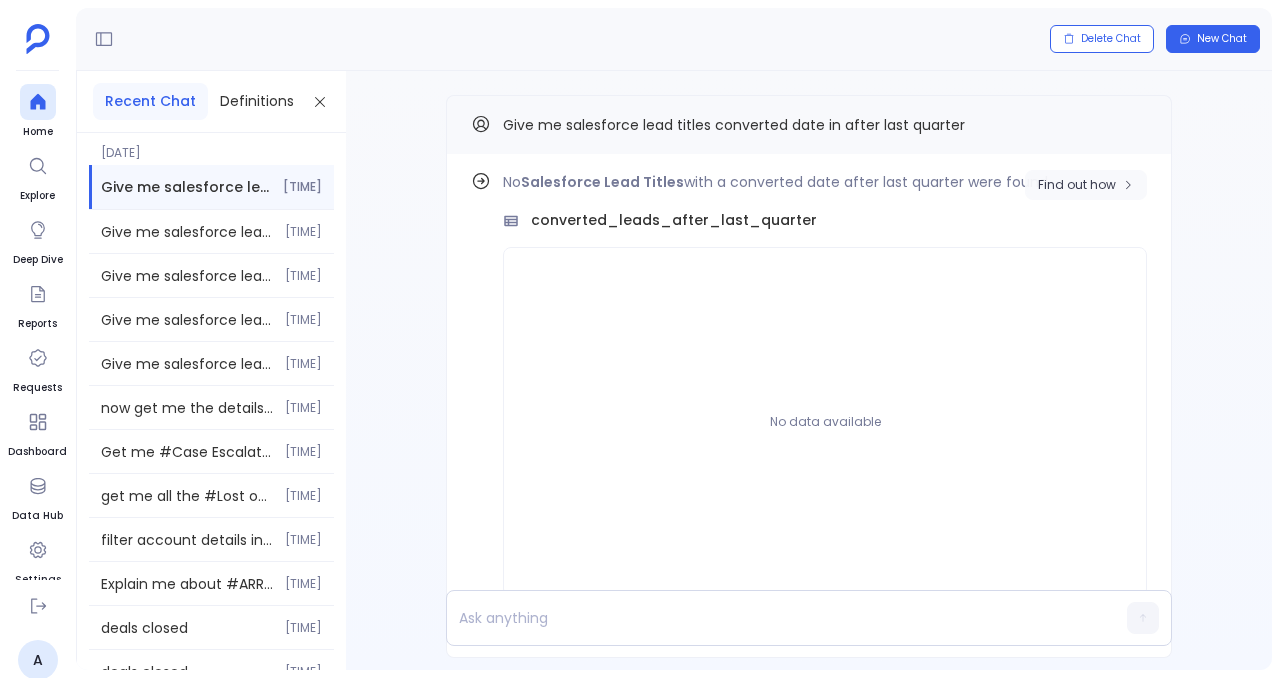 click on "Find out how" at bounding box center [1077, 185] 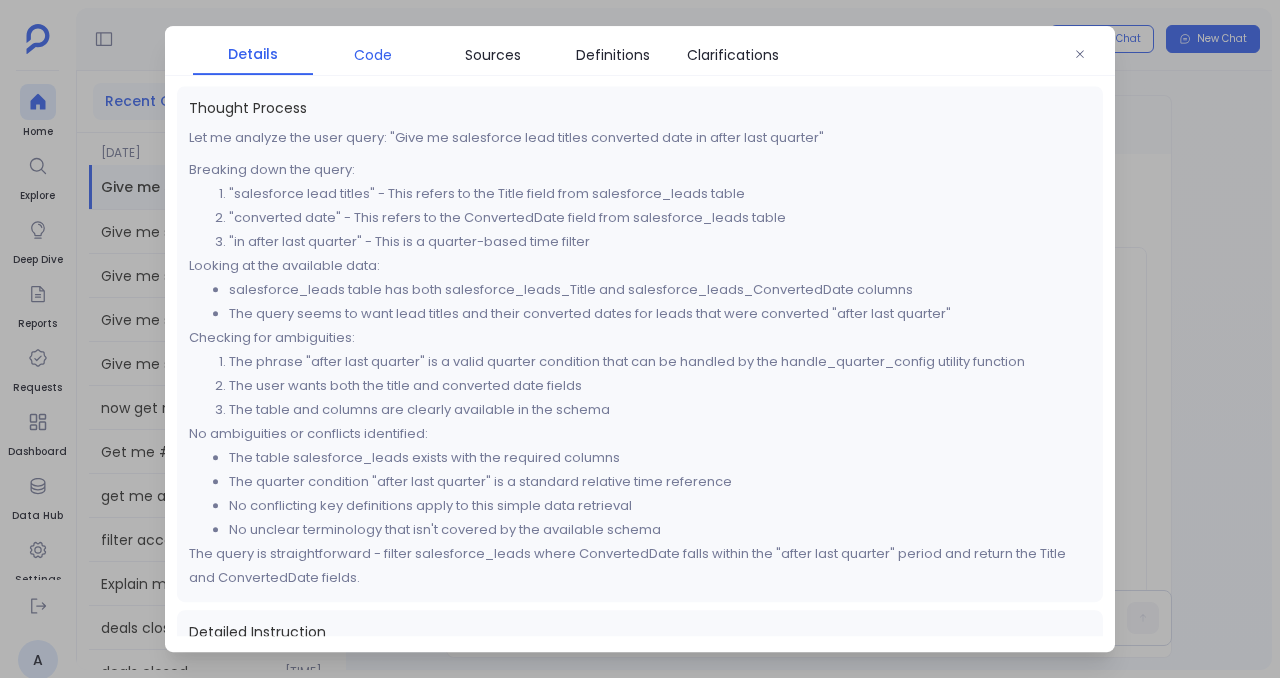 click on "Code" at bounding box center (373, 55) 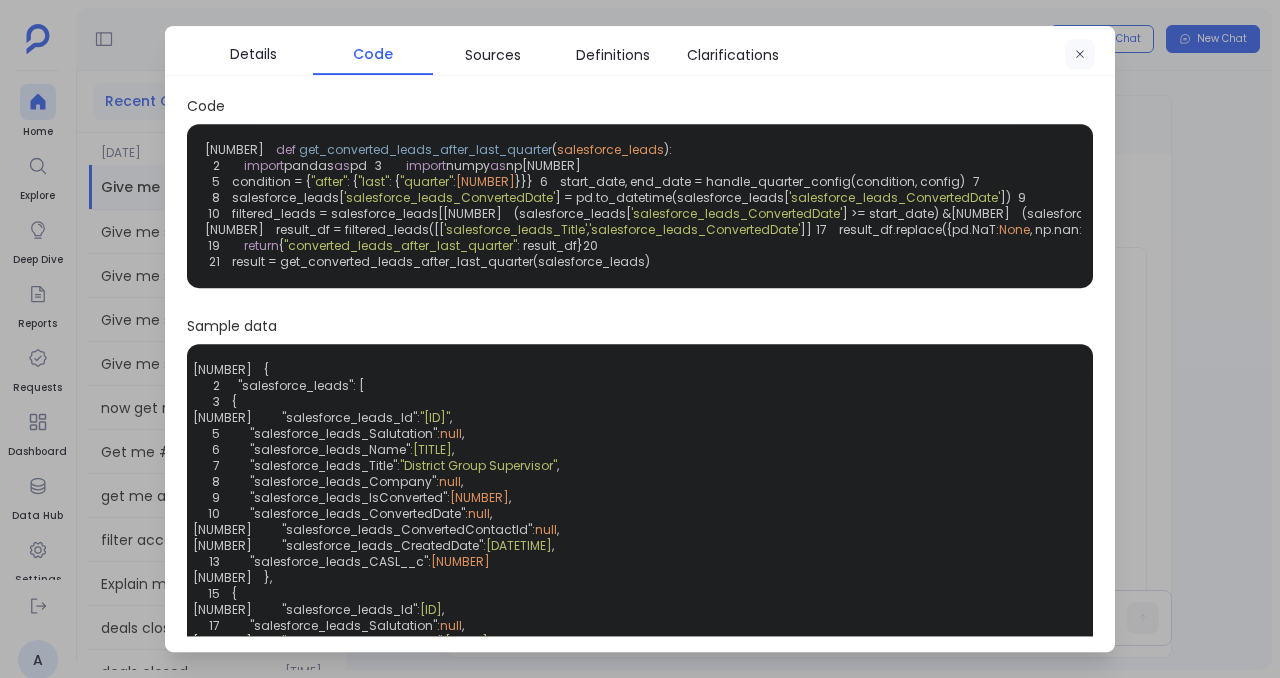 click at bounding box center [1080, 55] 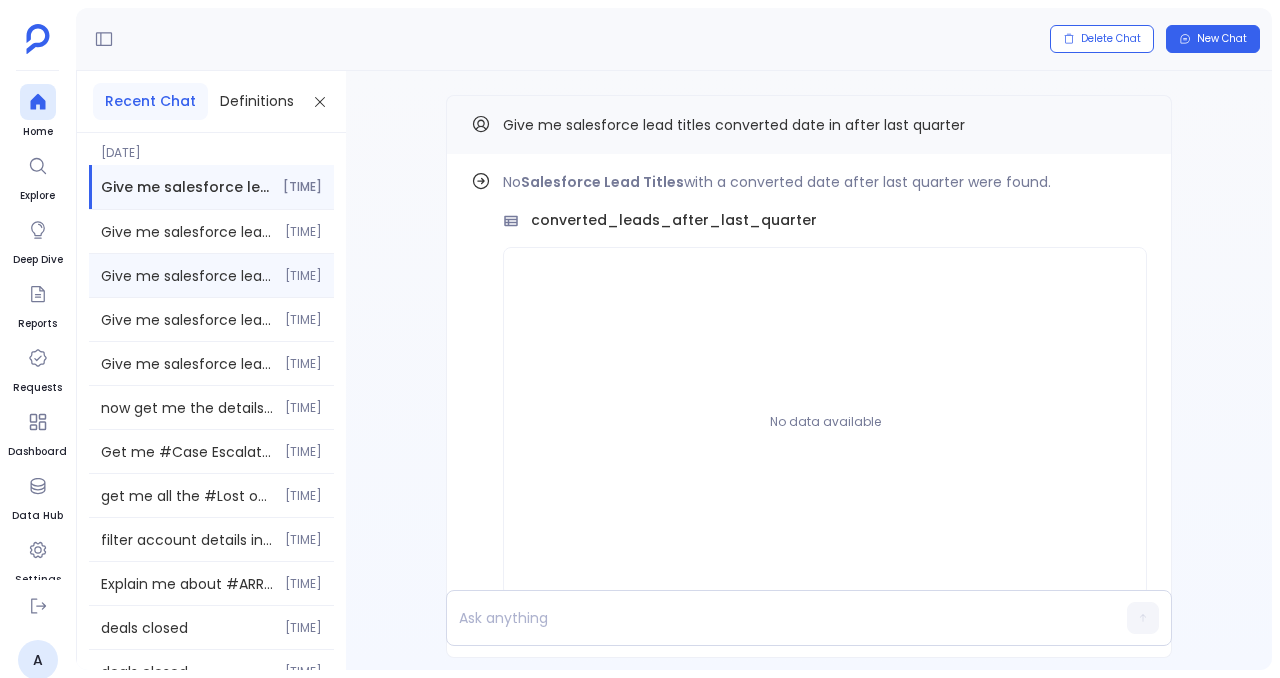 click on "Give me salesforce lead titles converted date in before last quarter 4:41 PM" at bounding box center (211, 231) 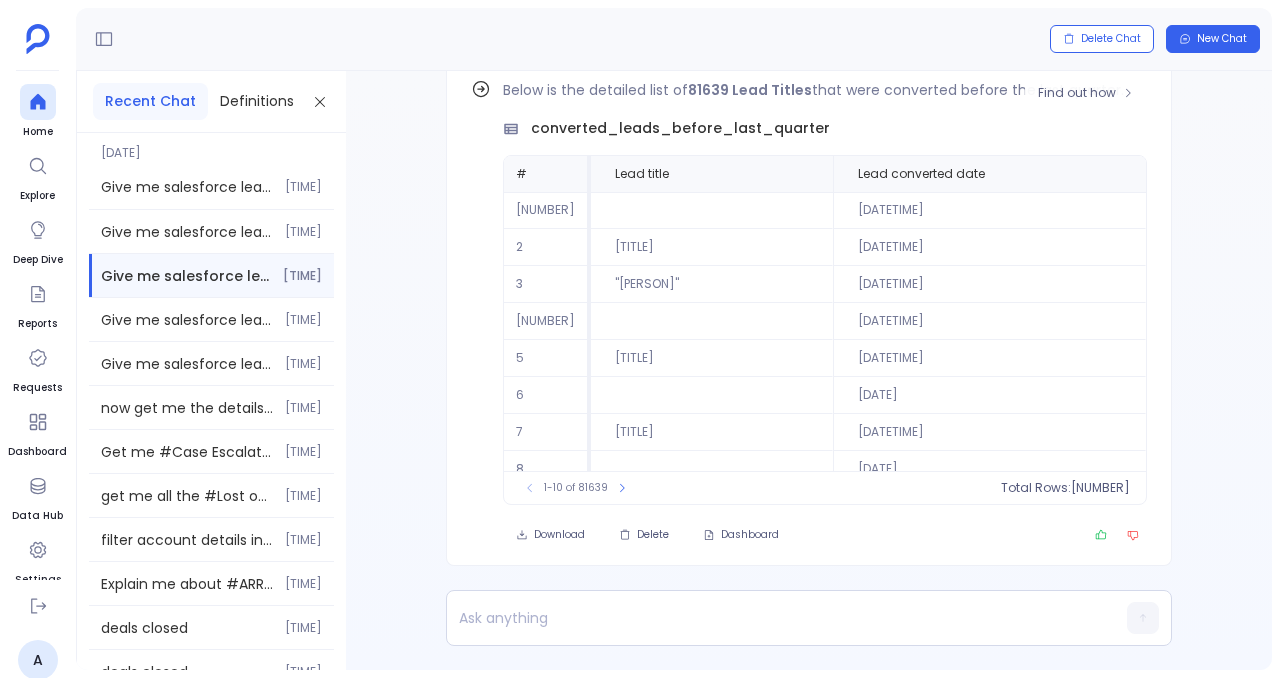 scroll, scrollTop: -92, scrollLeft: 0, axis: vertical 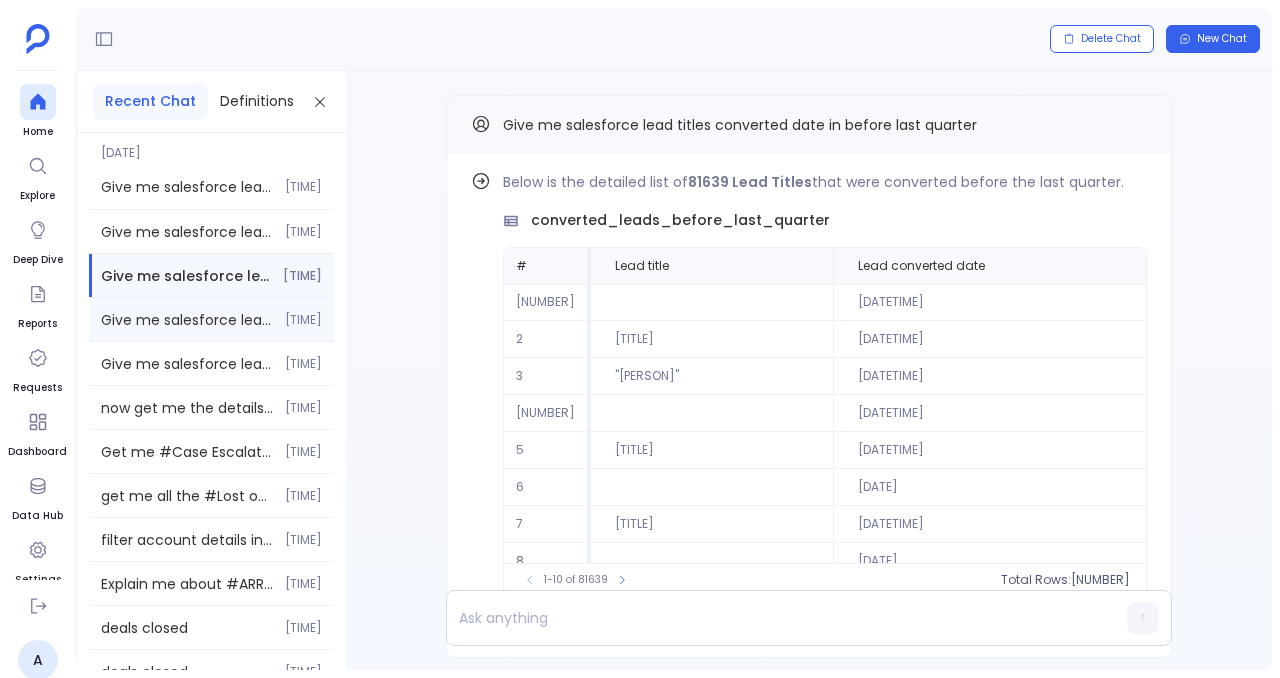 click on "[TIME]" at bounding box center [303, 187] 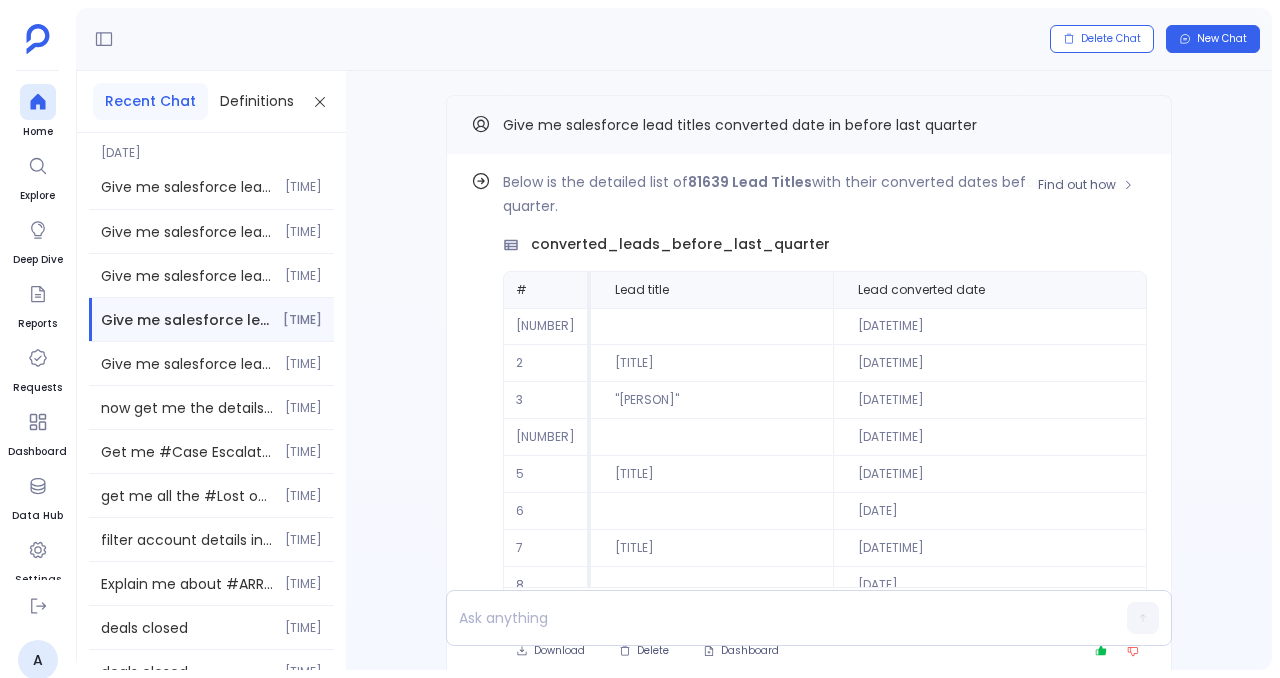 scroll, scrollTop: 0, scrollLeft: 0, axis: both 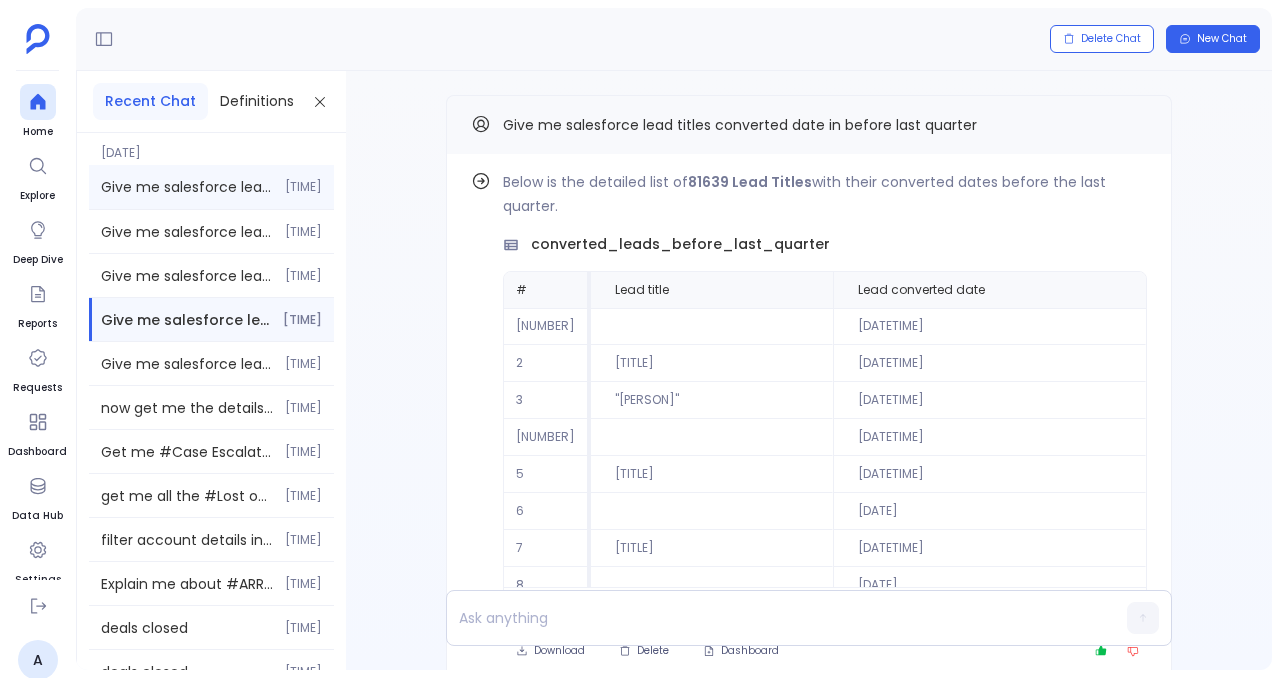 click on "Give me salesforce lead titles converted date in after last quarter 4:43 PM" at bounding box center [211, 187] 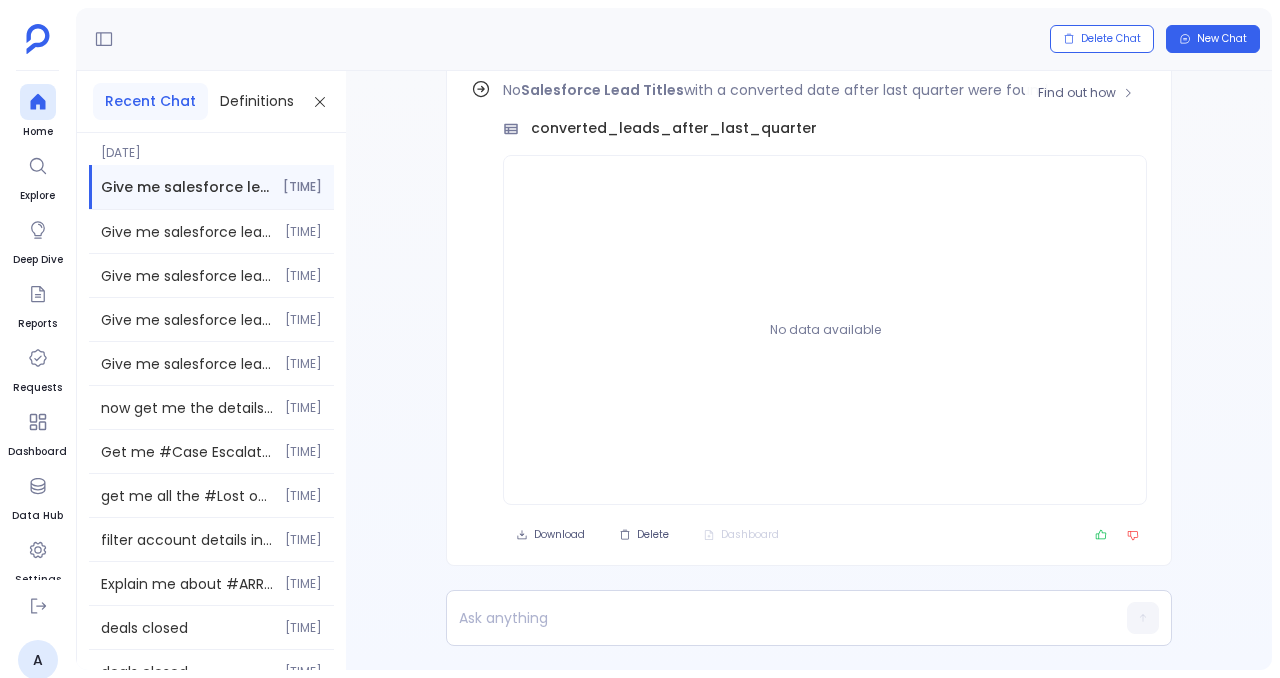 scroll, scrollTop: -92, scrollLeft: 0, axis: vertical 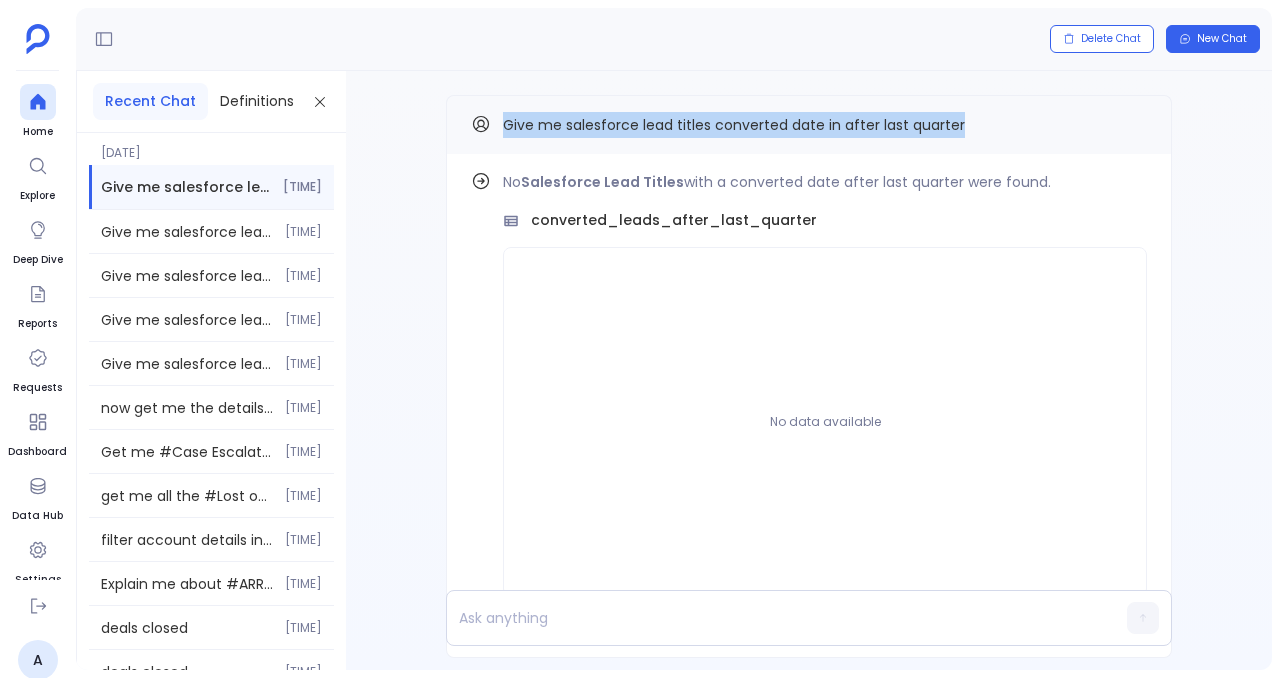 drag, startPoint x: 997, startPoint y: 133, endPoint x: 423, endPoint y: 135, distance: 574.0035 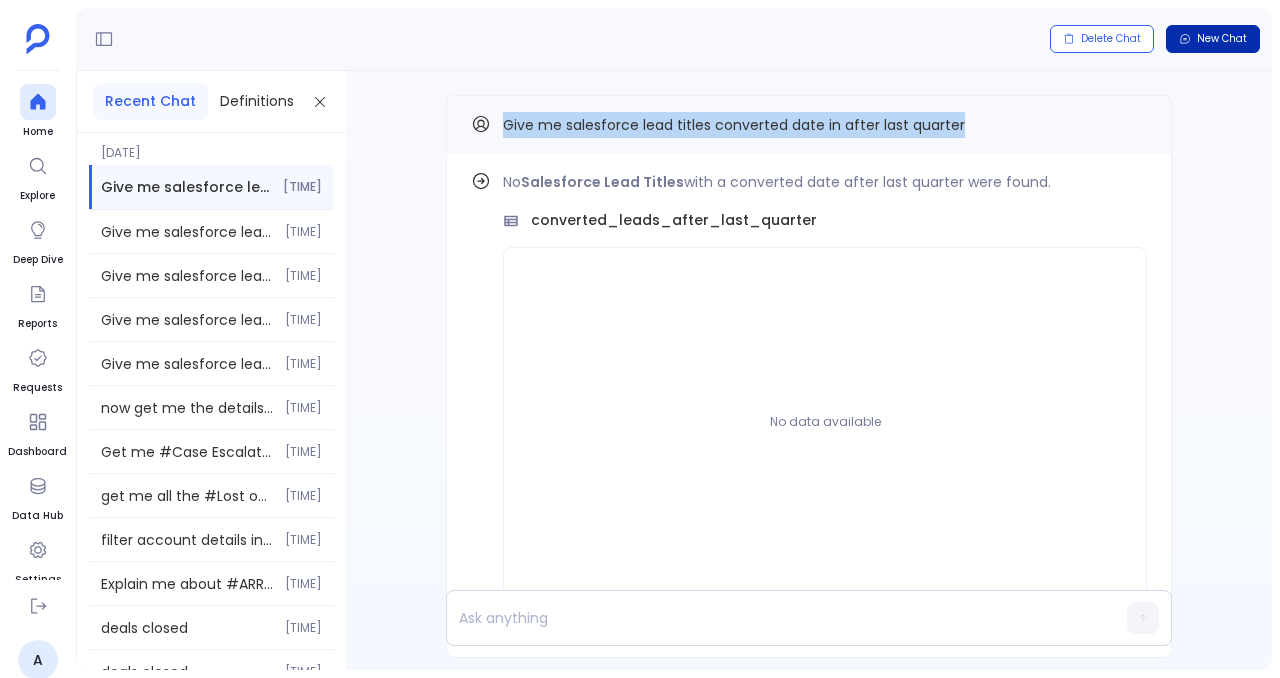 click on "New Chat" at bounding box center (1213, 39) 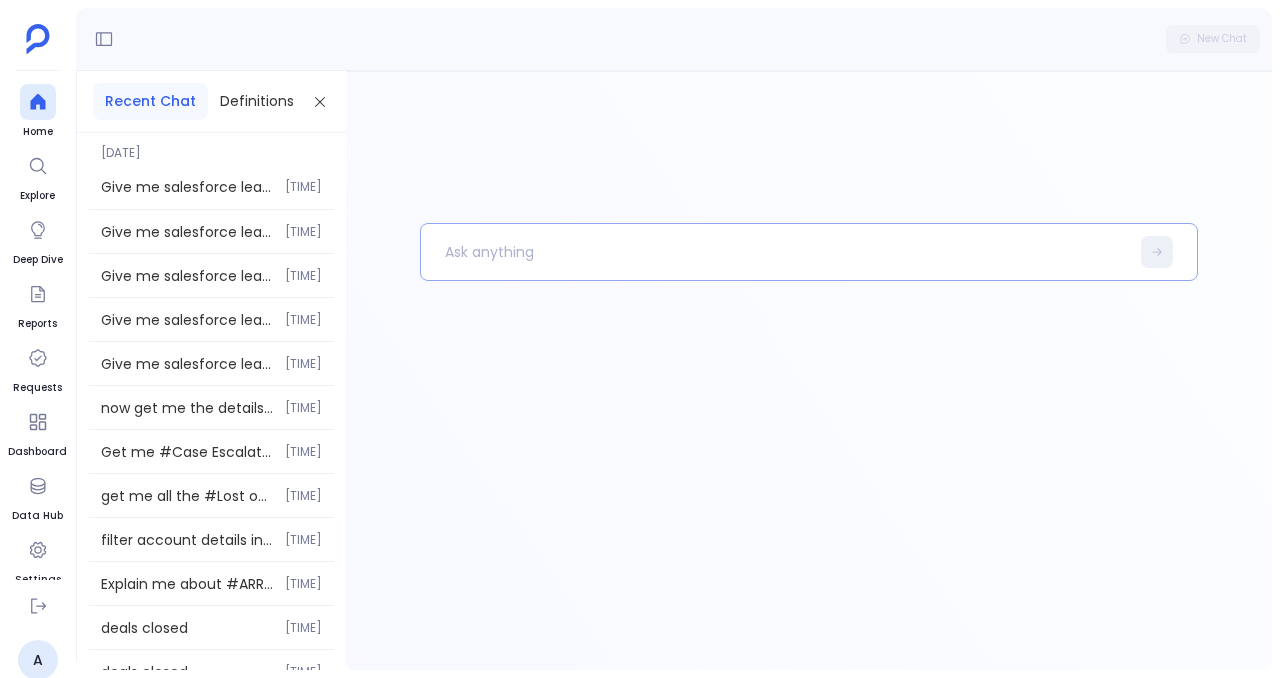 click at bounding box center [775, 252] 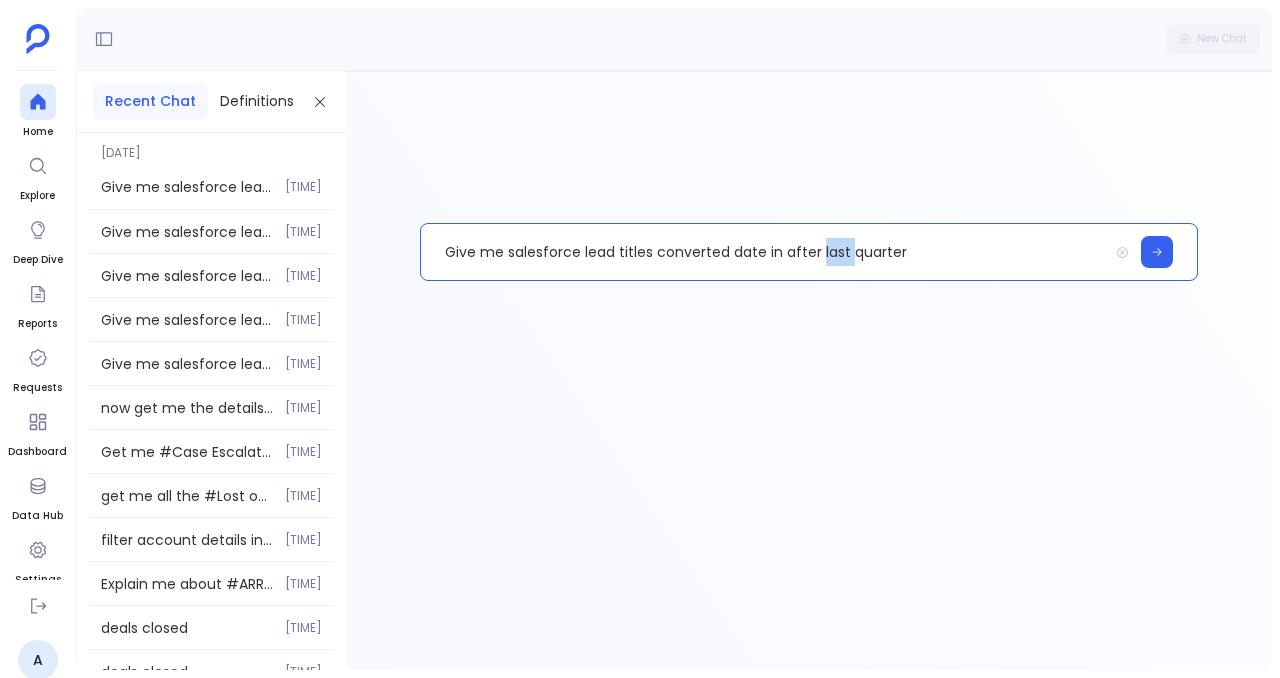 drag, startPoint x: 848, startPoint y: 256, endPoint x: 817, endPoint y: 257, distance: 31.016125 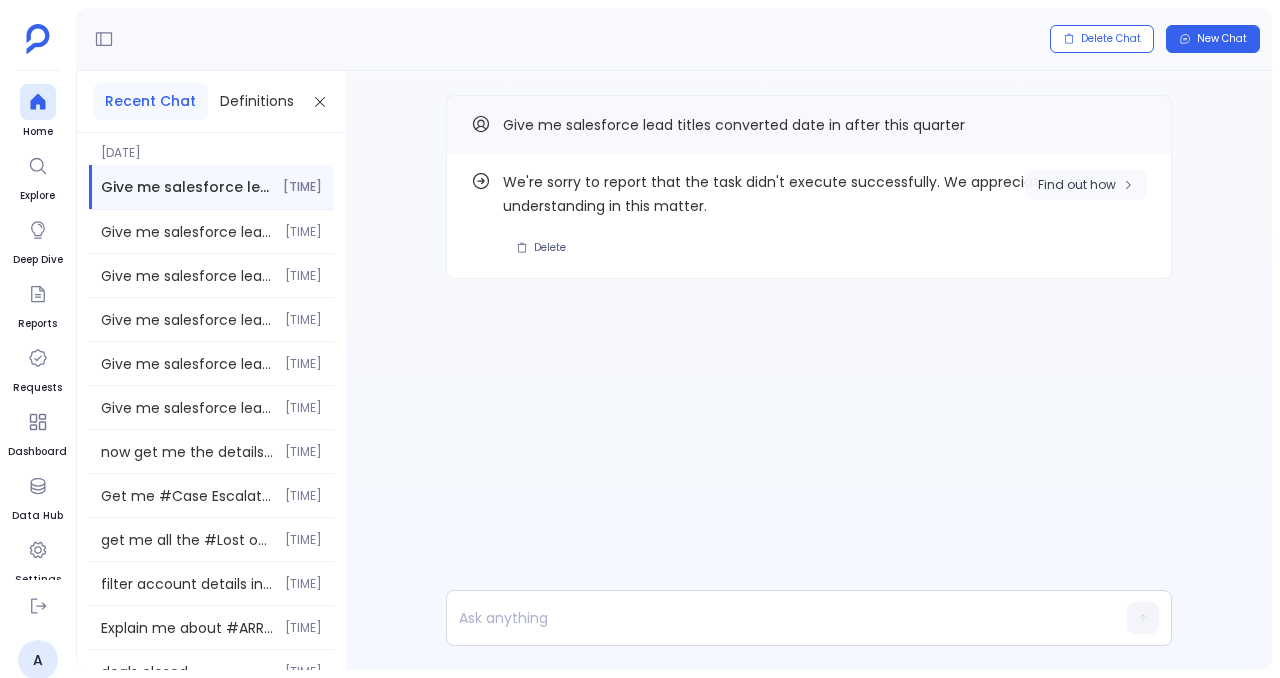 click on "Find out how" at bounding box center [1077, 185] 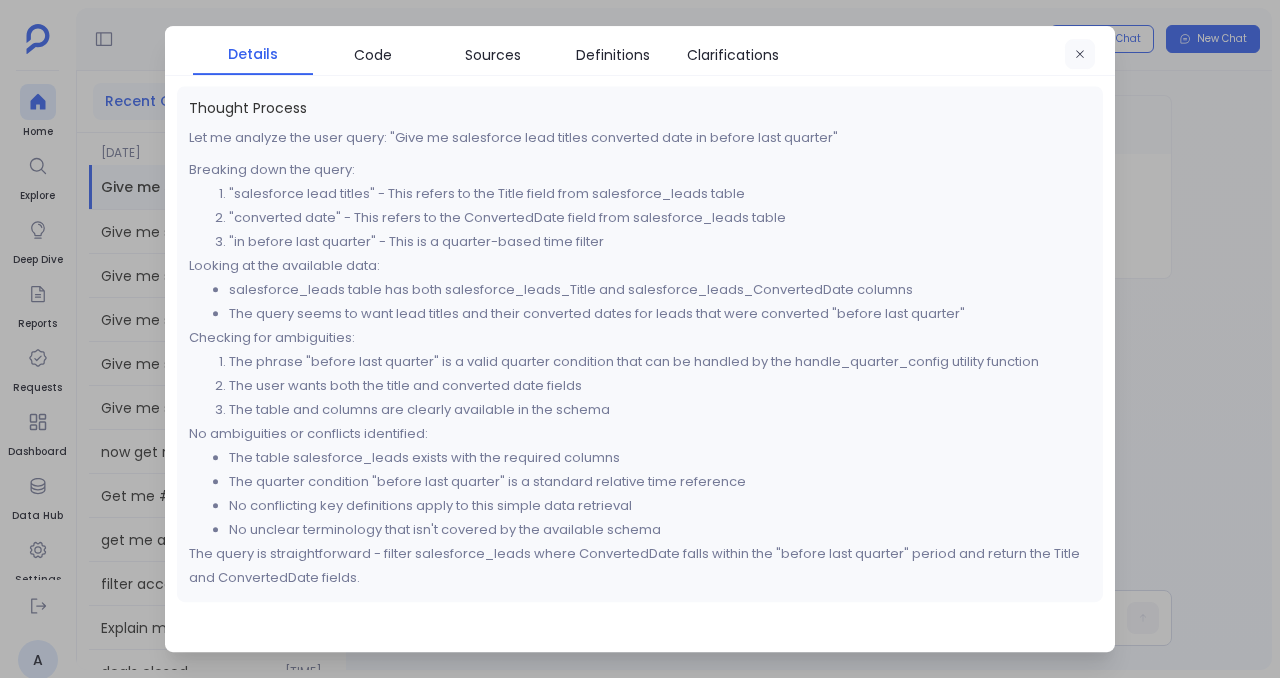 click at bounding box center (1080, 55) 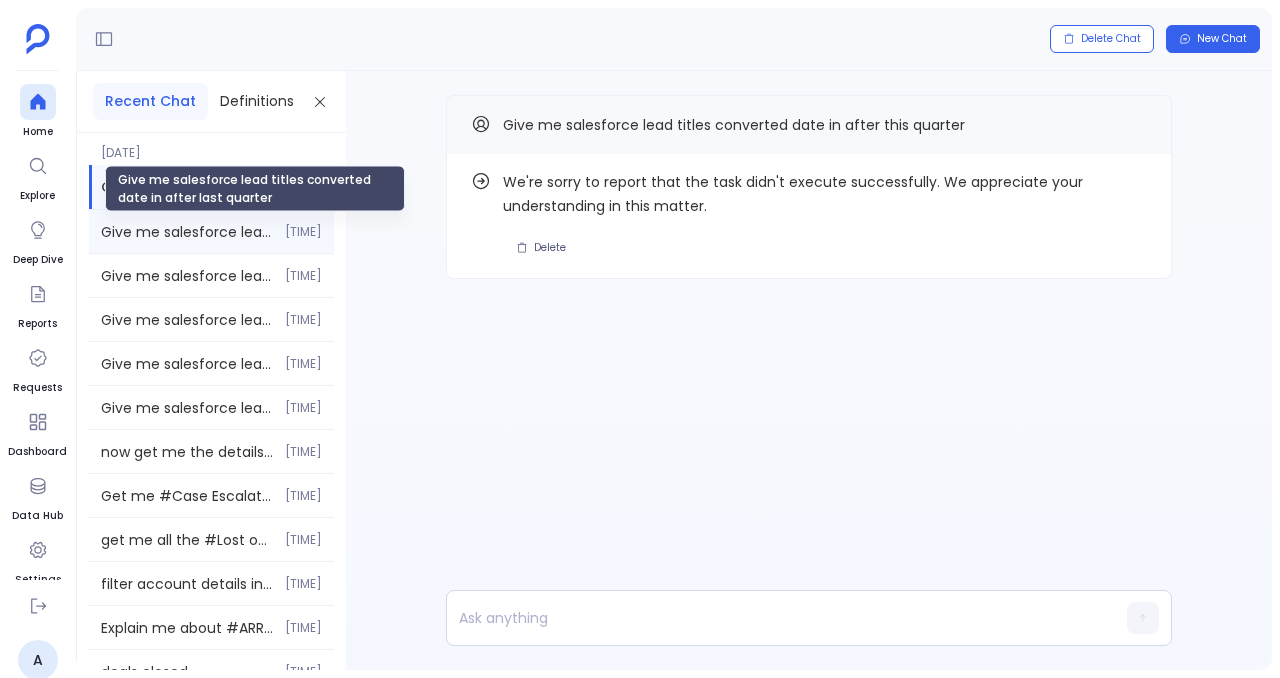 click on "Give me salesforce lead titles converted date in after last quarter" at bounding box center [187, 232] 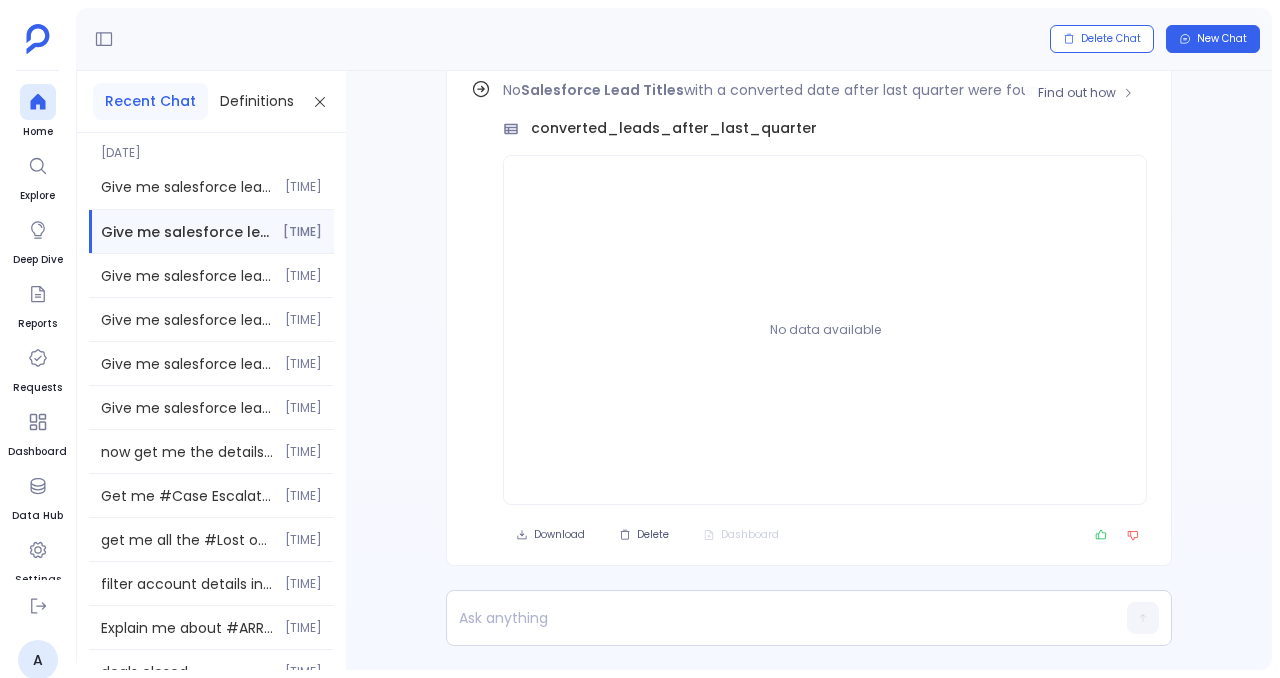 scroll, scrollTop: -92, scrollLeft: 0, axis: vertical 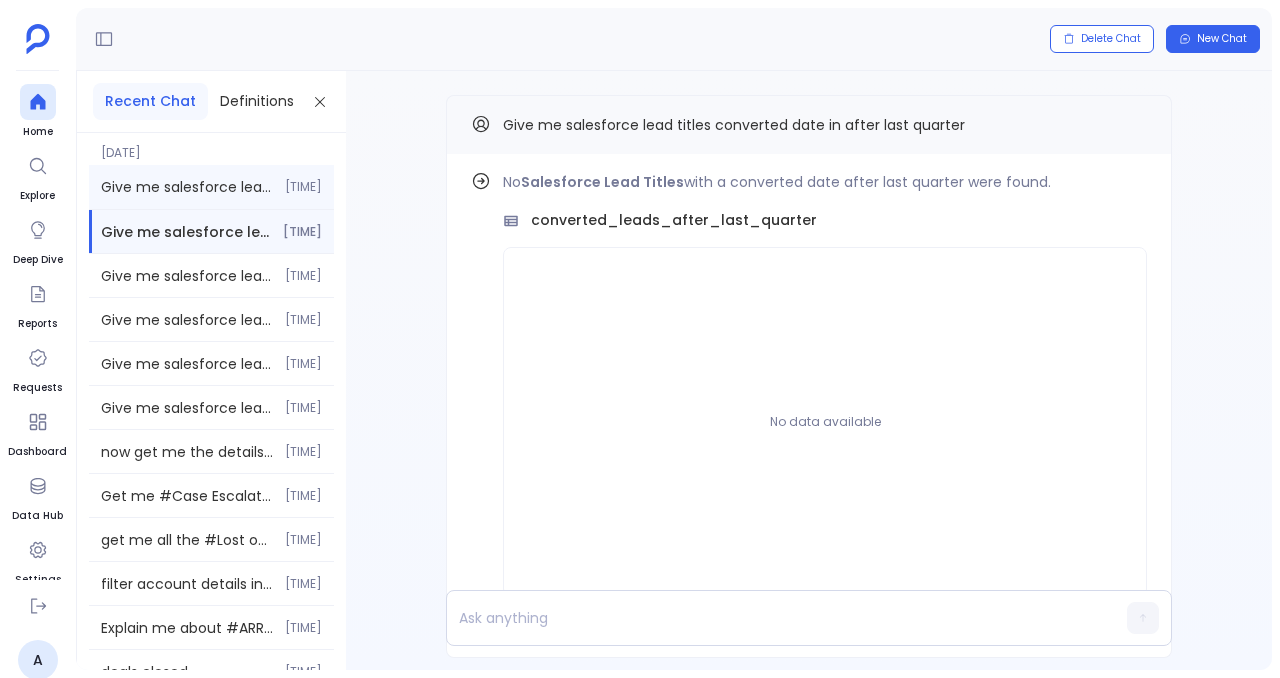 click on "Give me salesforce lead titles converted date in after this quarter 4:44 PM" at bounding box center (211, 187) 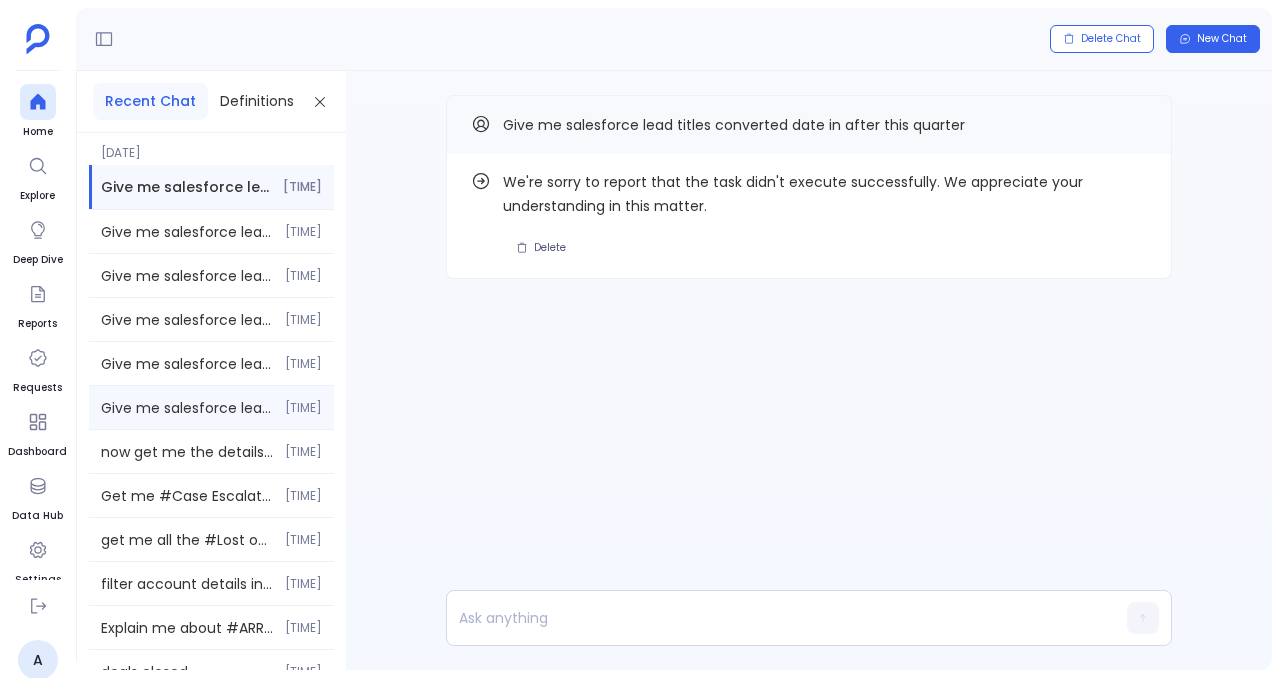 click on "Give me salesforce lead titles converted date in before last quarter 4:38 PM" at bounding box center (211, 231) 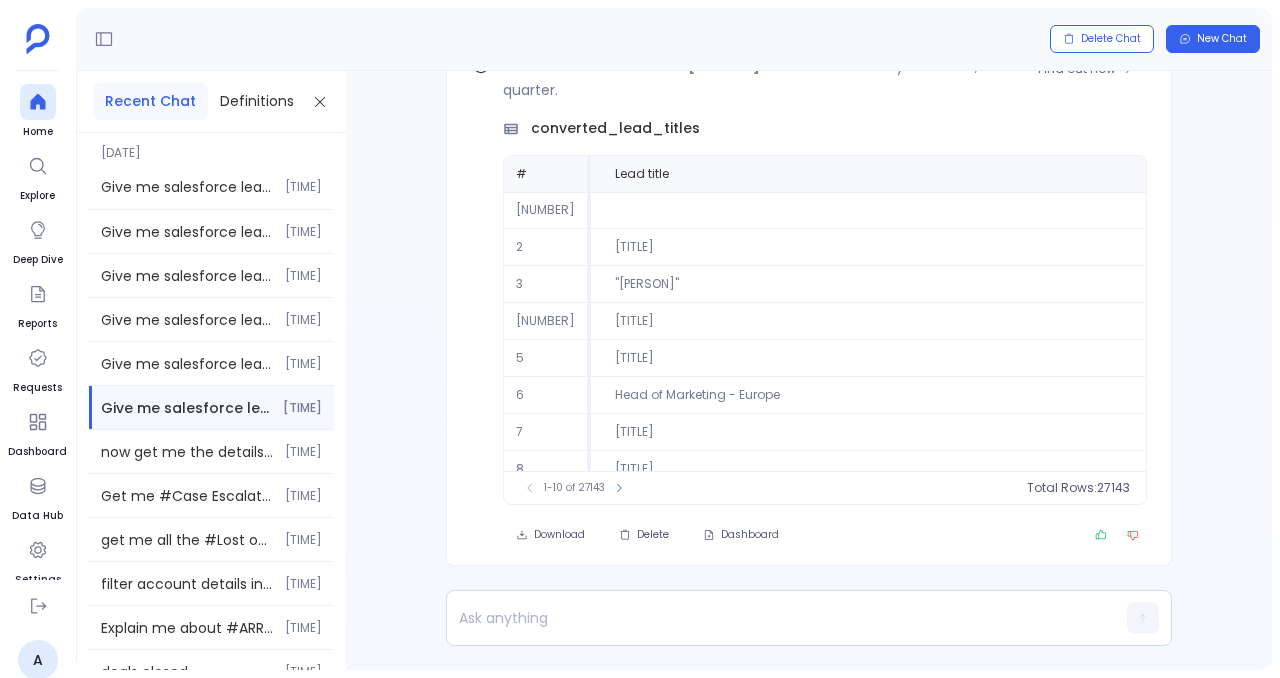 scroll, scrollTop: -116, scrollLeft: 0, axis: vertical 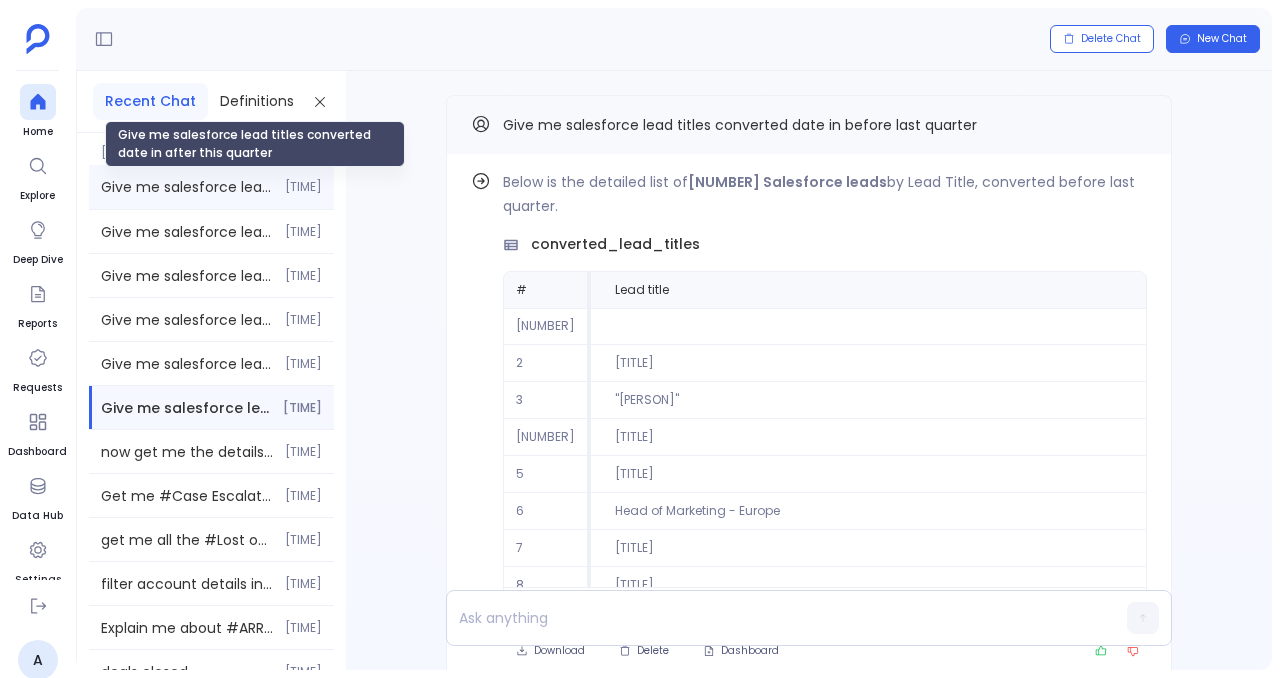 click on "Give me salesforce lead titles converted date in after this quarter" at bounding box center (187, 187) 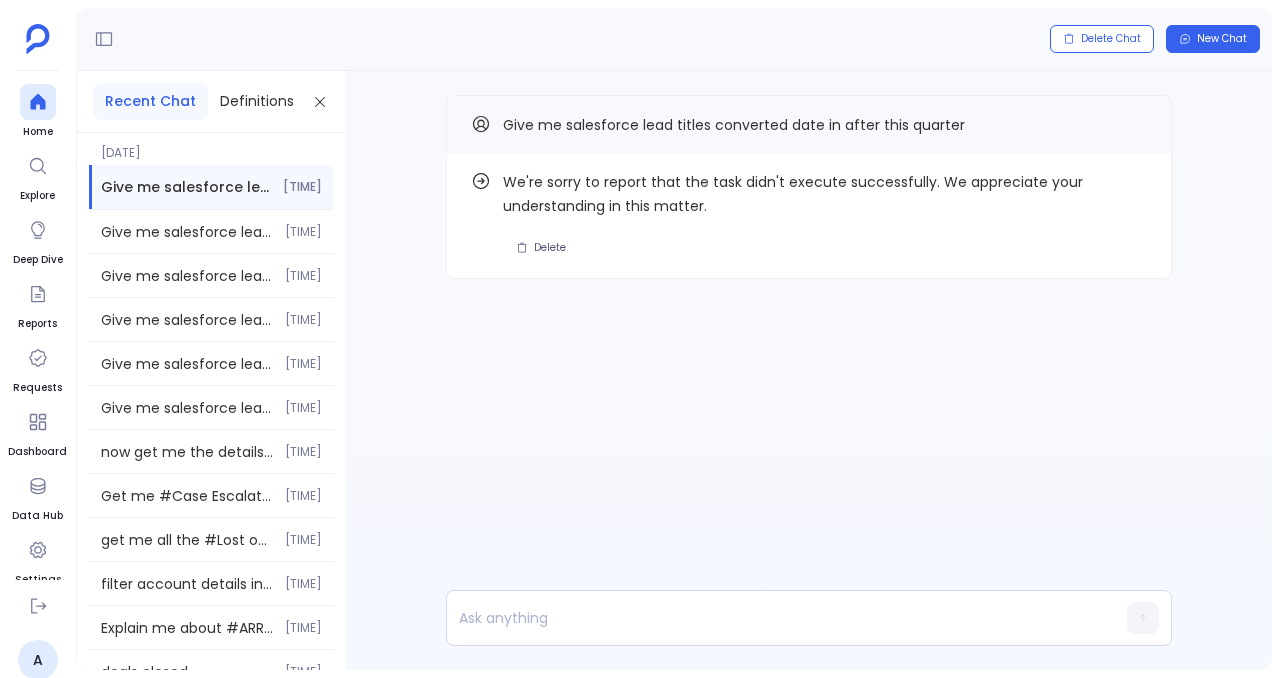 click on "Find out how We're sorry to report that the task didn't execute successfully. We appreciate your understanding in this matter. Delete Give me salesforce lead titles converted date in after this quarter" at bounding box center (809, 227) 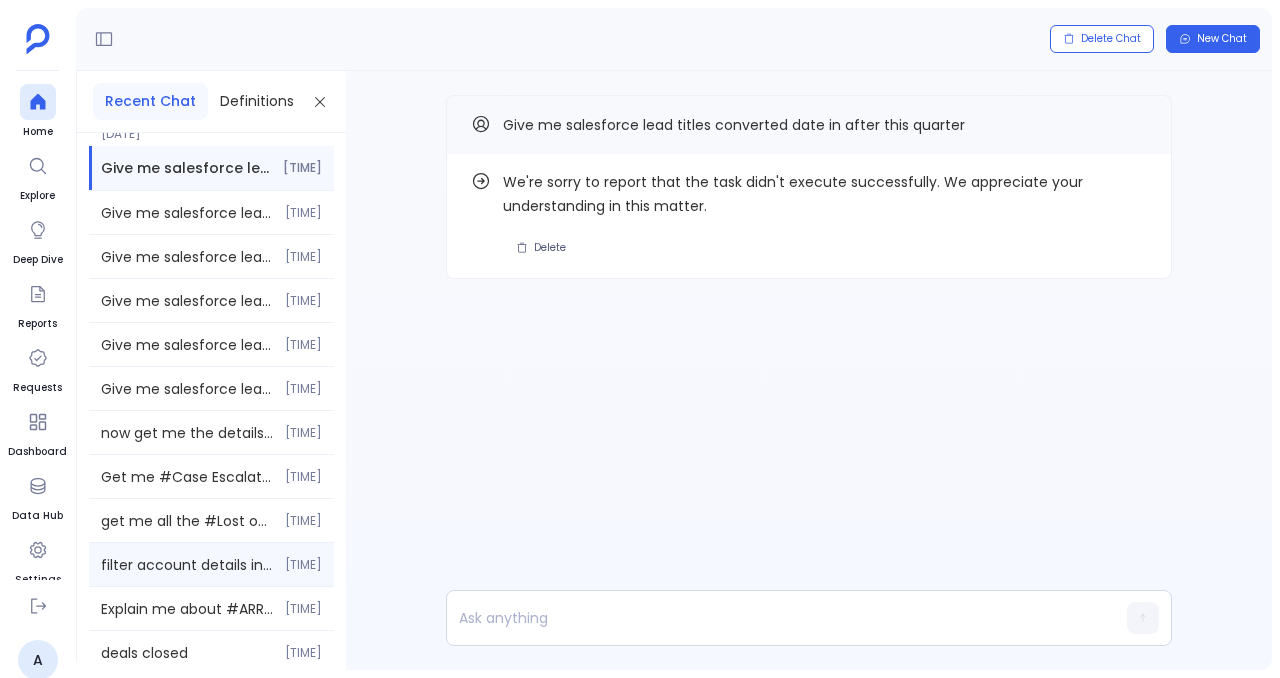 scroll, scrollTop: 33, scrollLeft: 0, axis: vertical 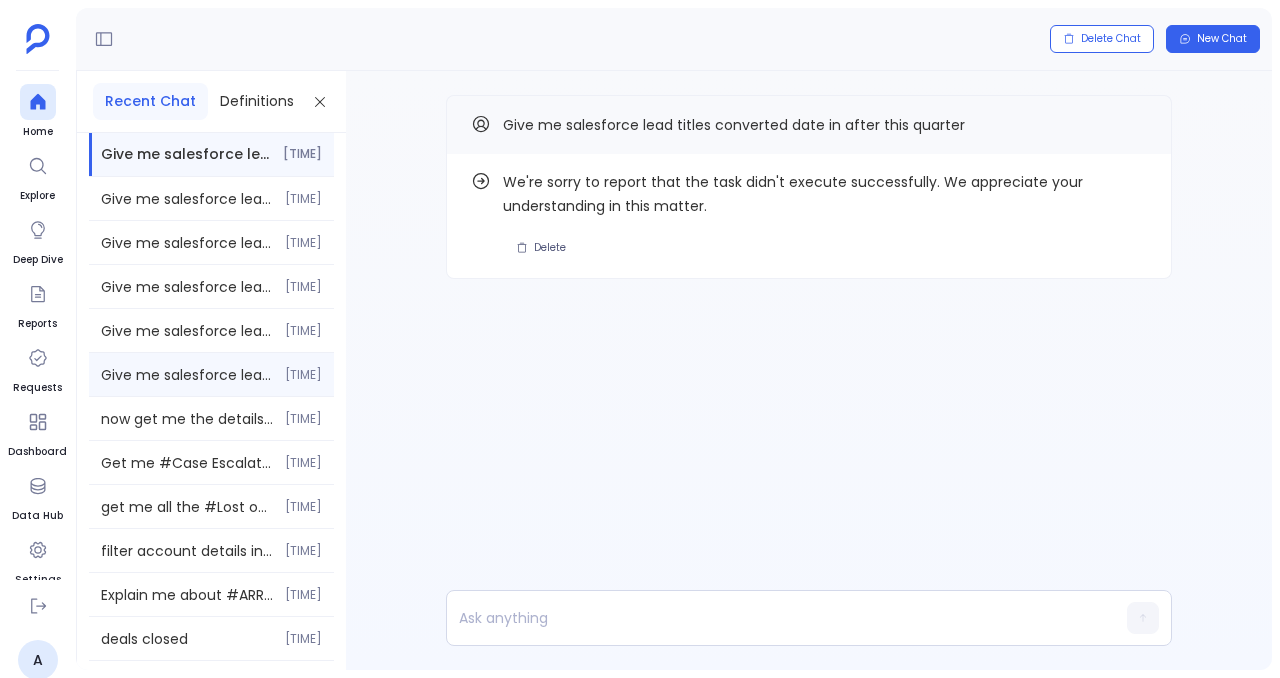 click on "Give me salesforce lead titles converted date in before last quarter 4:38 PM" at bounding box center (211, 198) 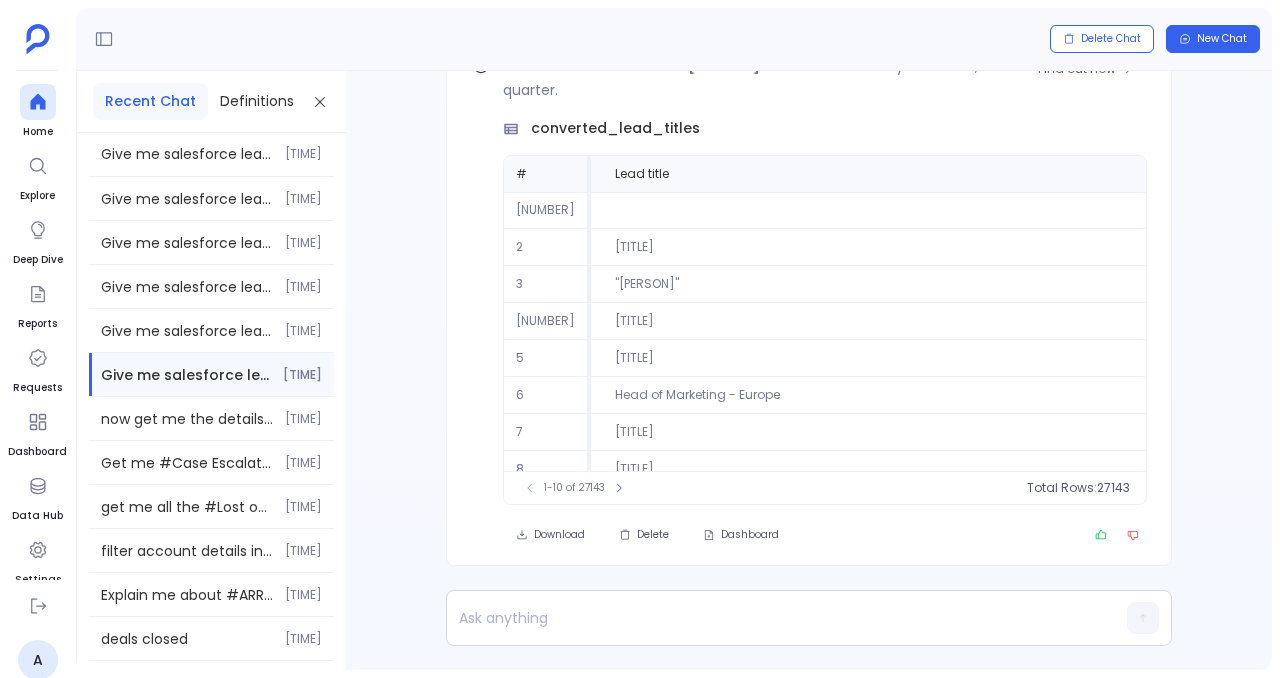 scroll, scrollTop: -116, scrollLeft: 0, axis: vertical 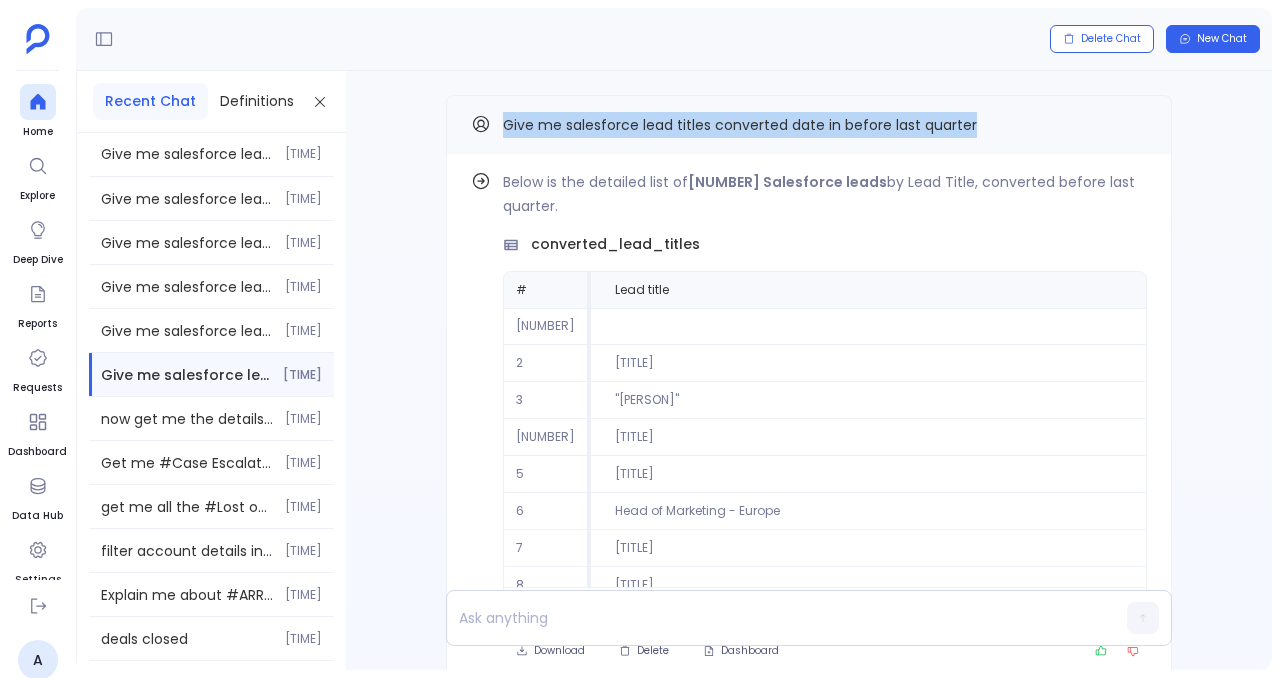drag, startPoint x: 986, startPoint y: 124, endPoint x: 535, endPoint y: 111, distance: 451.18732 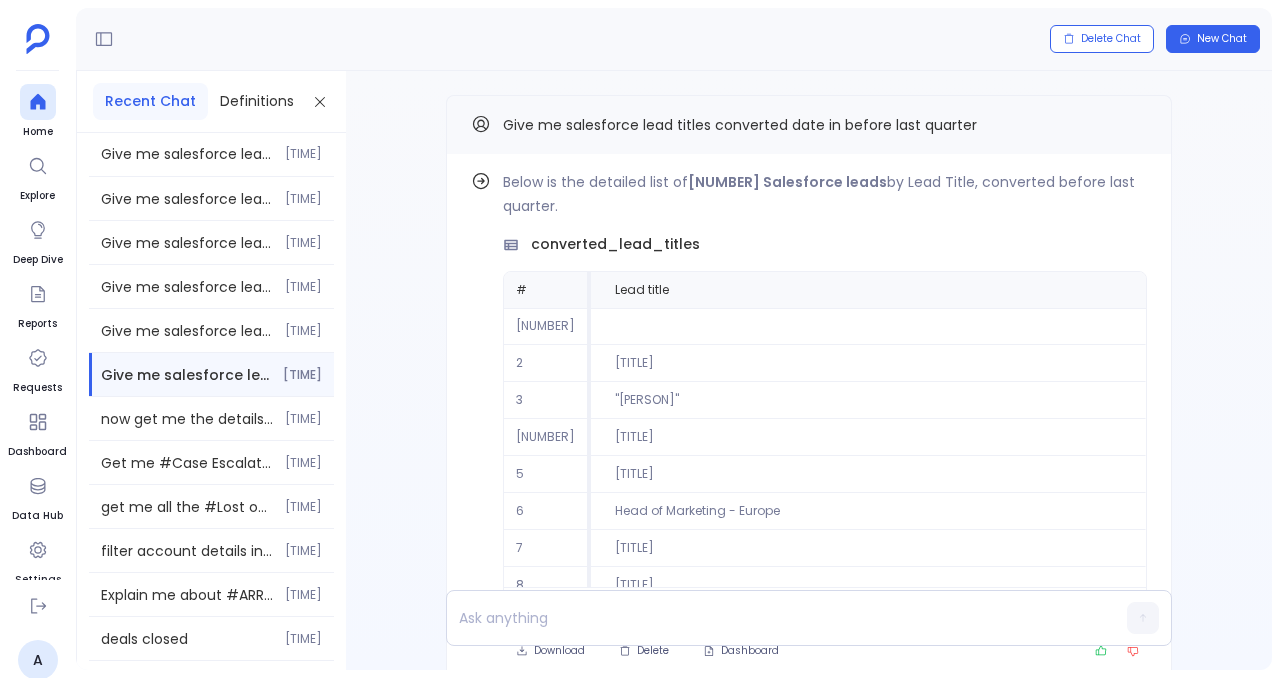 click on "Give me salesforce lead titles converted date in before last quarter" at bounding box center [809, 124] 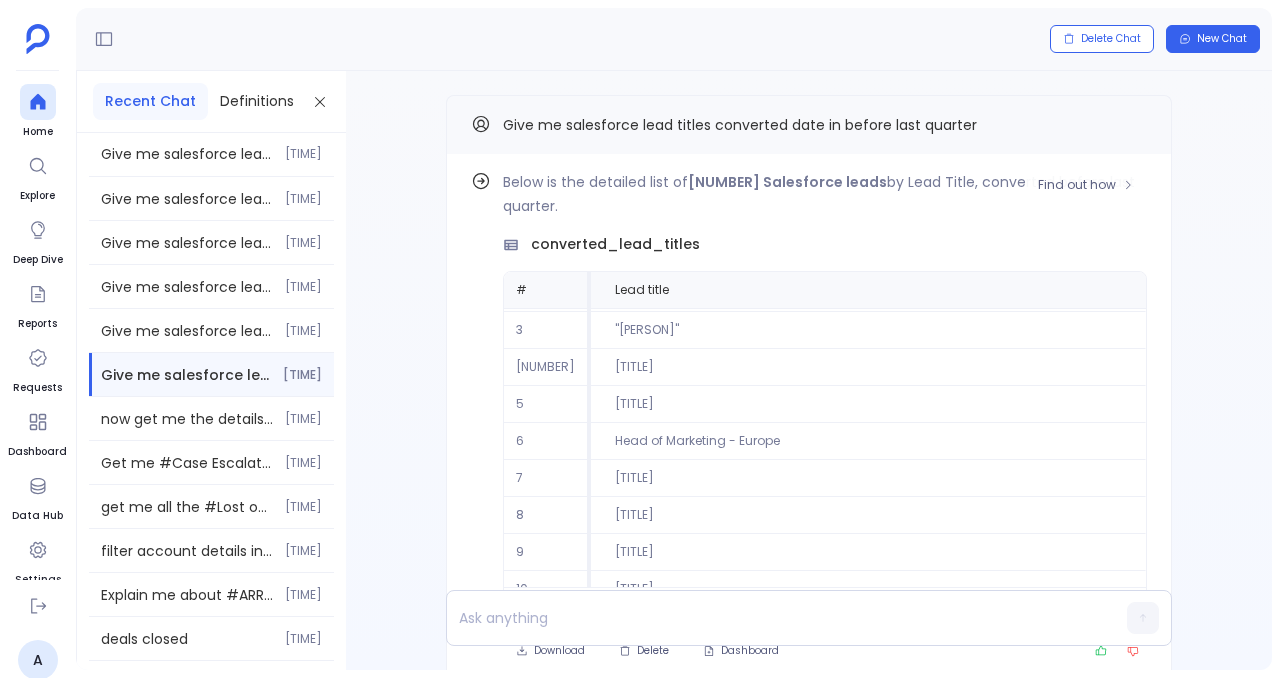 scroll, scrollTop: 91, scrollLeft: 0, axis: vertical 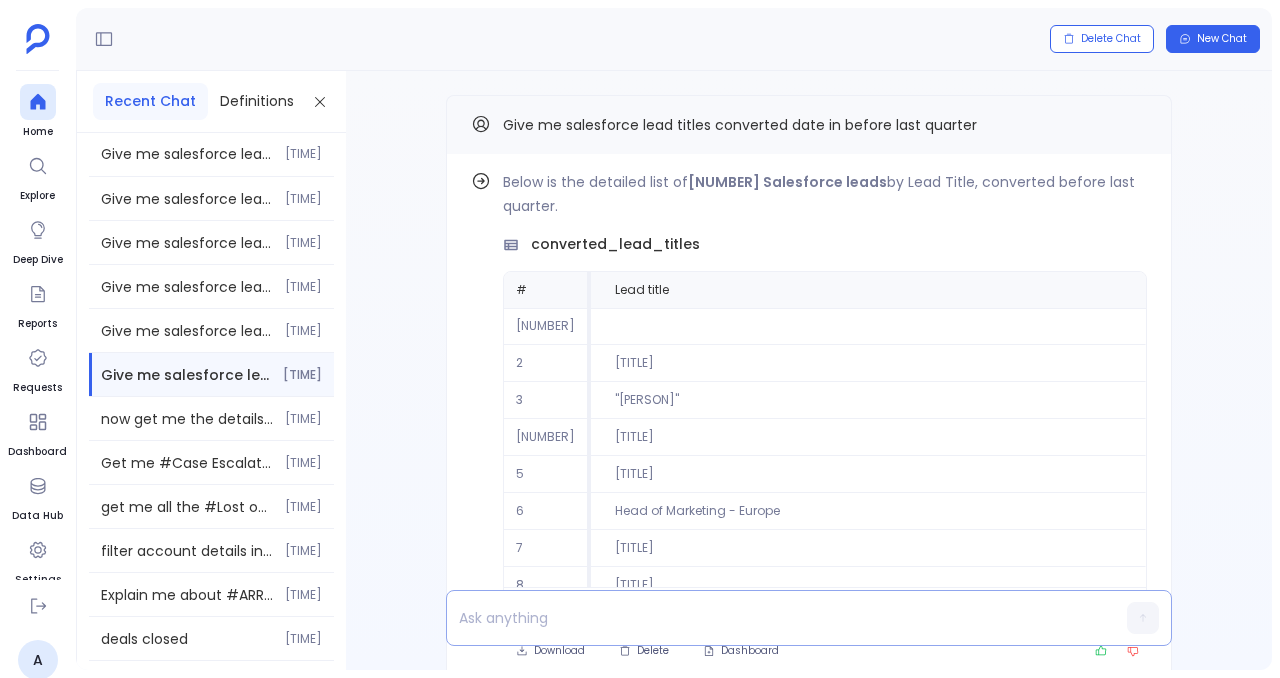 click at bounding box center (770, 618) 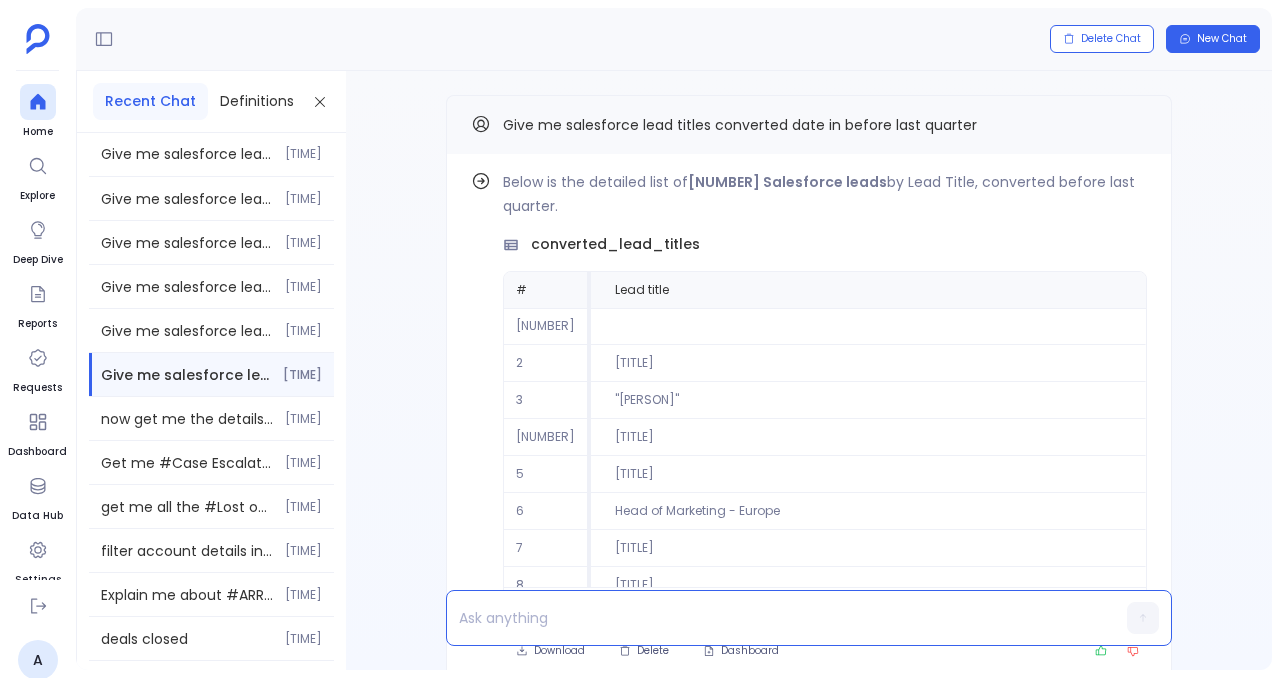 click at bounding box center (770, 618) 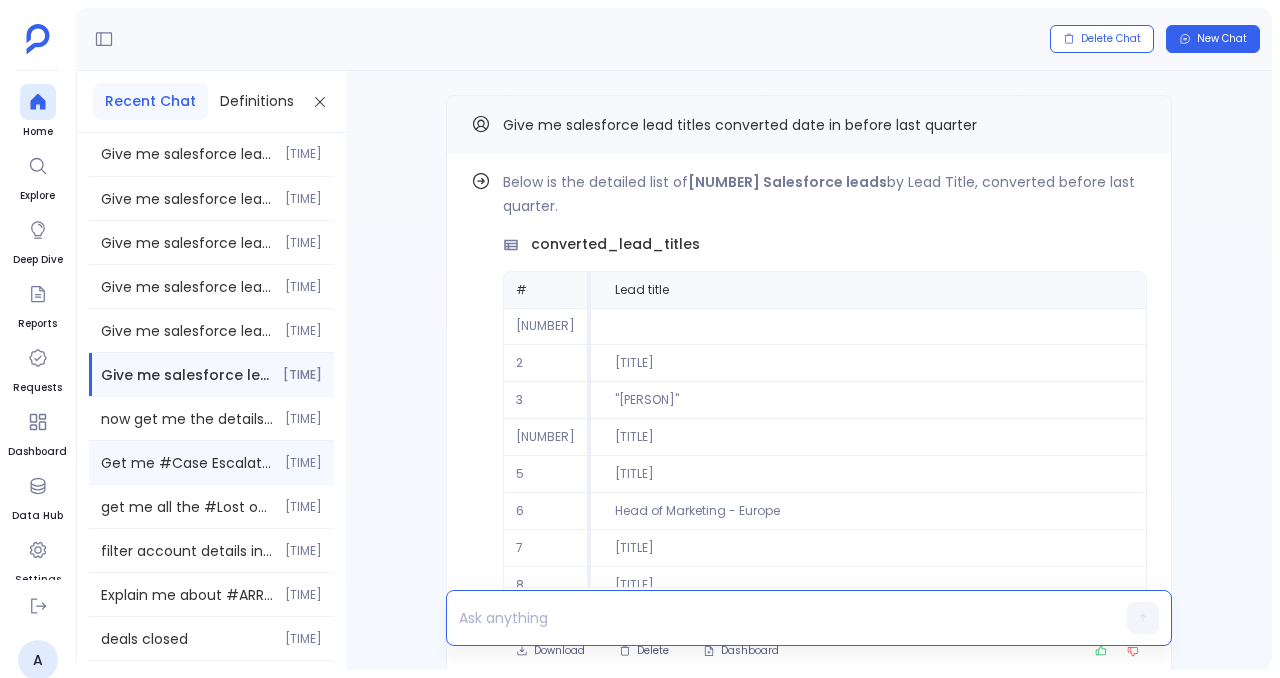 click on "Get me #Case Escalation Rate from marketo_lead #domain_c" at bounding box center (187, 463) 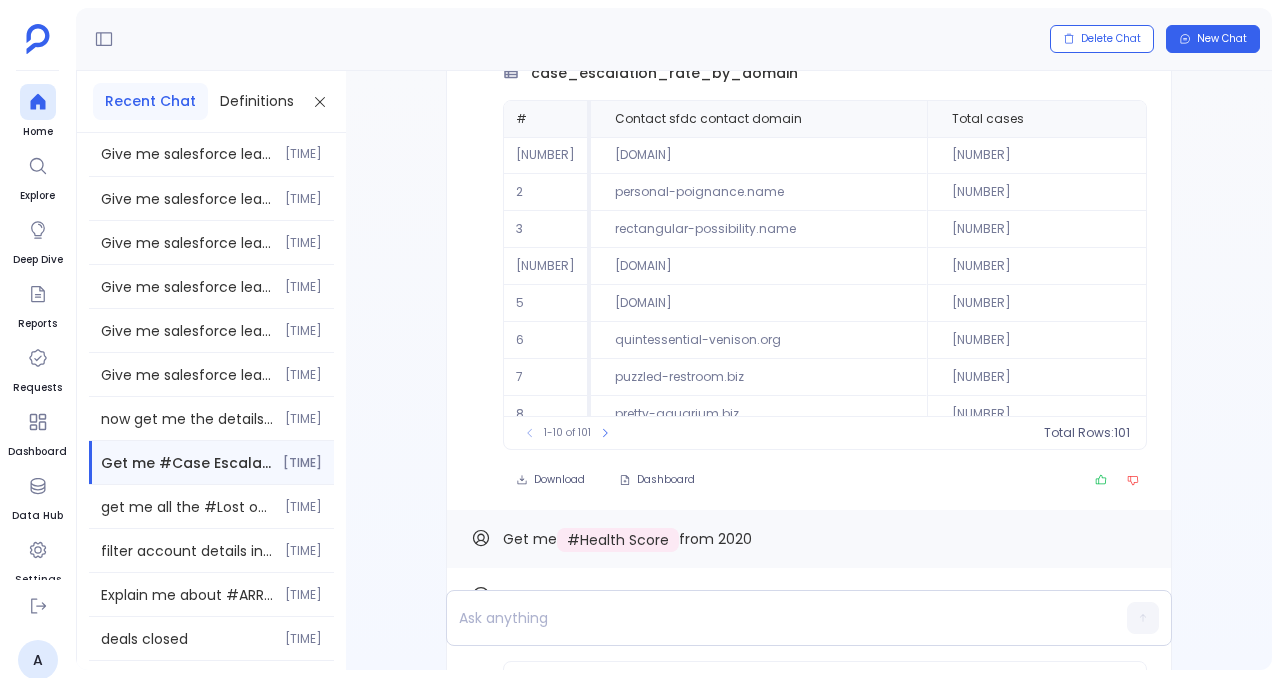 scroll, scrollTop: -677, scrollLeft: 0, axis: vertical 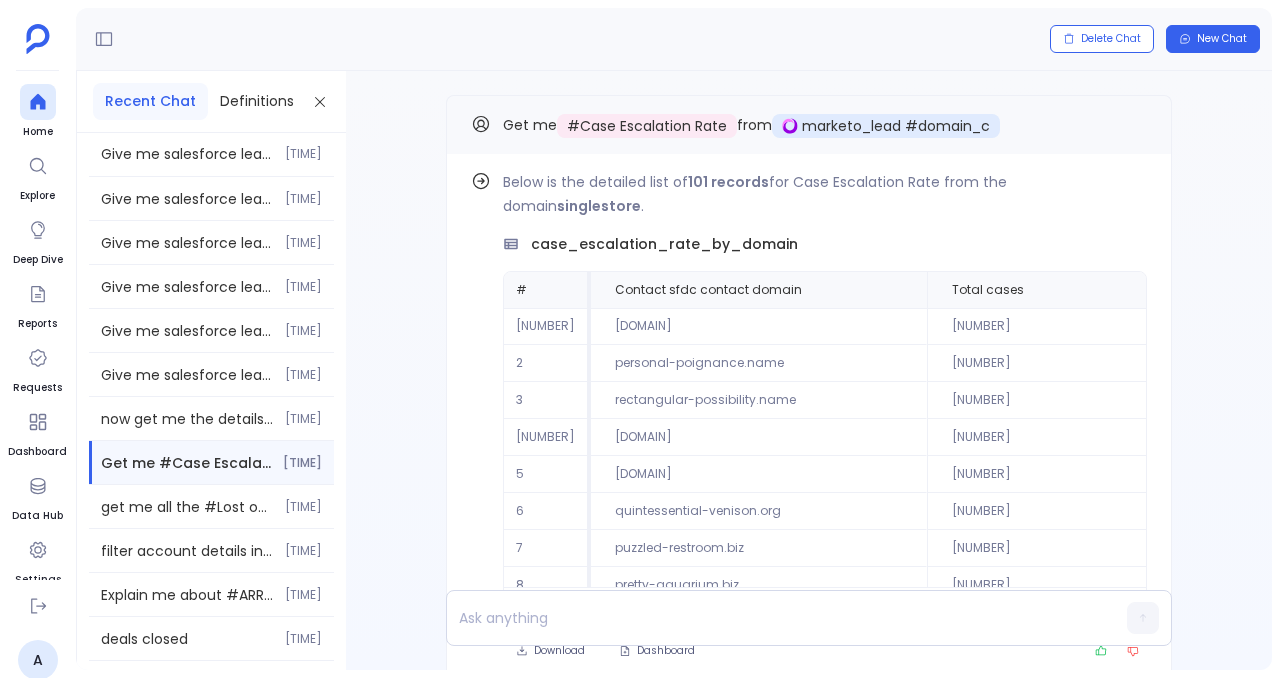 click on "# Case Escalation Rate" at bounding box center (647, 126) 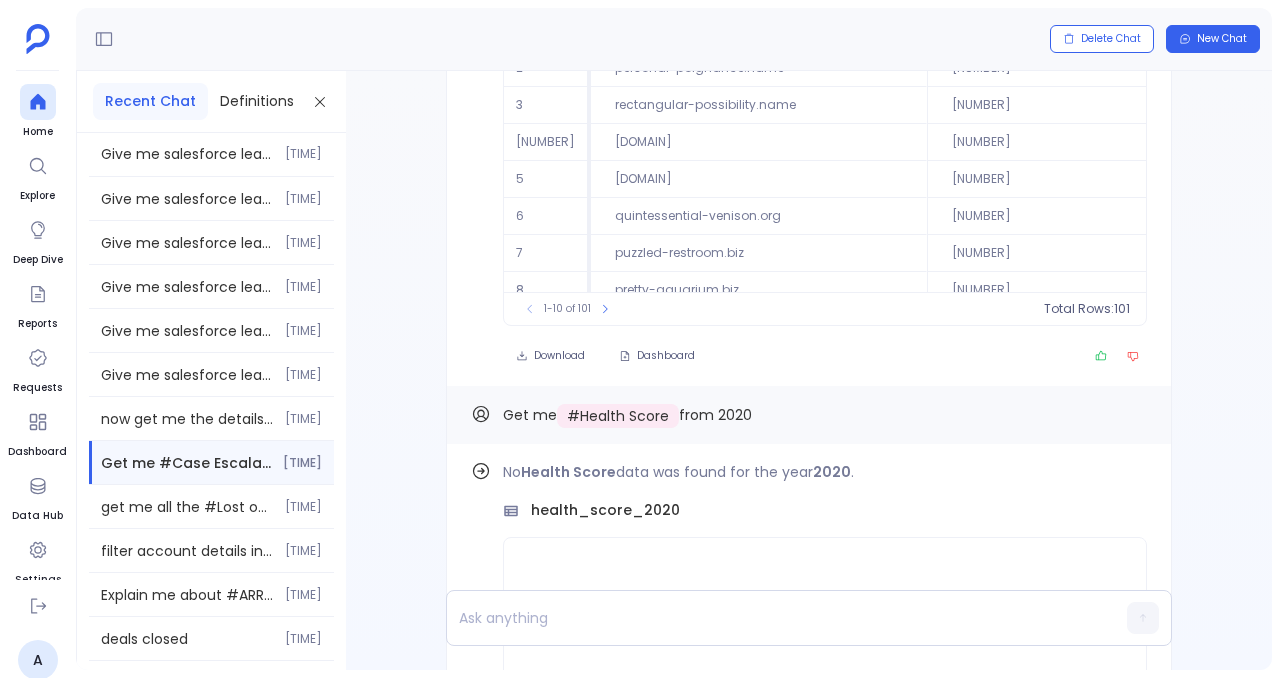 scroll, scrollTop: -368, scrollLeft: 0, axis: vertical 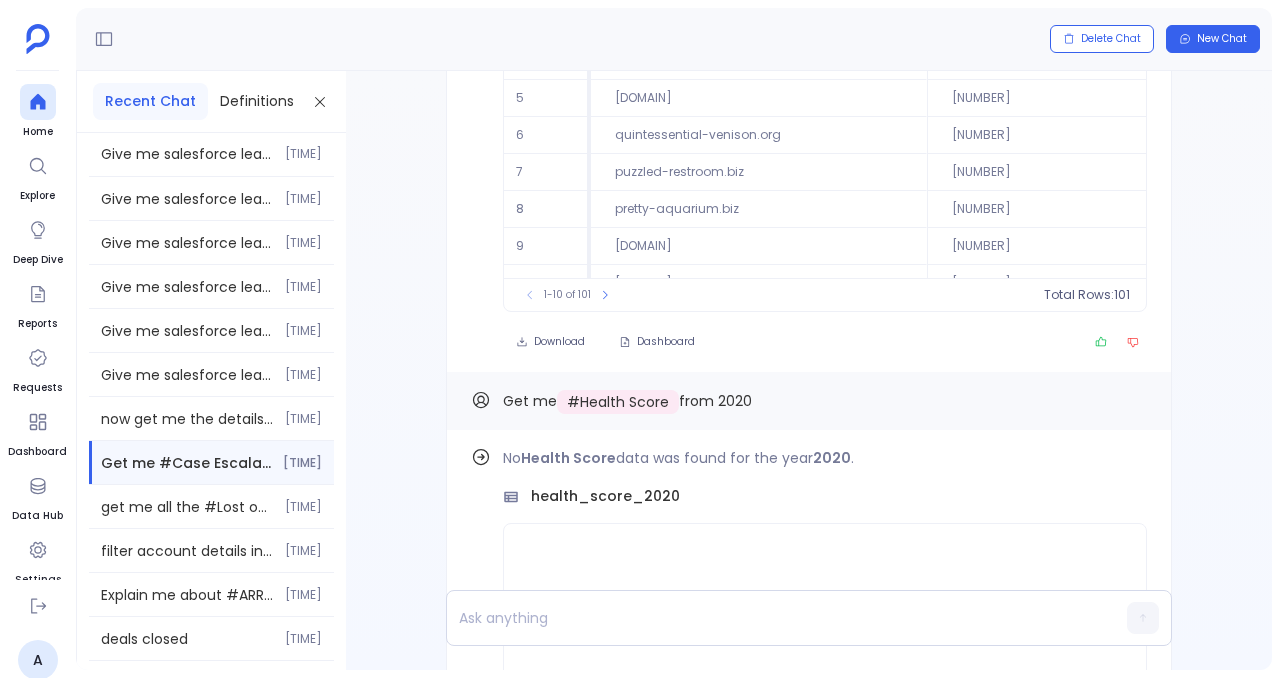 click on "# Health Score" at bounding box center (618, 402) 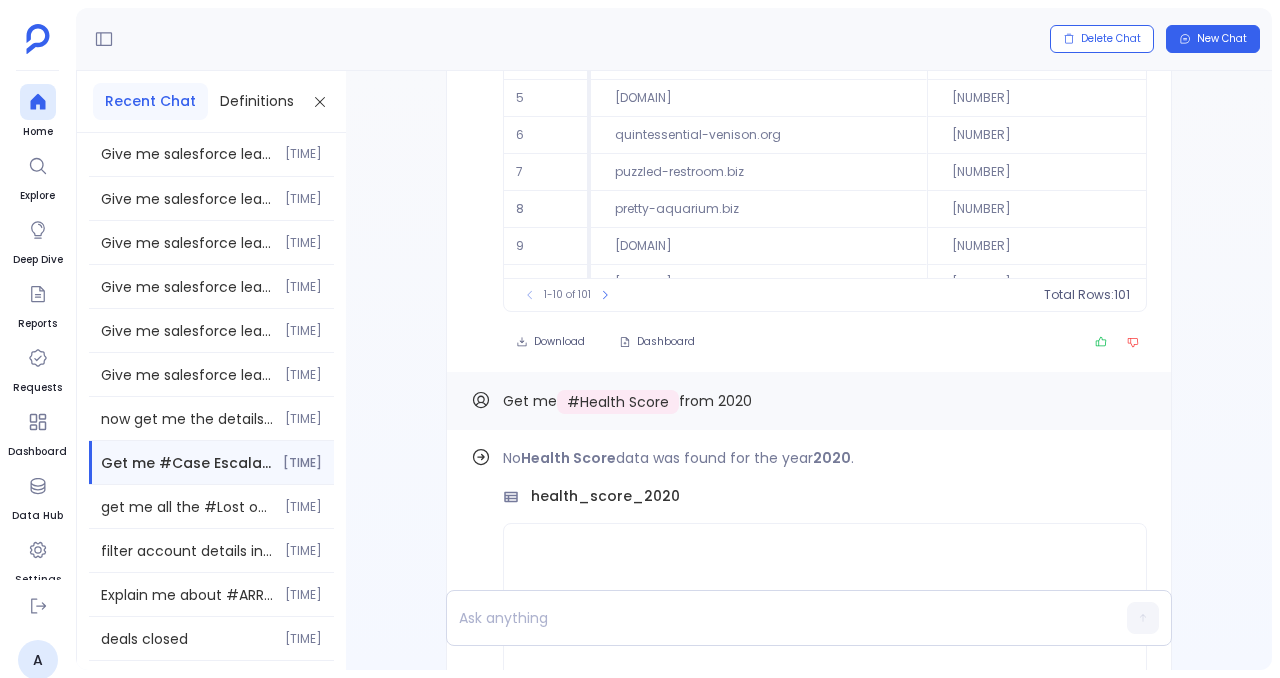 click on "# Health Score" at bounding box center [618, 402] 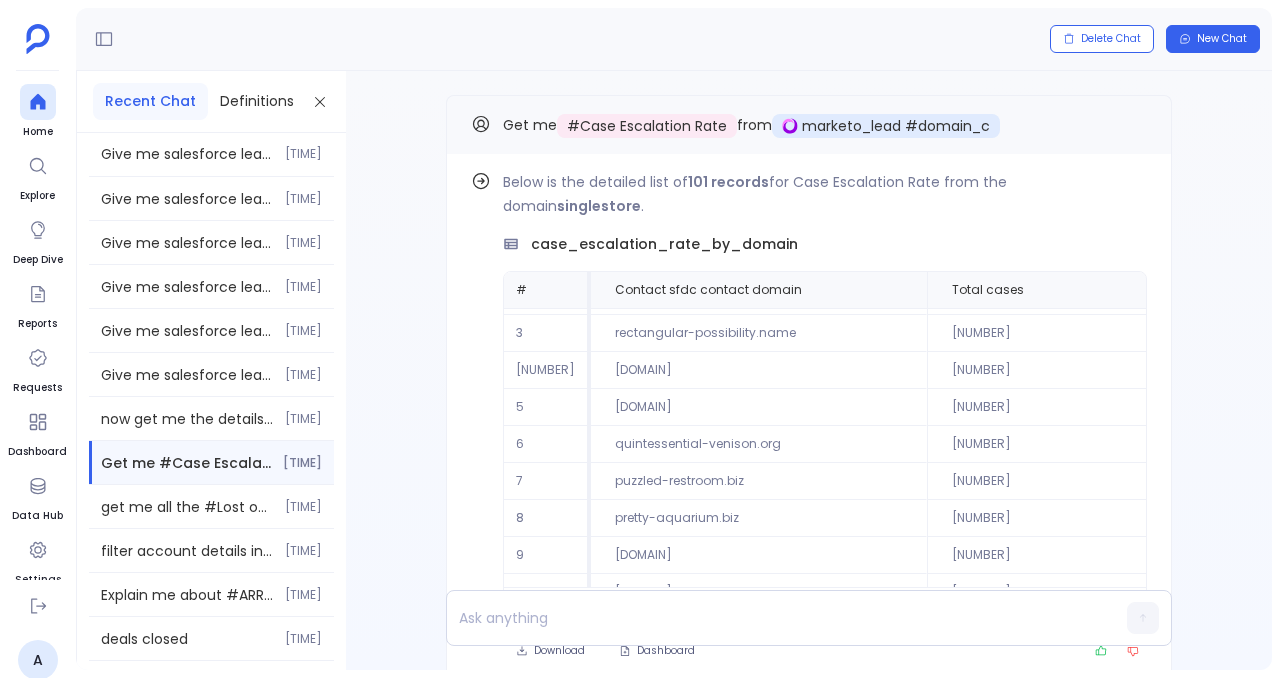 click on "marketo_lead #domain_c" at bounding box center [896, 126] 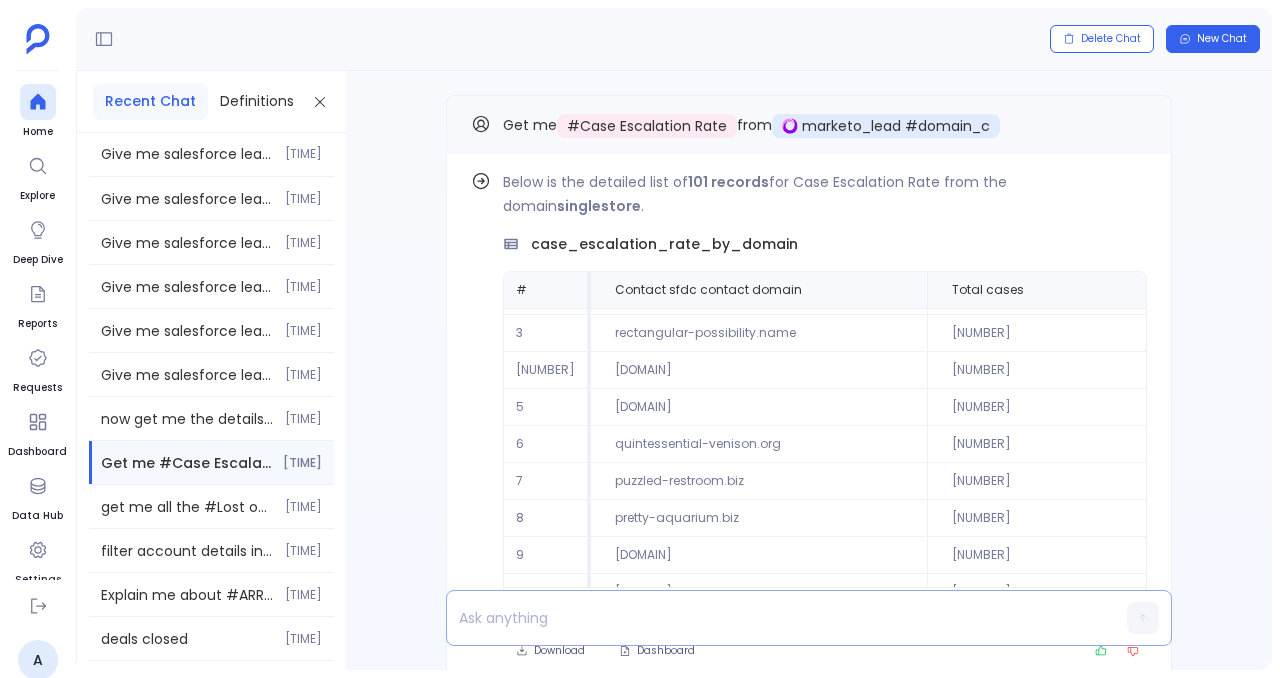 click at bounding box center (770, 618) 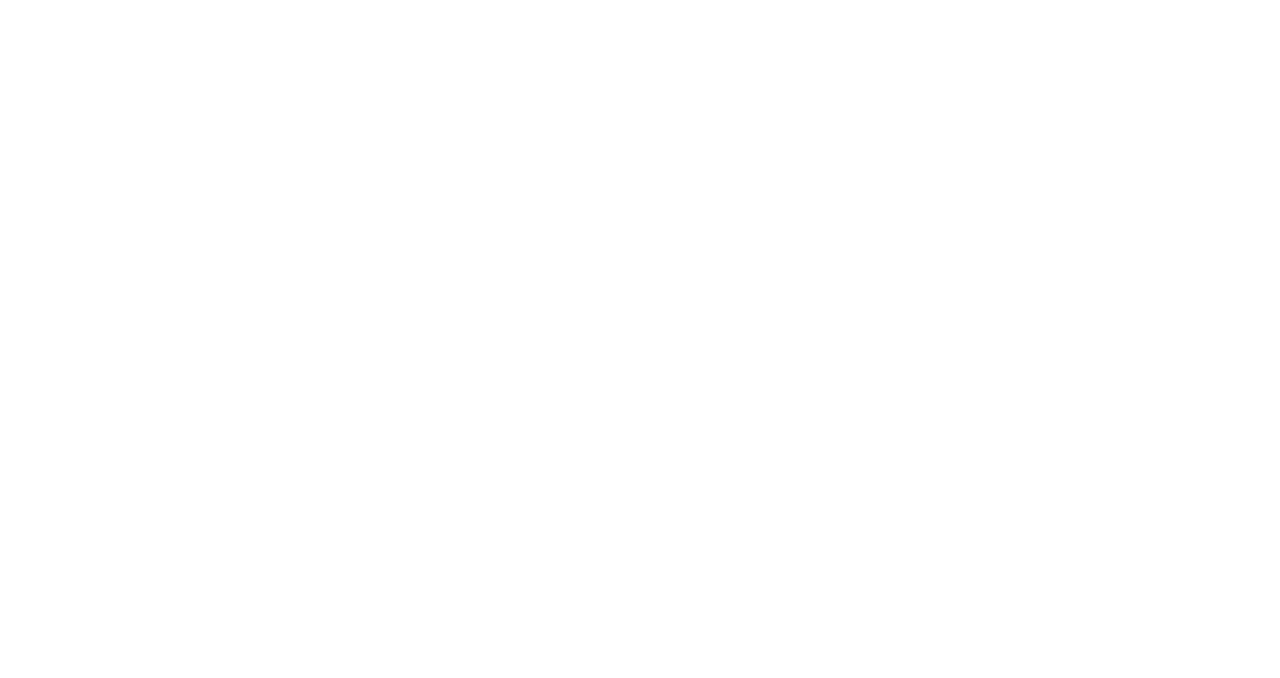 scroll, scrollTop: 0, scrollLeft: 0, axis: both 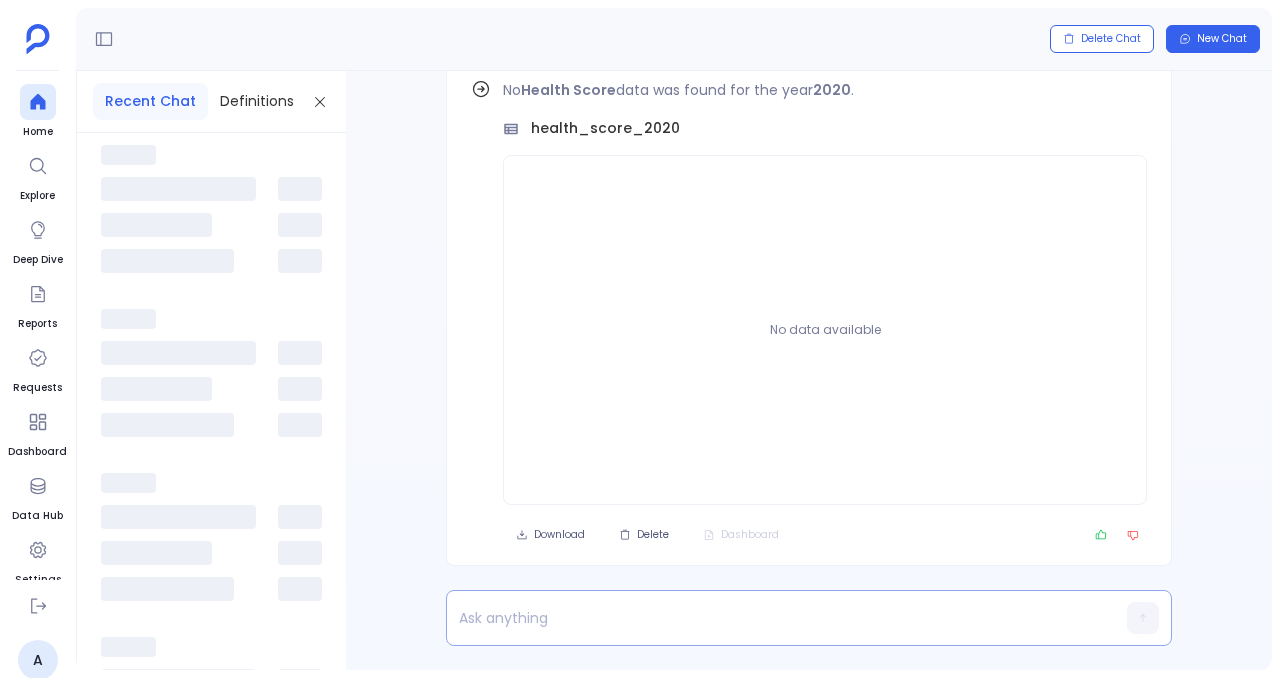 click at bounding box center (770, 618) 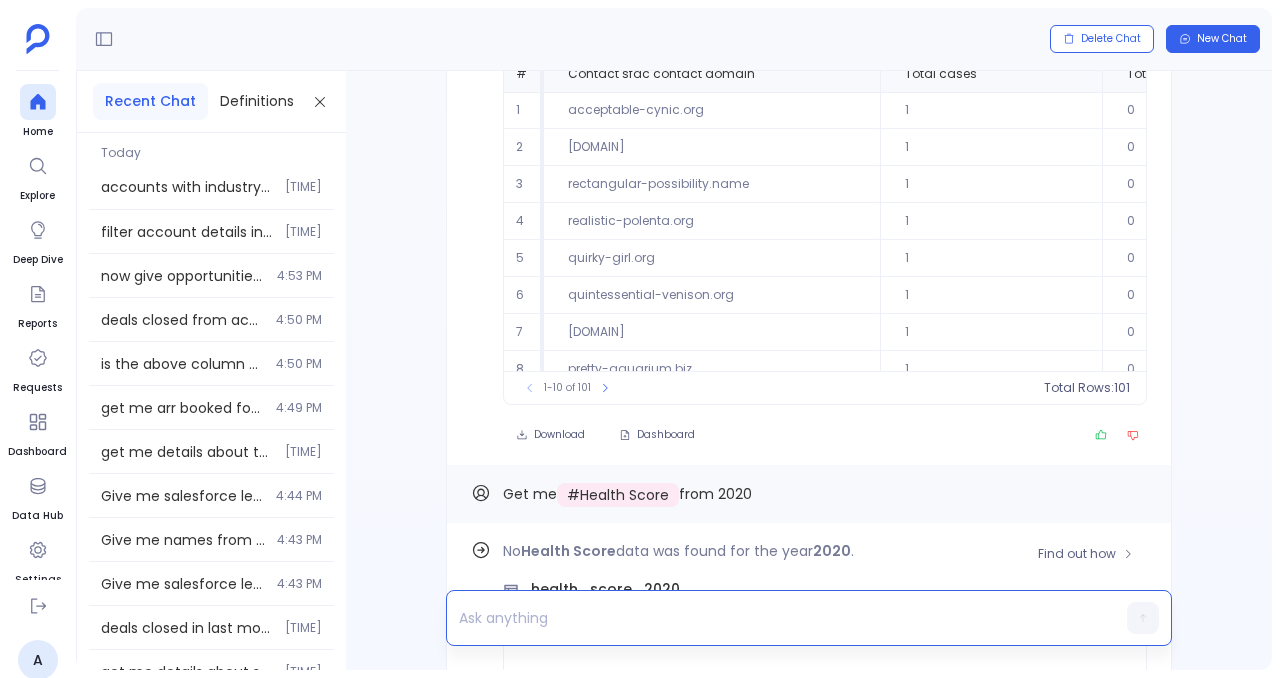 scroll, scrollTop: -677, scrollLeft: 0, axis: vertical 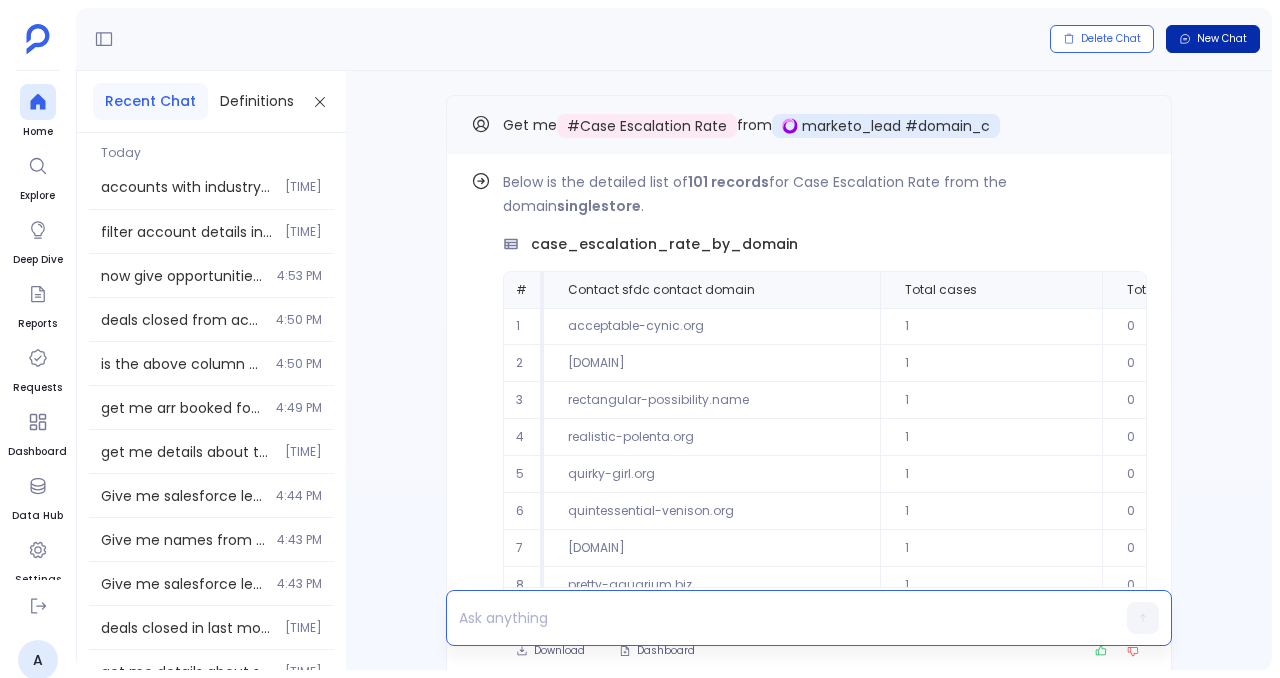 click on "New Chat" at bounding box center (1222, 39) 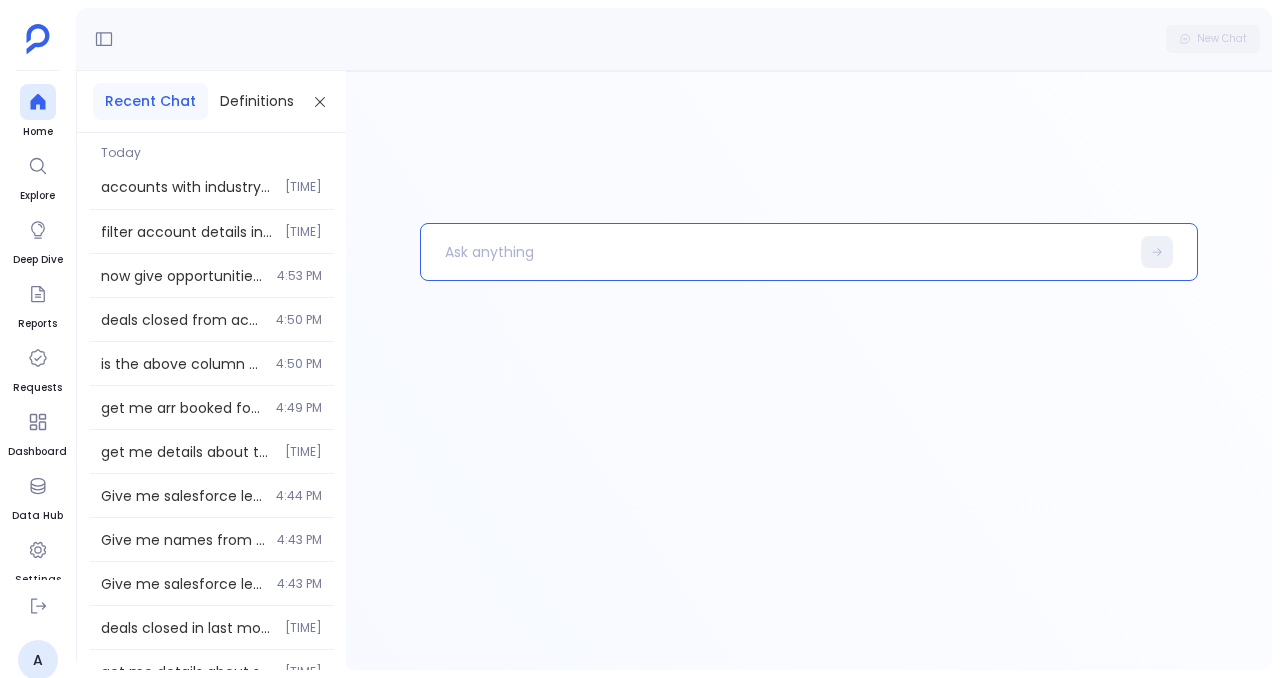 click at bounding box center [775, 252] 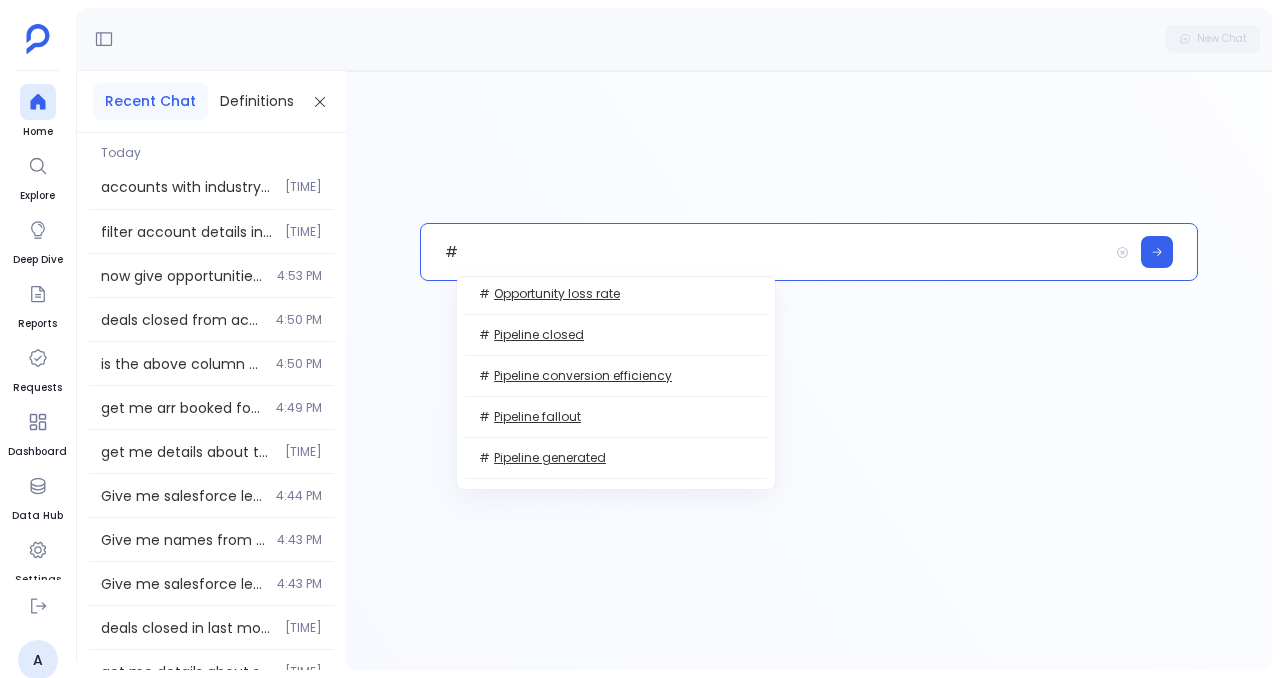 scroll, scrollTop: 0, scrollLeft: 0, axis: both 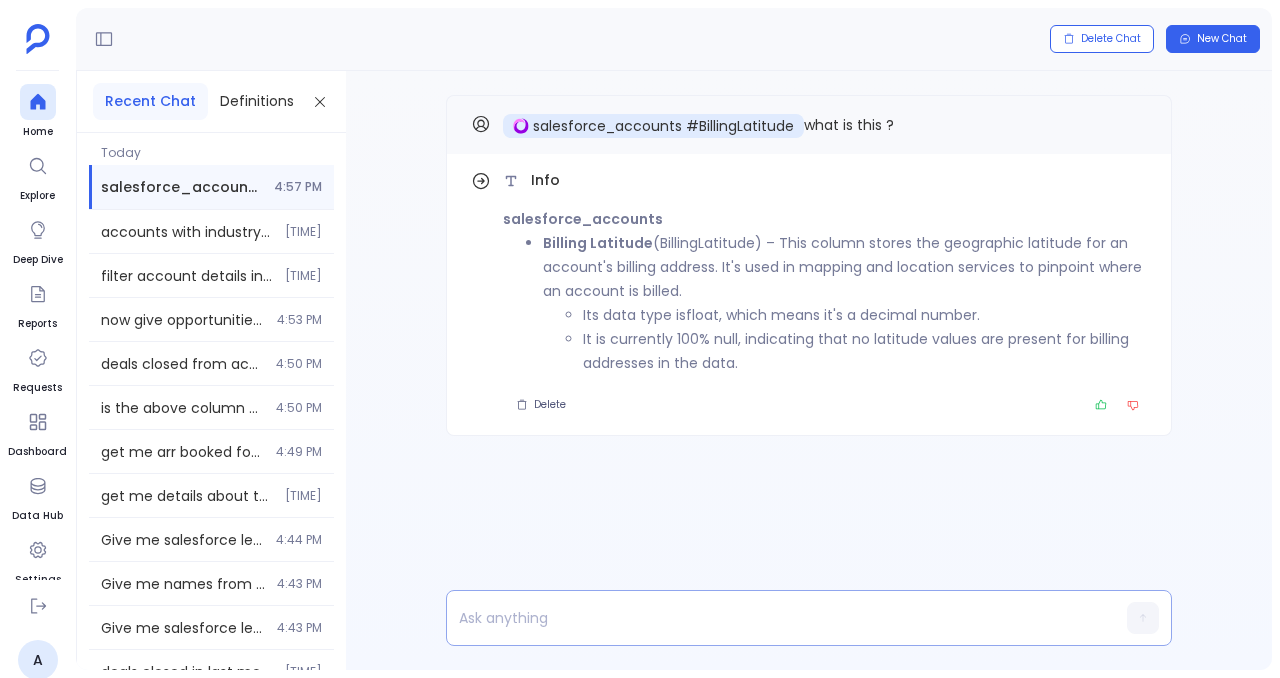 click at bounding box center (770, 618) 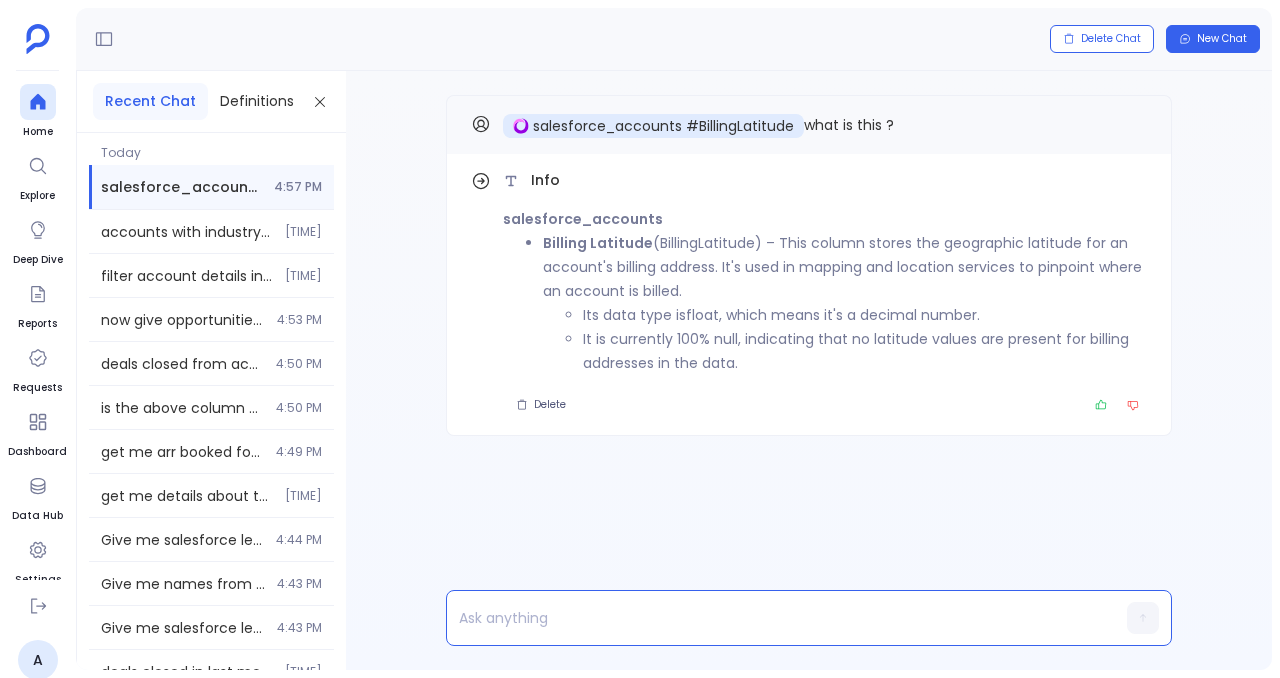click at bounding box center (770, 618) 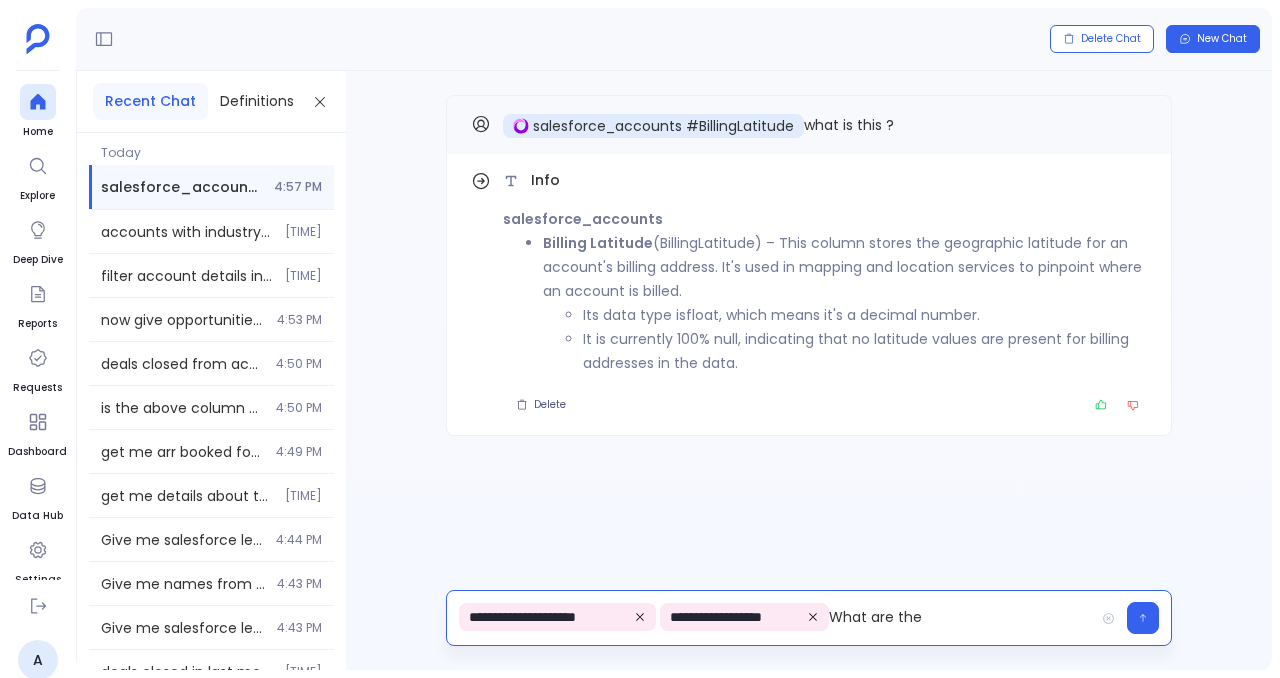 click at bounding box center (640, 617) 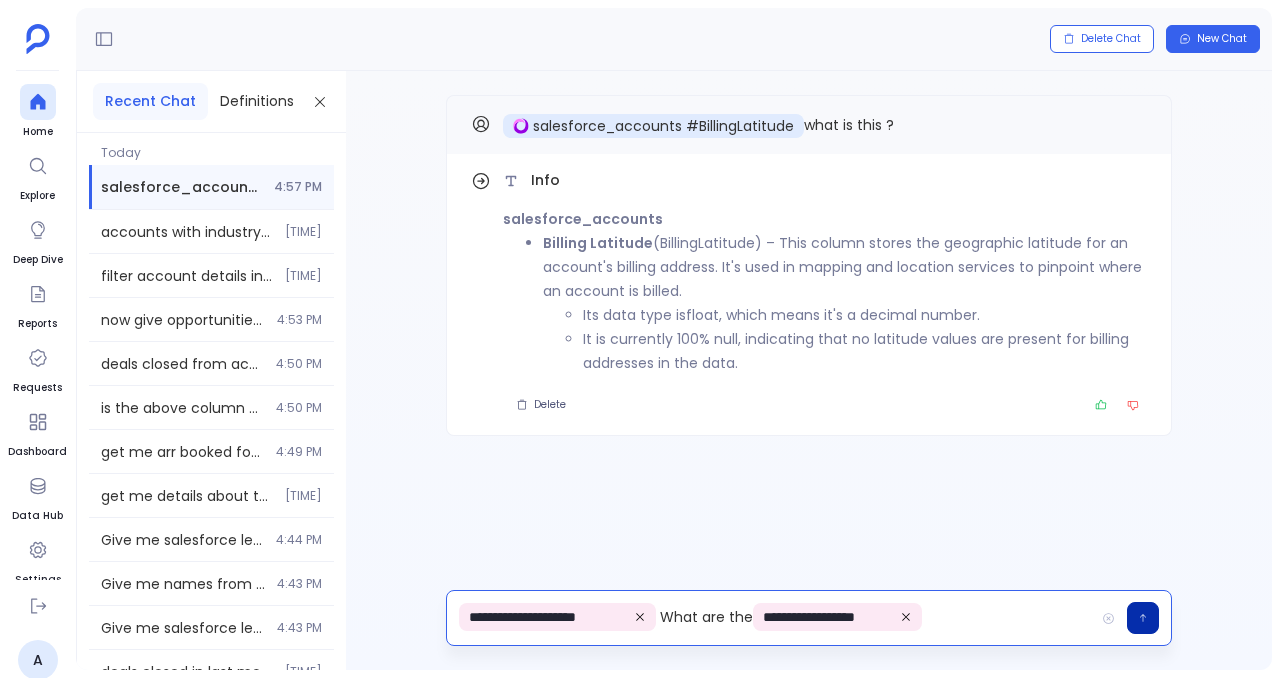 click at bounding box center (1143, 618) 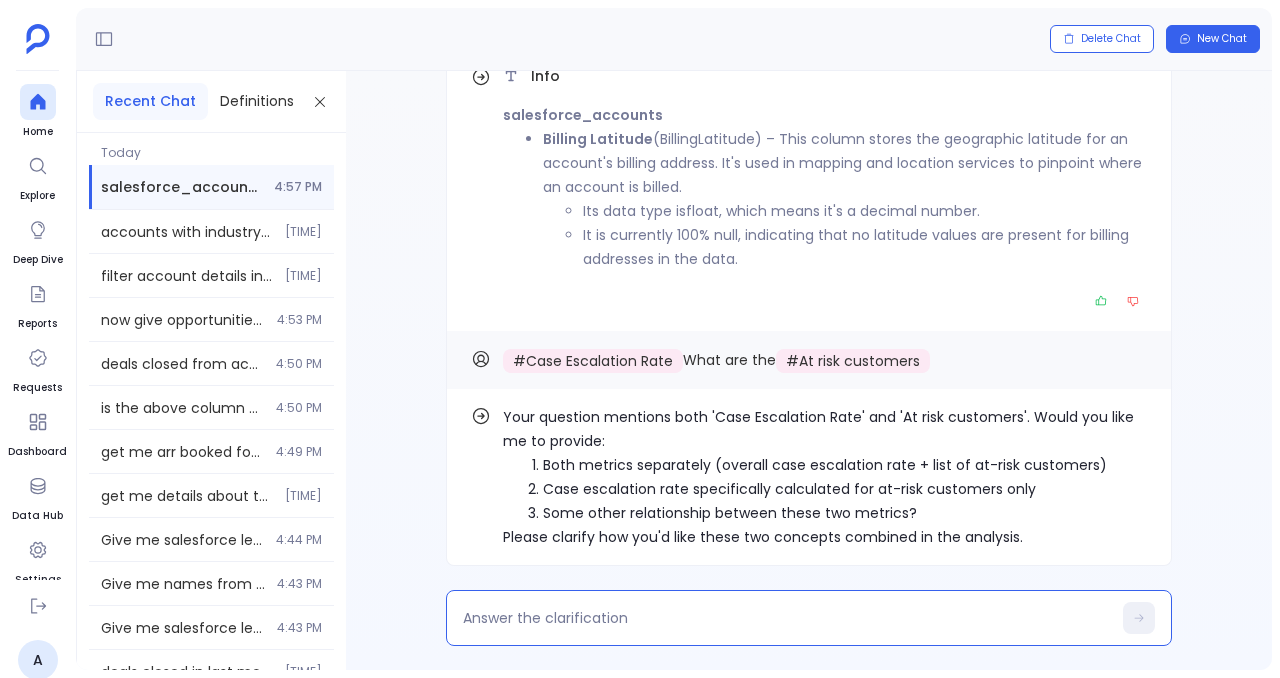 click at bounding box center (787, 618) 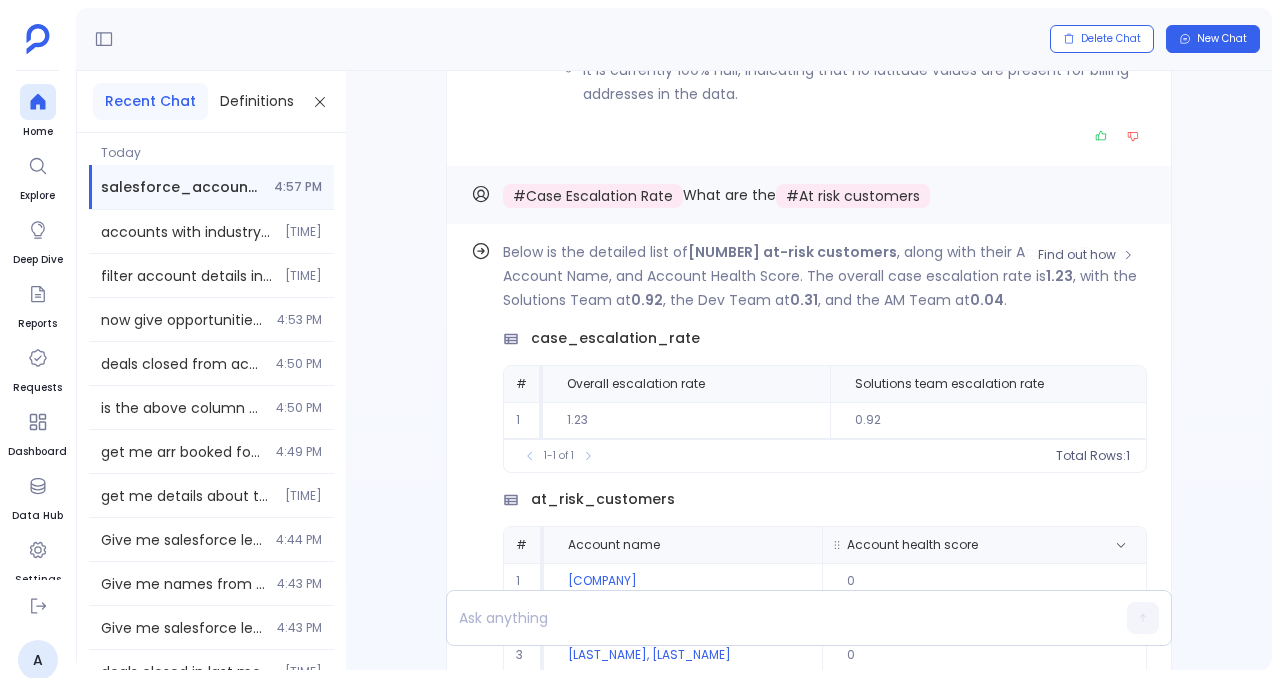 scroll, scrollTop: -372, scrollLeft: 0, axis: vertical 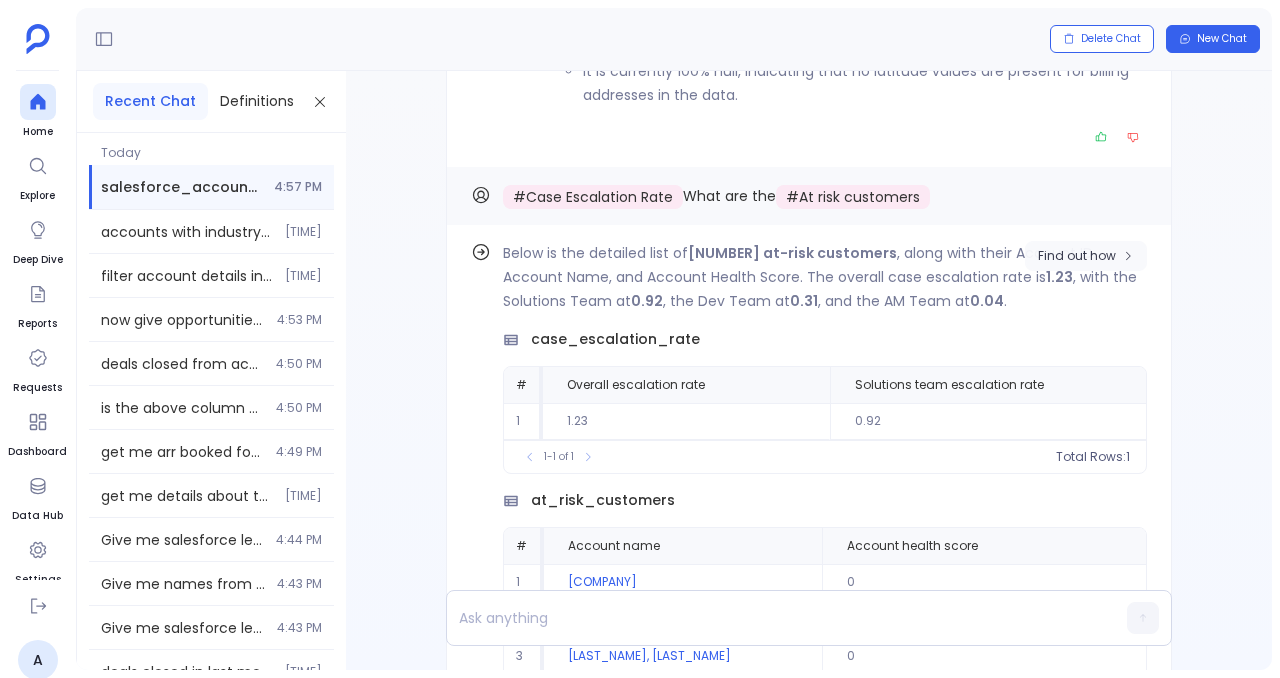 click on "Find out how" at bounding box center [1077, 256] 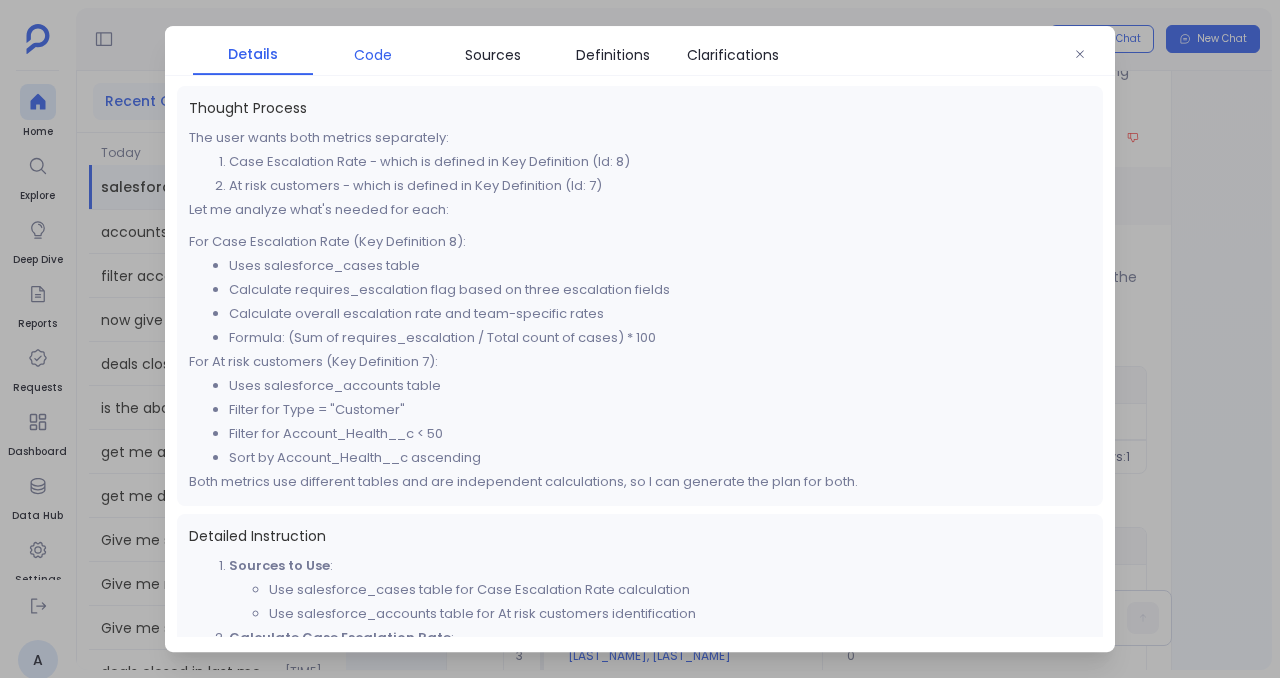 click on "Code" at bounding box center [373, 55] 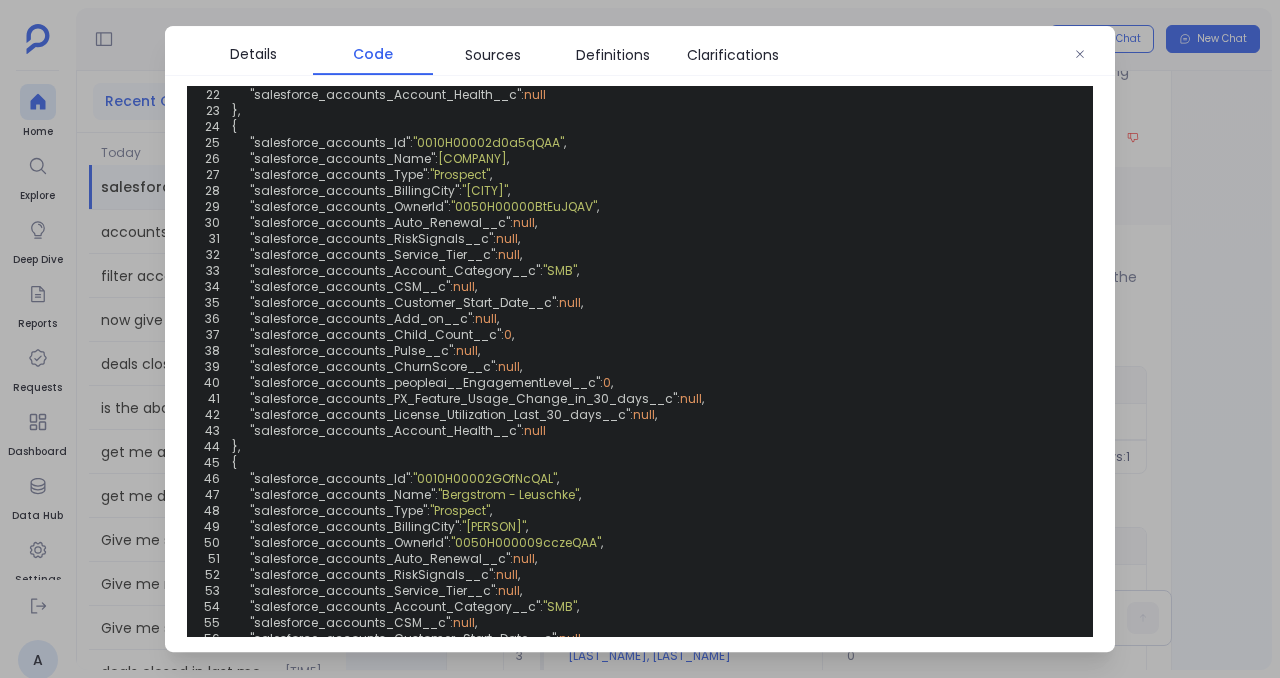 scroll, scrollTop: 932, scrollLeft: 0, axis: vertical 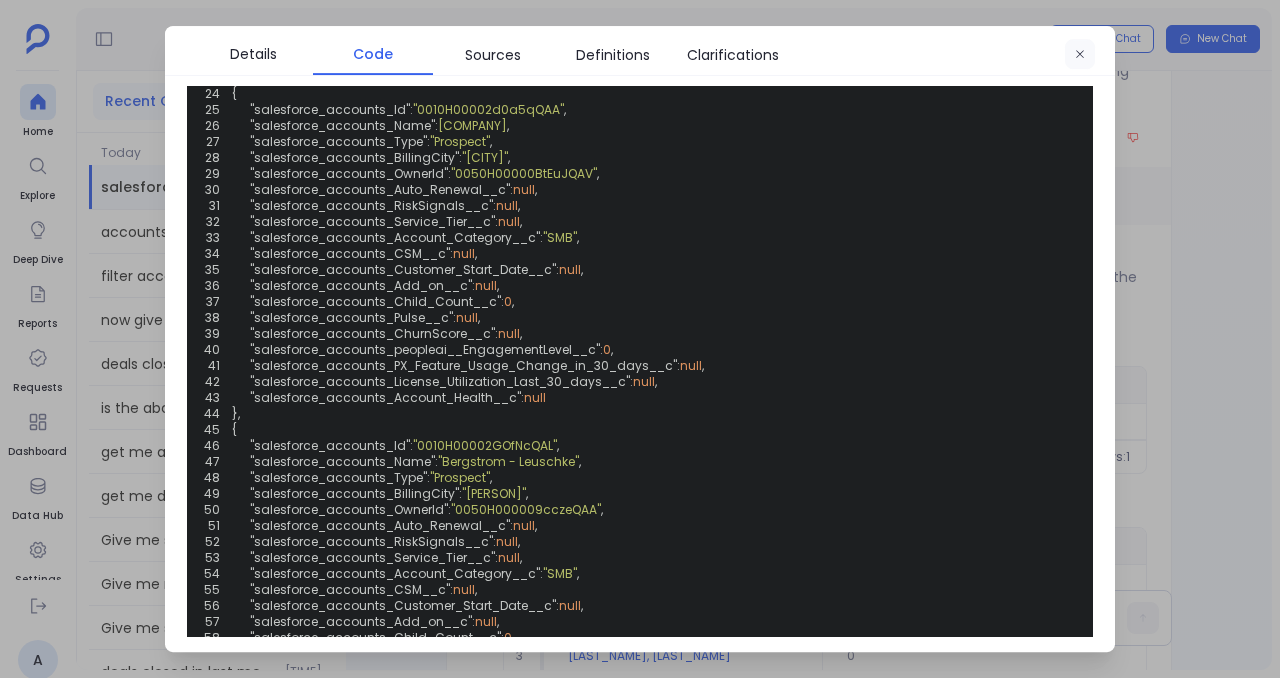 click at bounding box center [1080, 55] 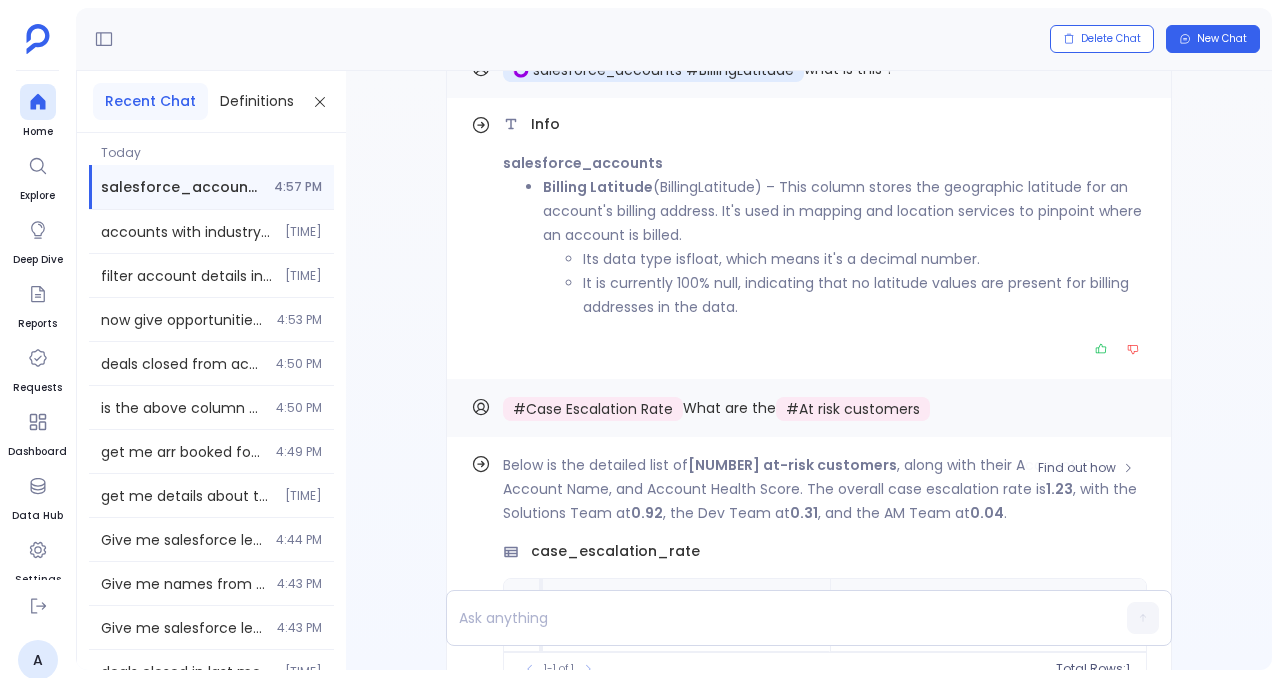 scroll, scrollTop: -645, scrollLeft: 0, axis: vertical 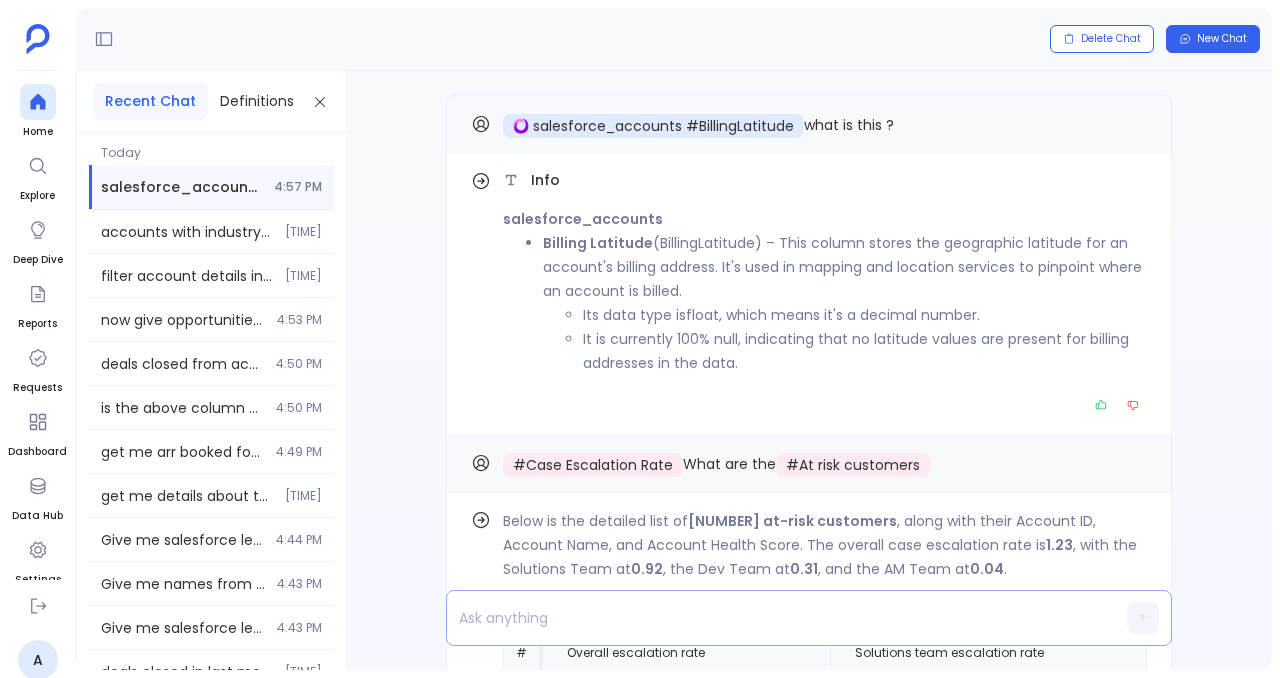 click at bounding box center (770, 618) 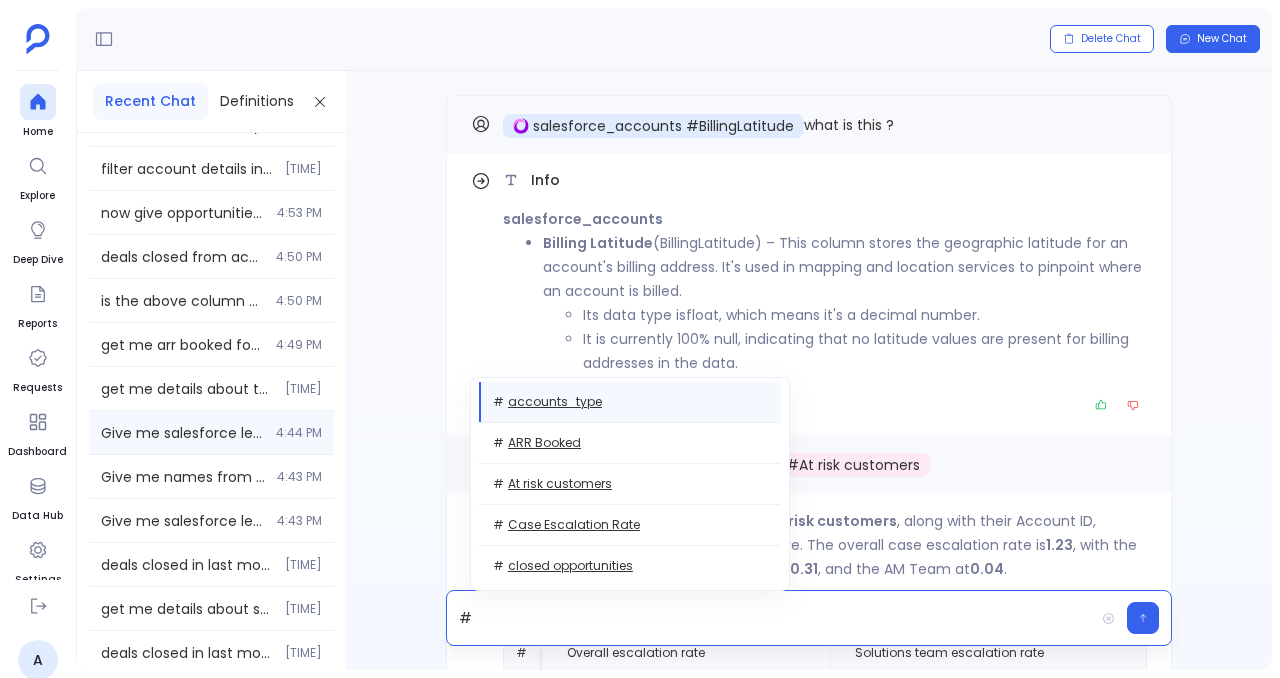 scroll, scrollTop: 140, scrollLeft: 0, axis: vertical 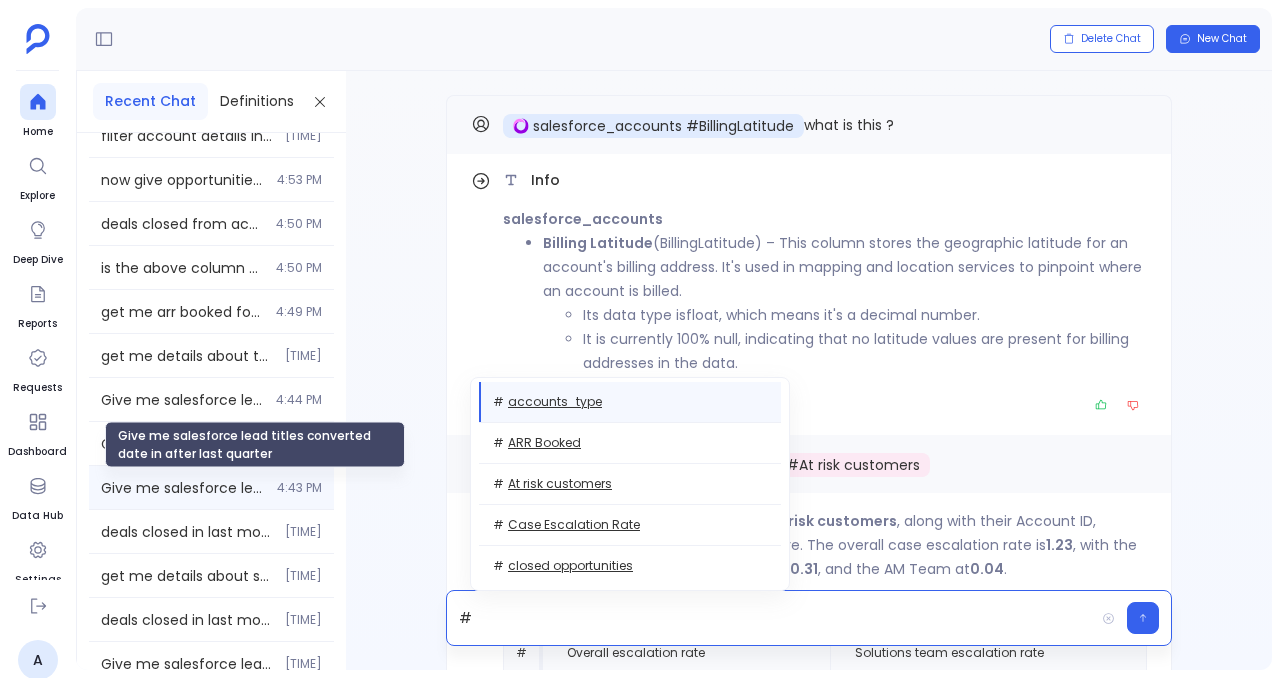 click on "Give me salesforce lead titles converted date in after last quarter" at bounding box center (183, 488) 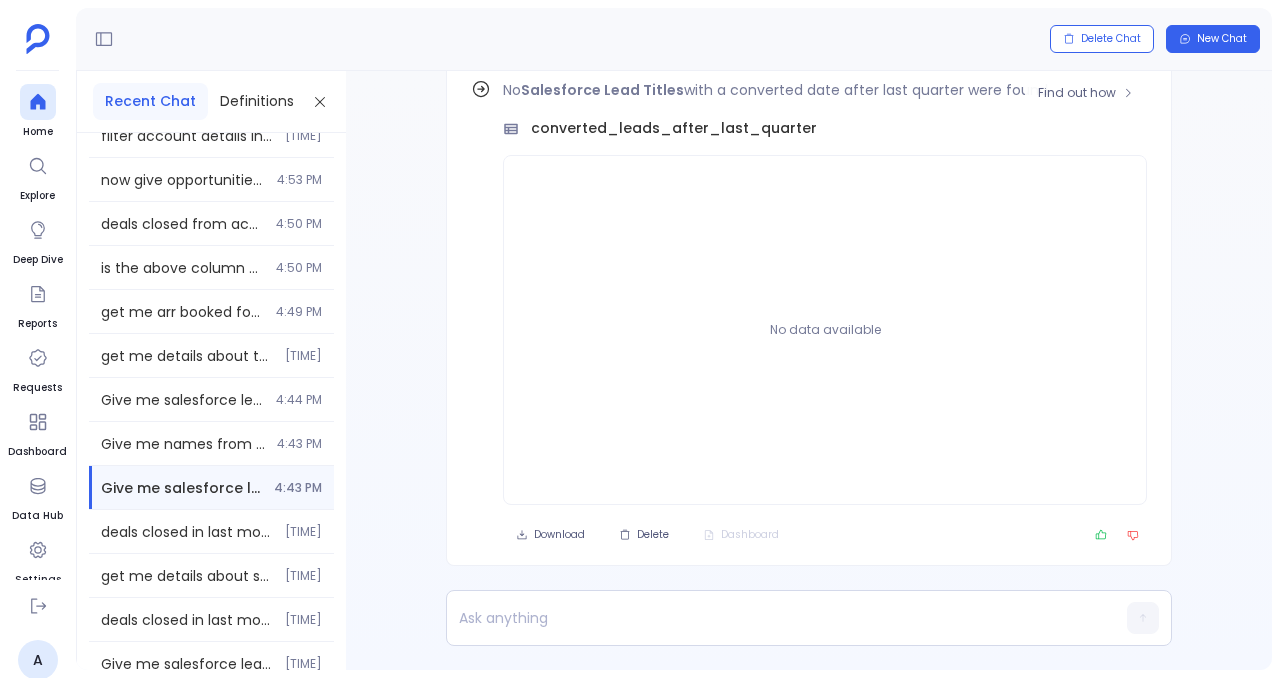 scroll, scrollTop: -92, scrollLeft: 0, axis: vertical 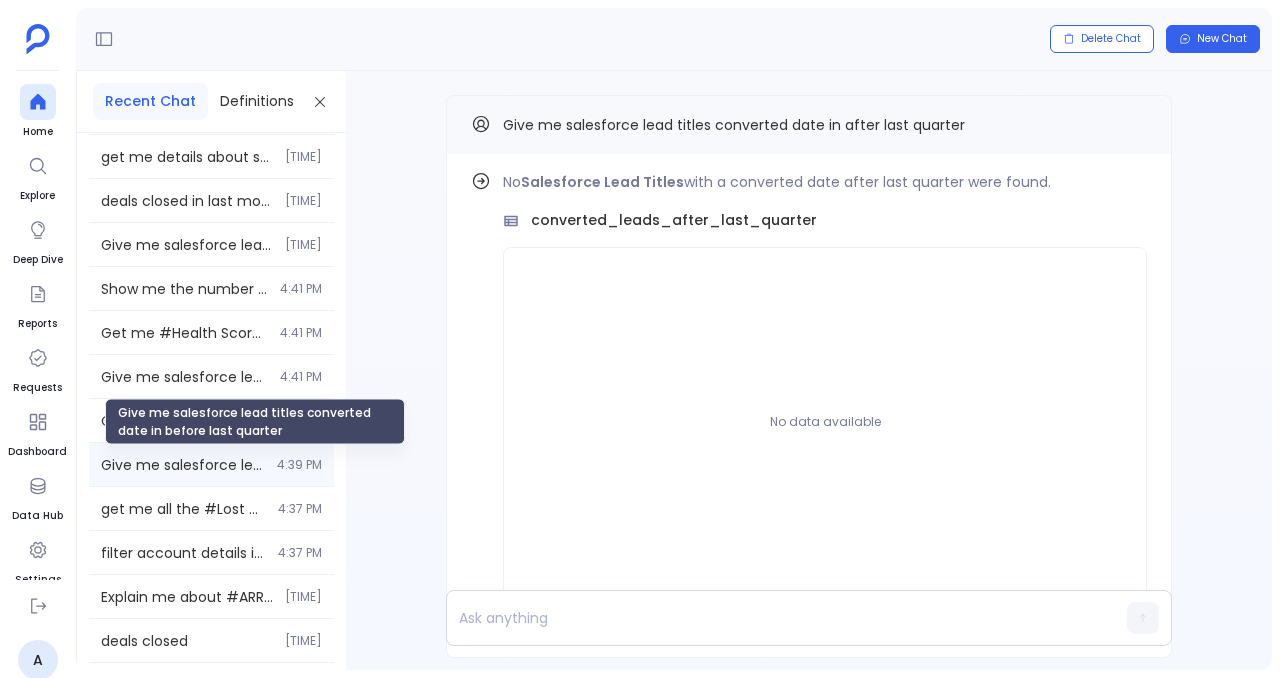 click on "Give me salesforce lead titles converted date in before last quarter" at bounding box center (184, 377) 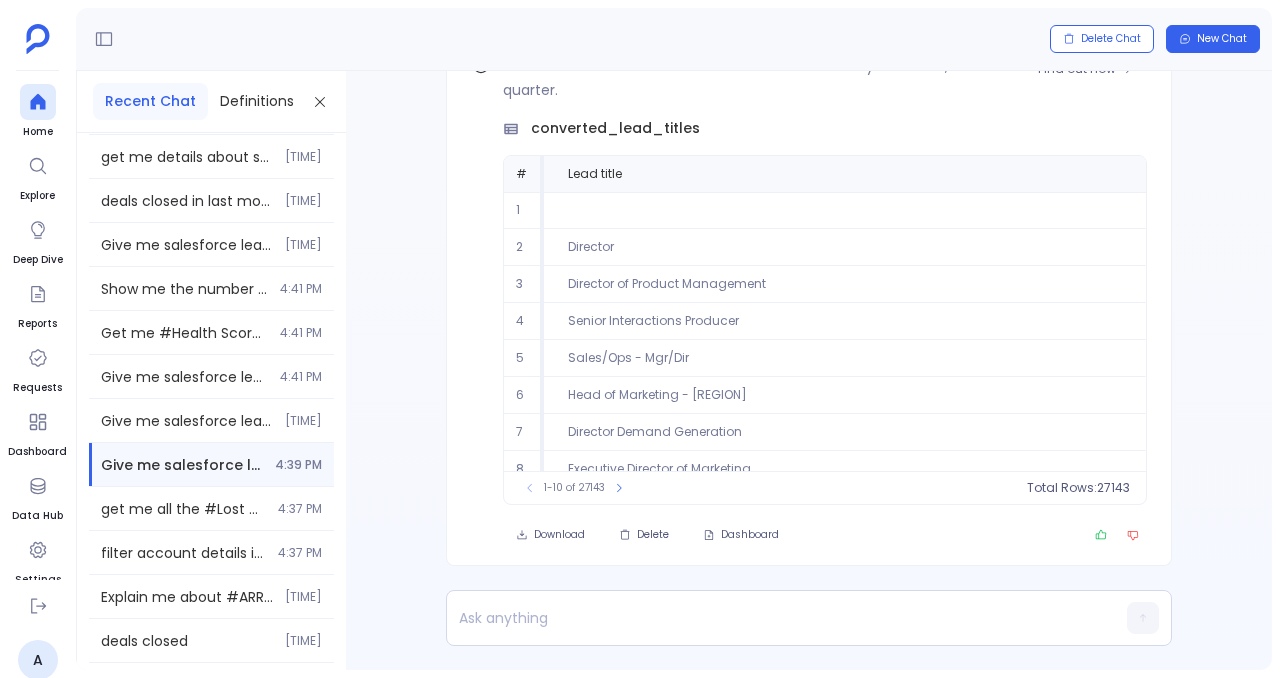 scroll, scrollTop: -116, scrollLeft: 0, axis: vertical 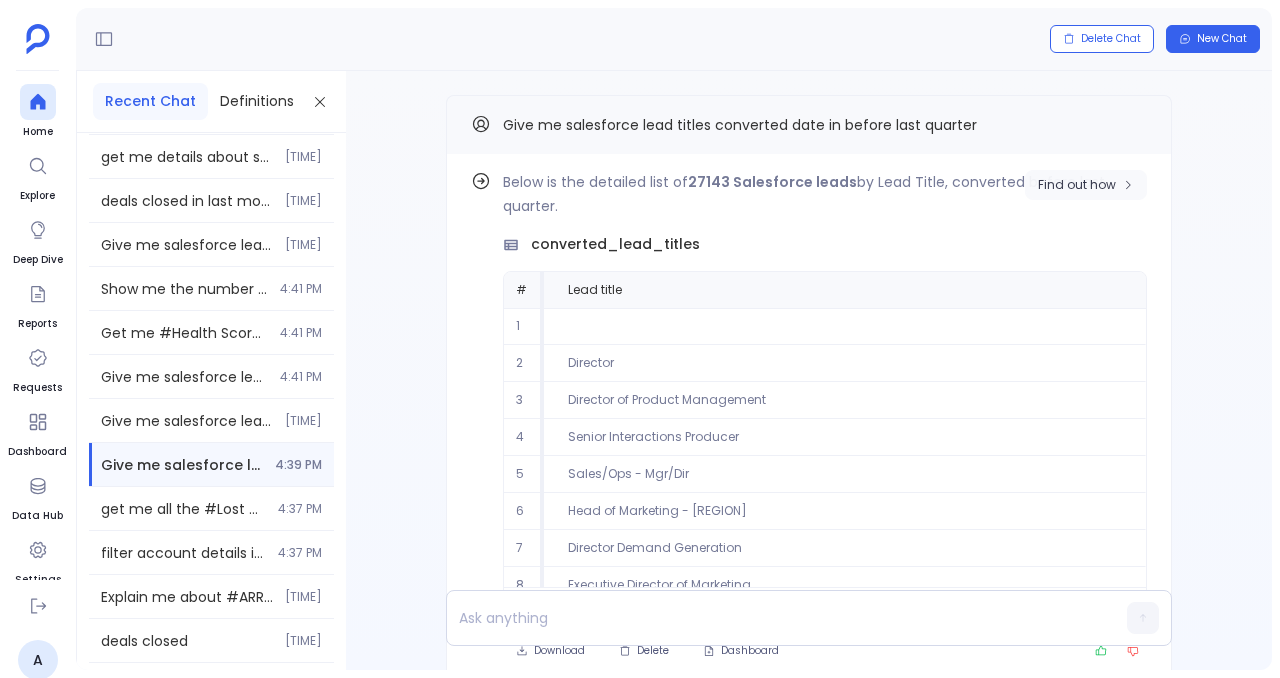 click on "Find out how" at bounding box center [1077, 185] 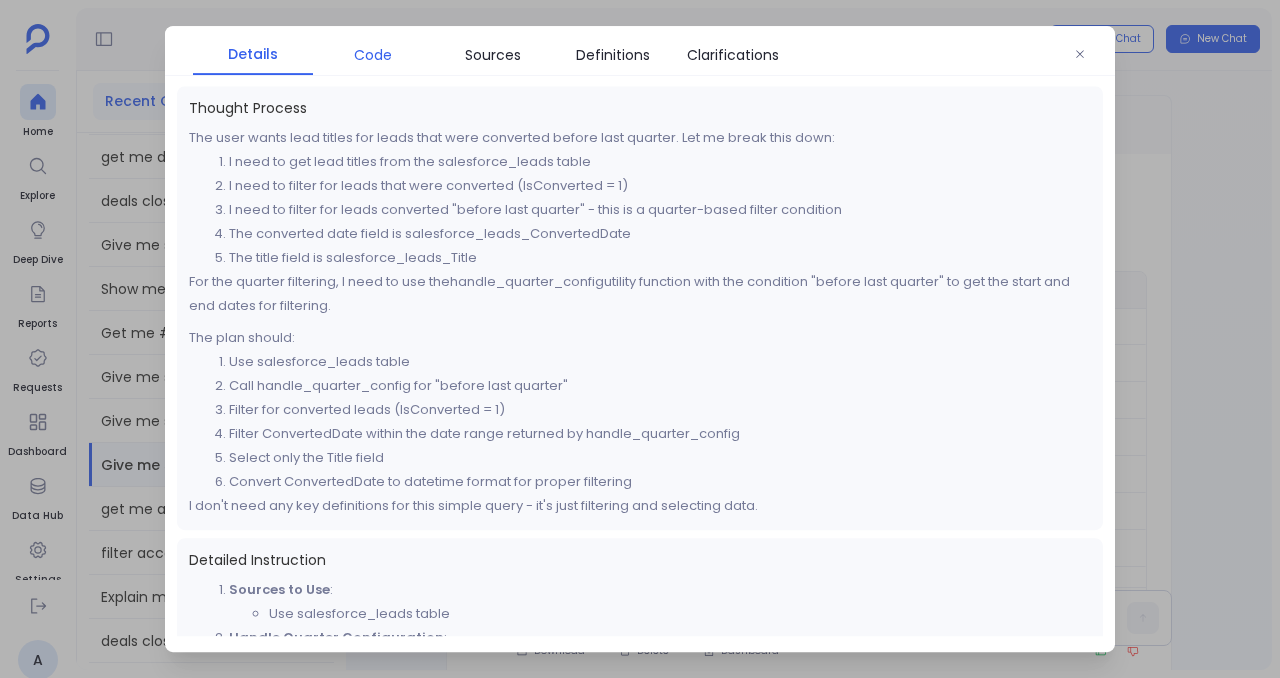 click on "Code" at bounding box center (373, 55) 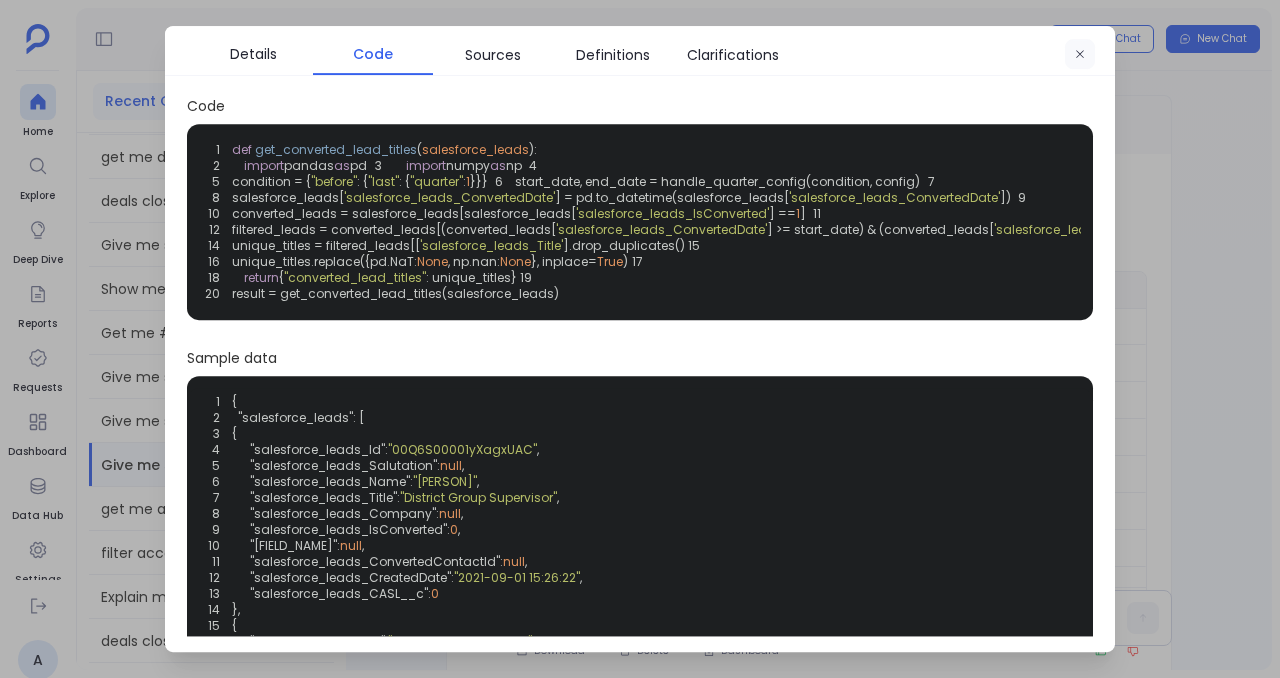 click at bounding box center (1080, 55) 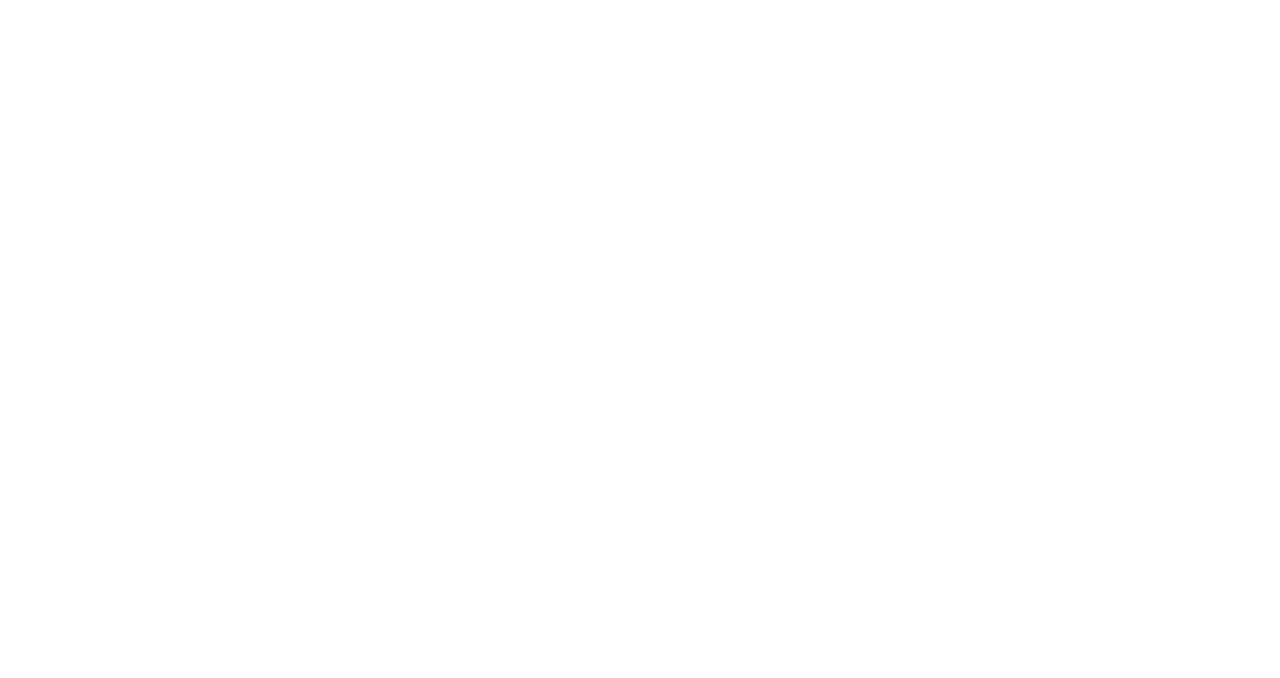 scroll, scrollTop: 0, scrollLeft: 0, axis: both 